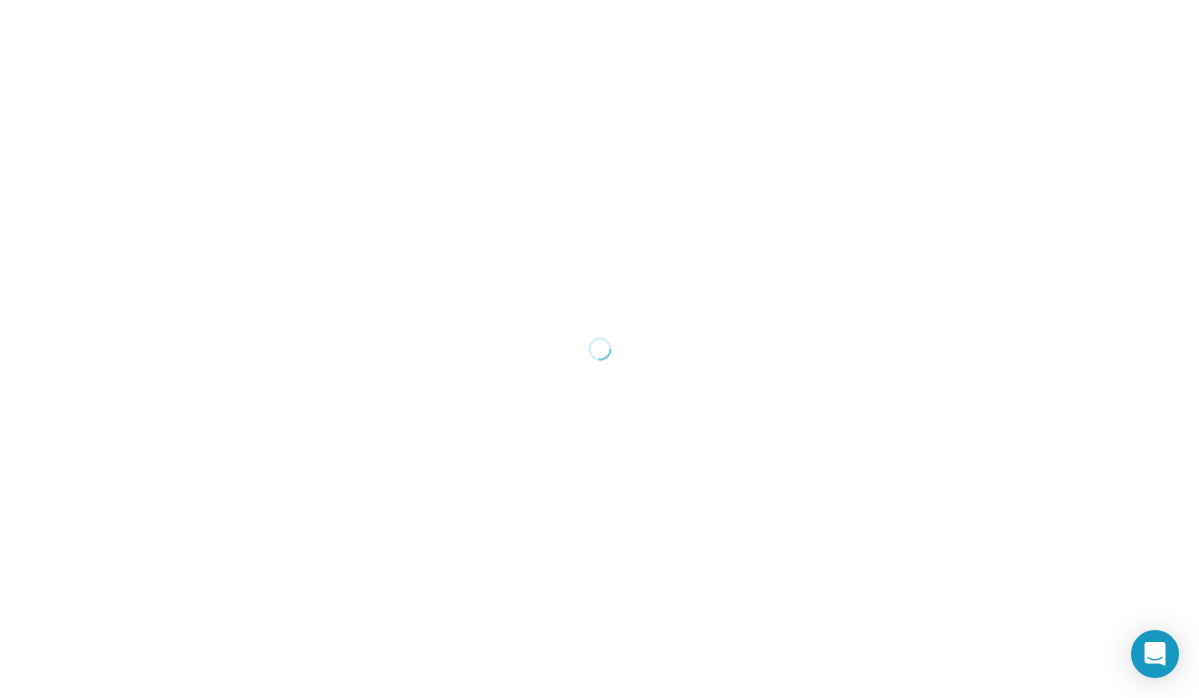 scroll, scrollTop: 0, scrollLeft: 0, axis: both 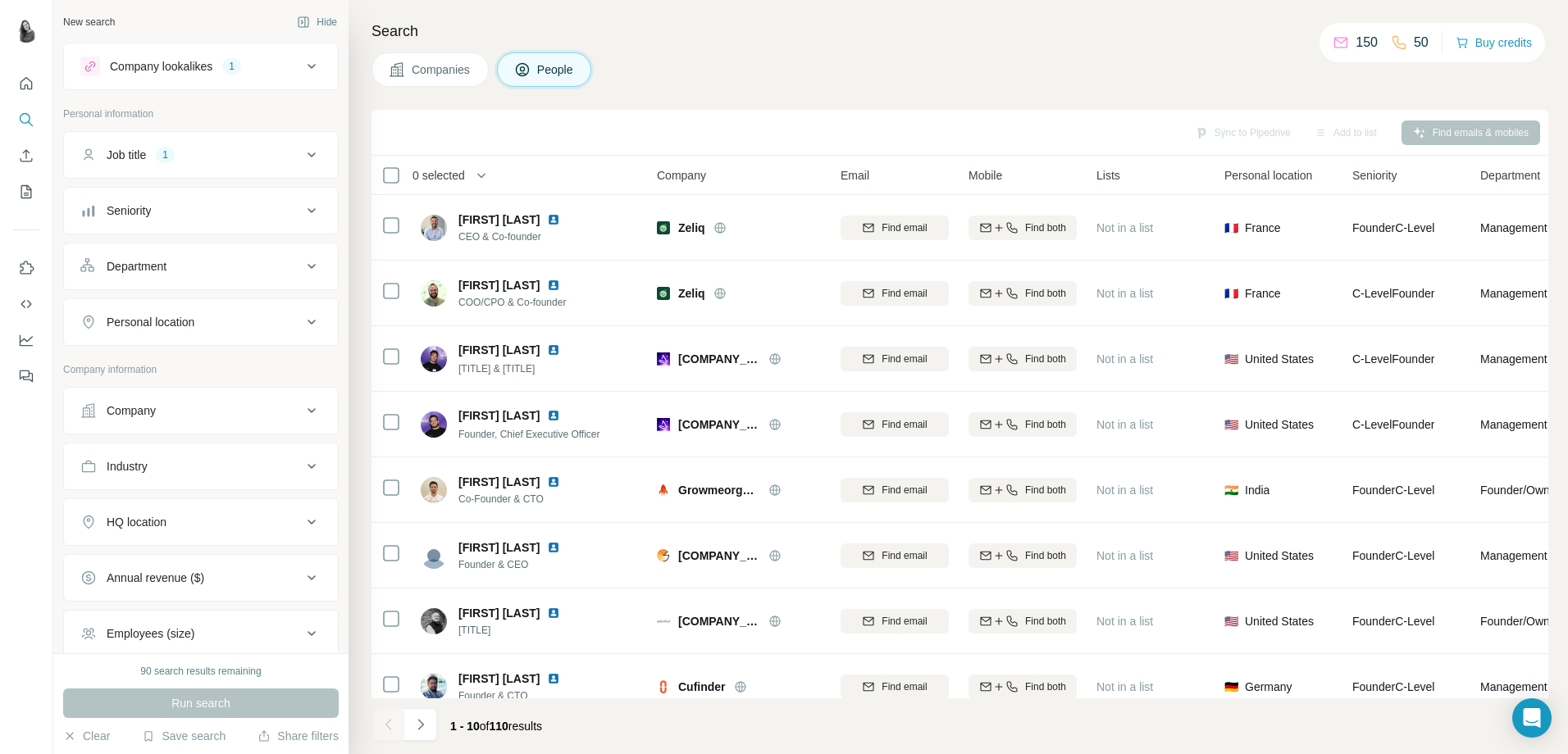 click on "Industry" at bounding box center [191, 466] 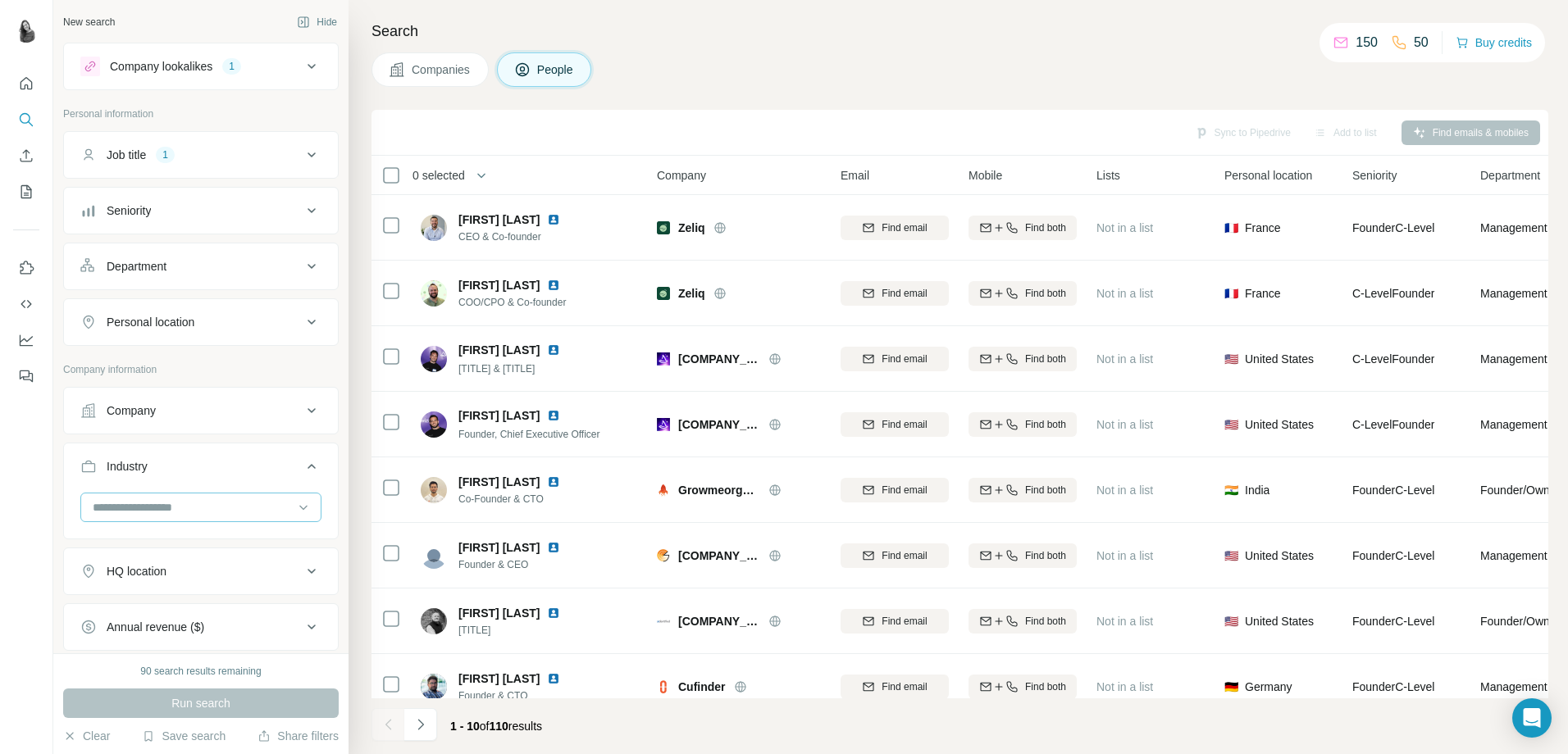 click at bounding box center [192, 507] 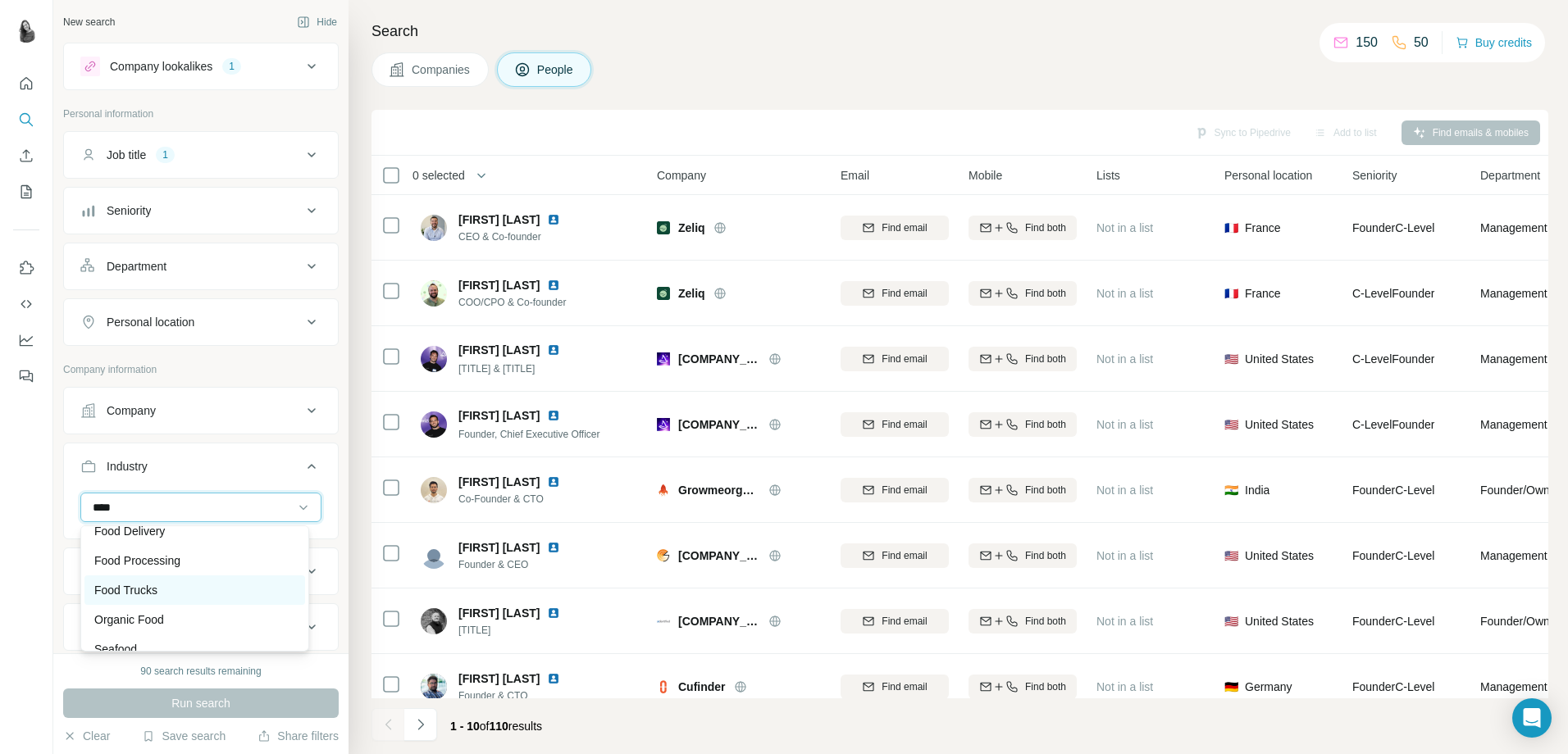 scroll, scrollTop: 0, scrollLeft: 0, axis: both 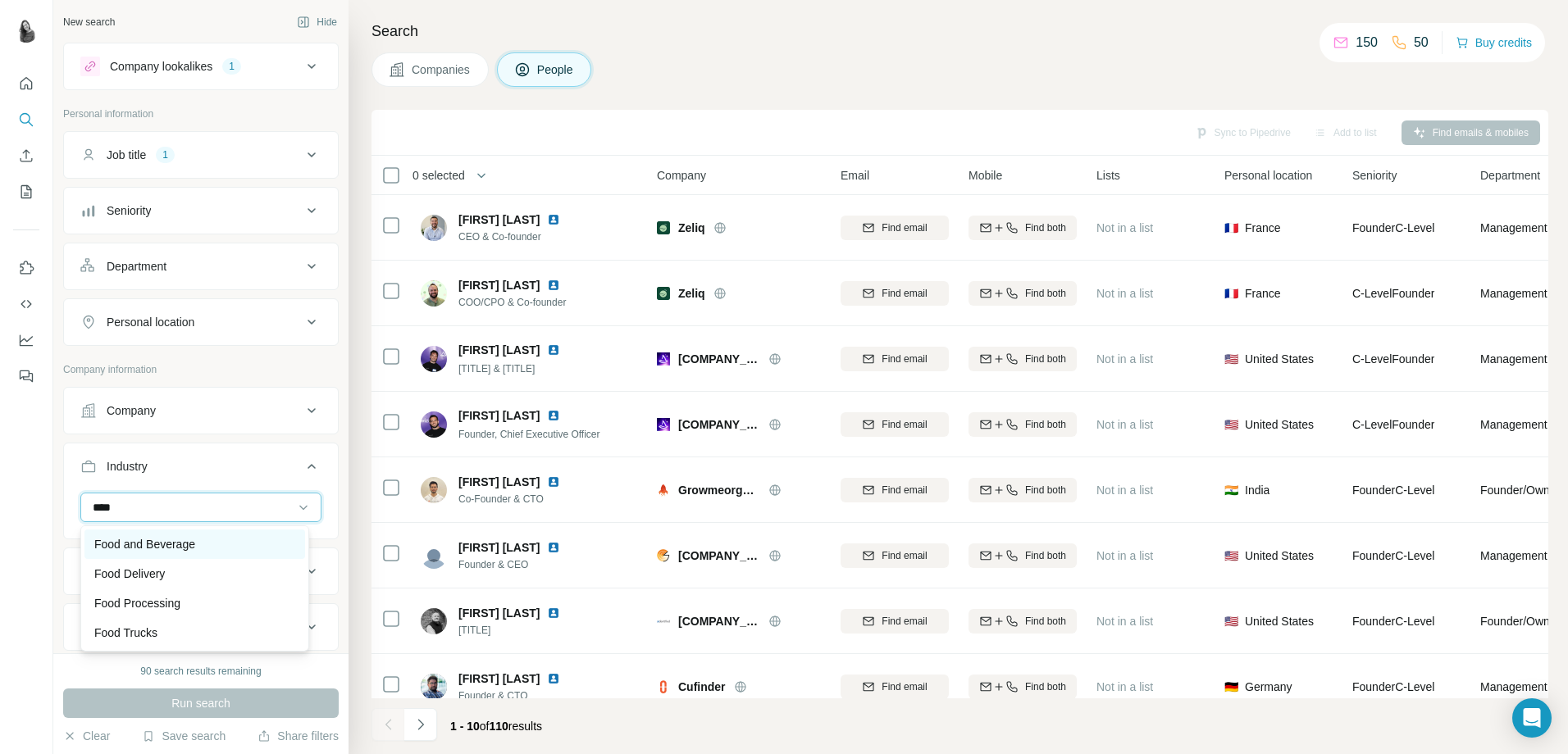 type on "****" 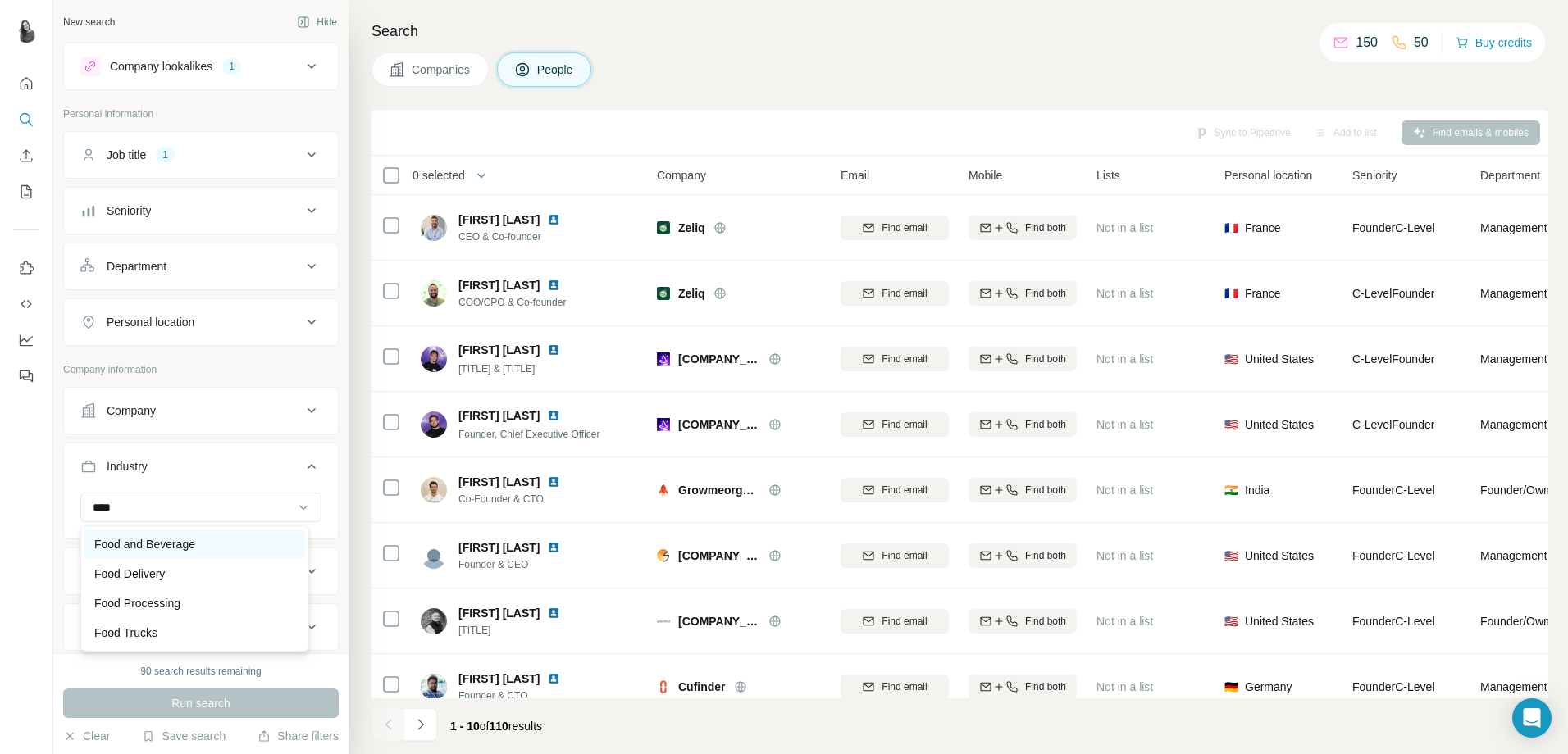 click on "Food and Beverage" at bounding box center [144, 544] 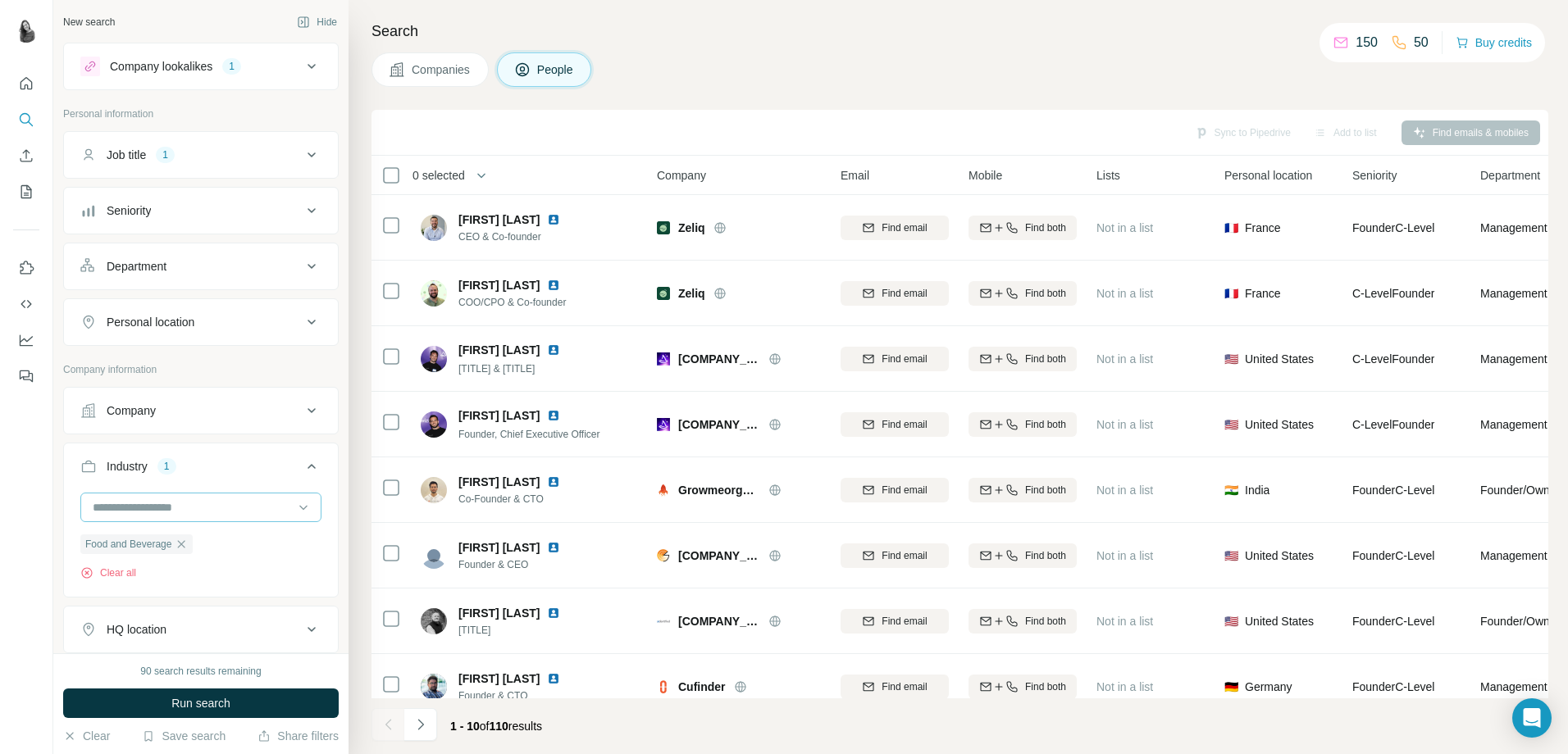 click at bounding box center (192, 507) 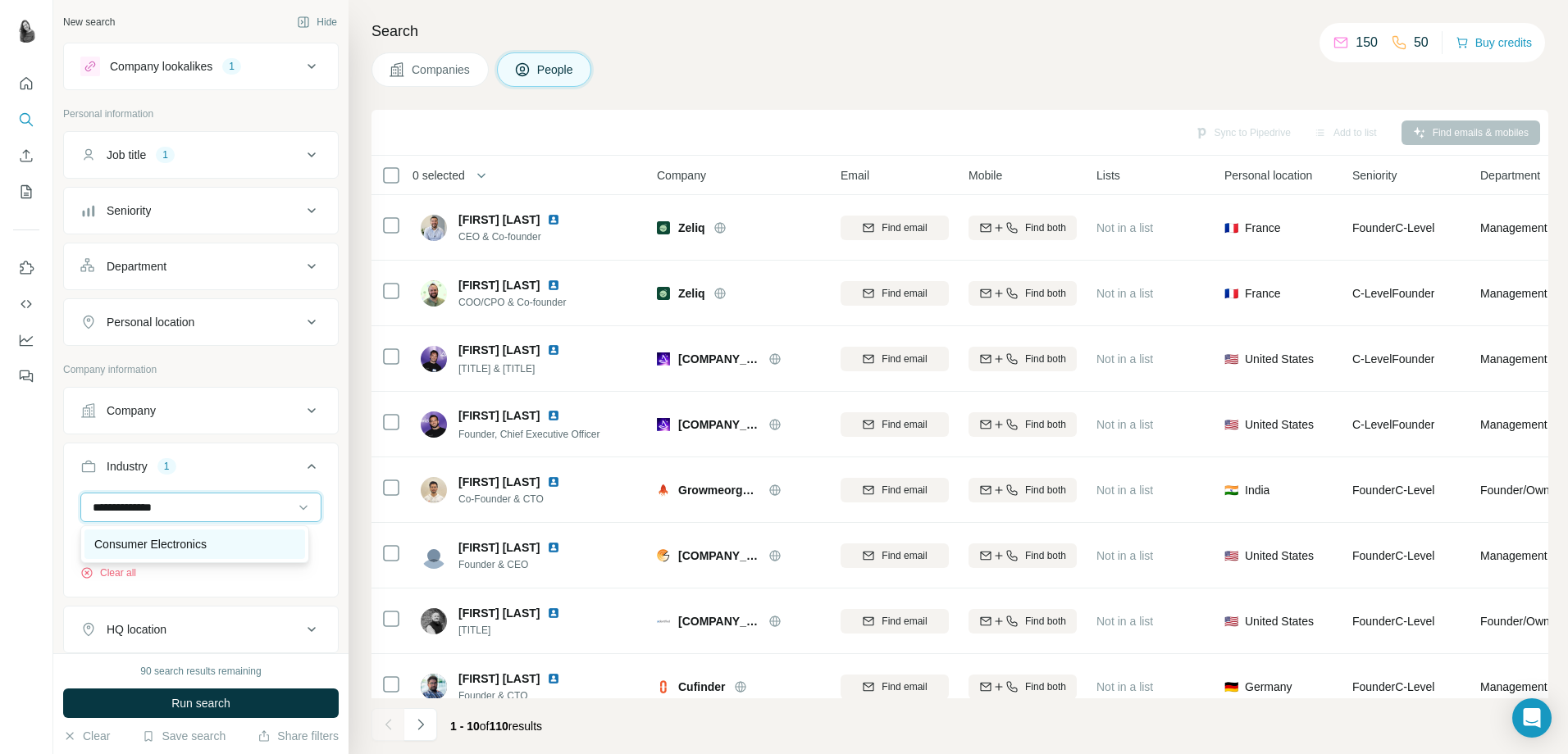 type on "**********" 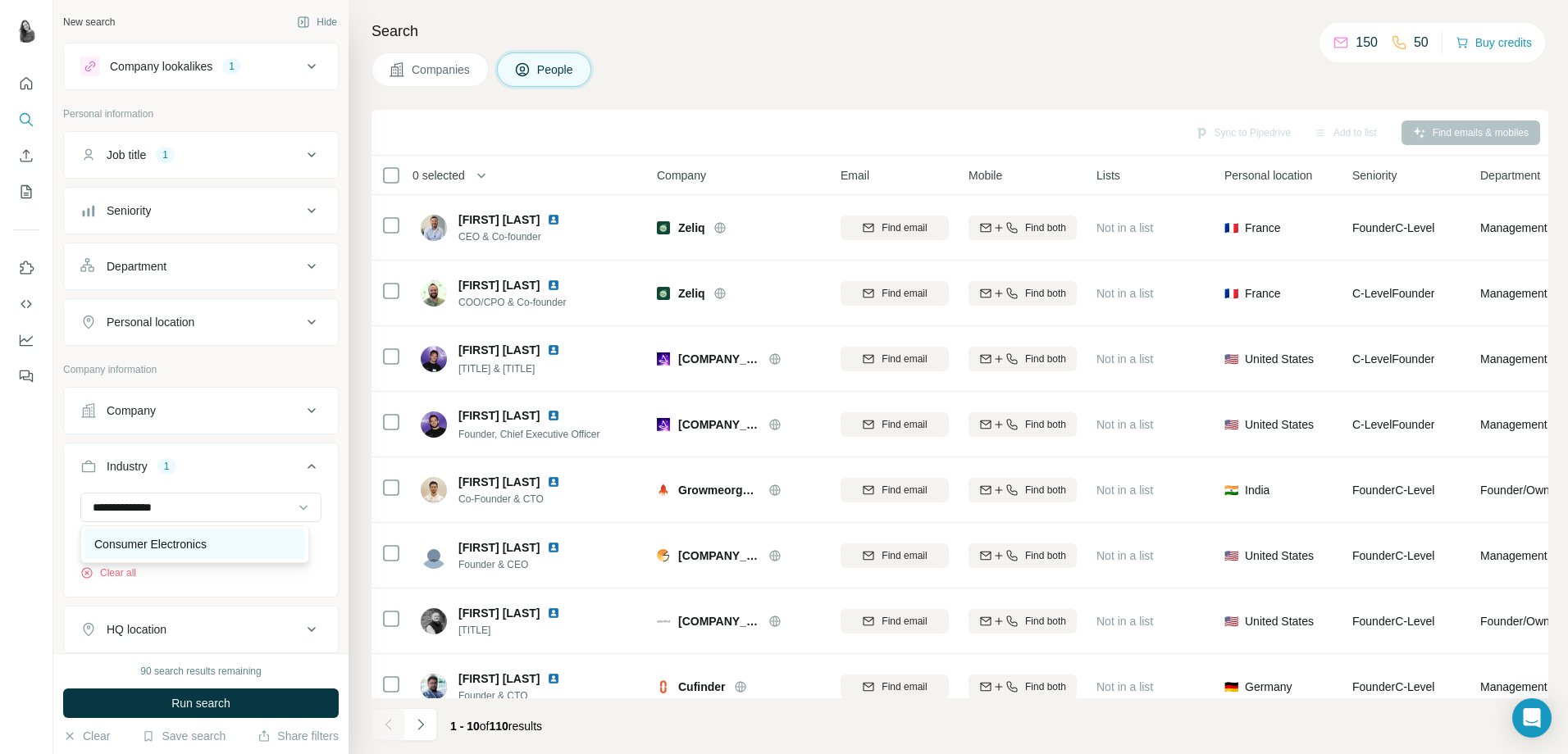 click on "Consumer Electronics" at bounding box center (194, 544) 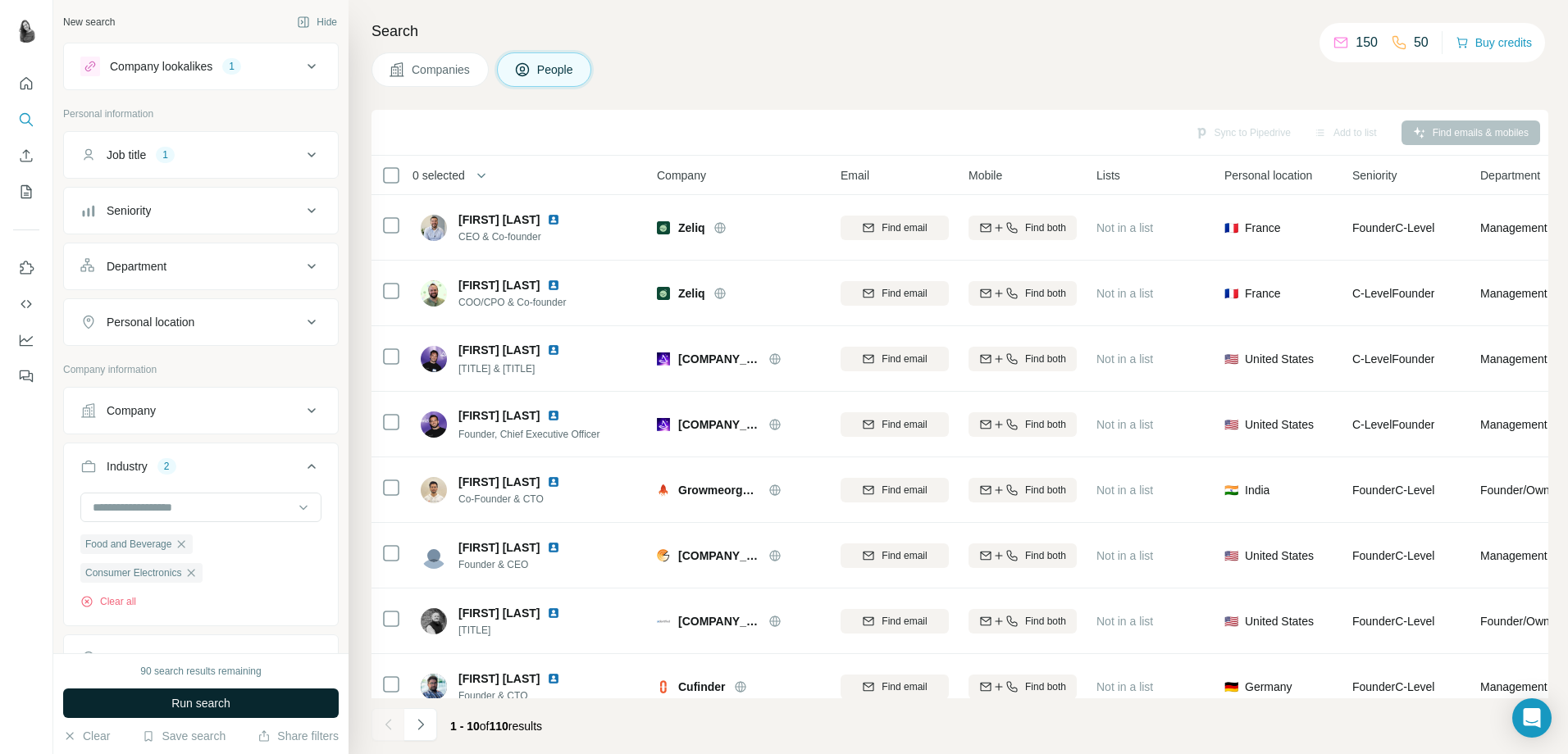 click on "Run search" at bounding box center (201, 703) 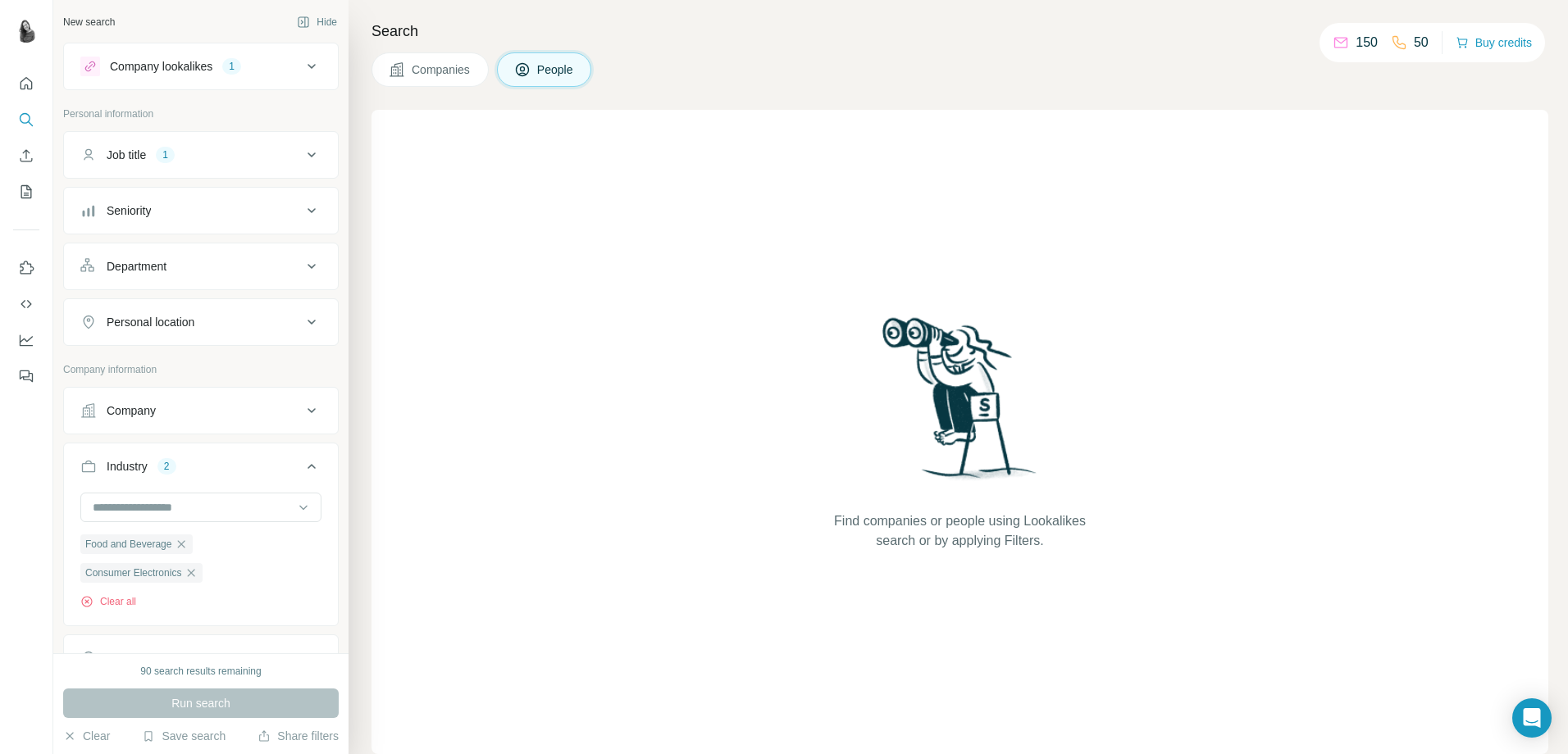 click on "Companies" at bounding box center [441, 70] 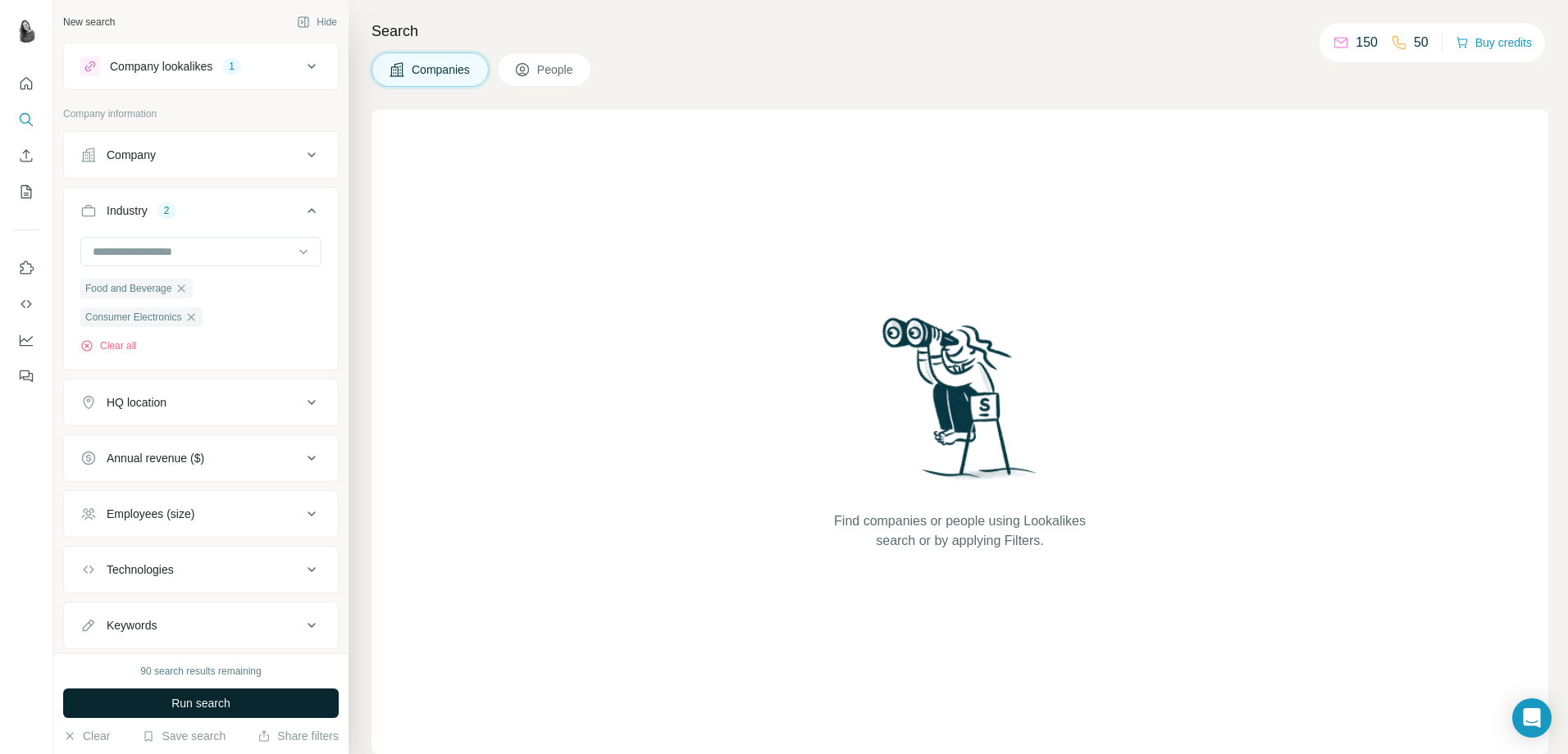 click on "Run search" at bounding box center (201, 703) 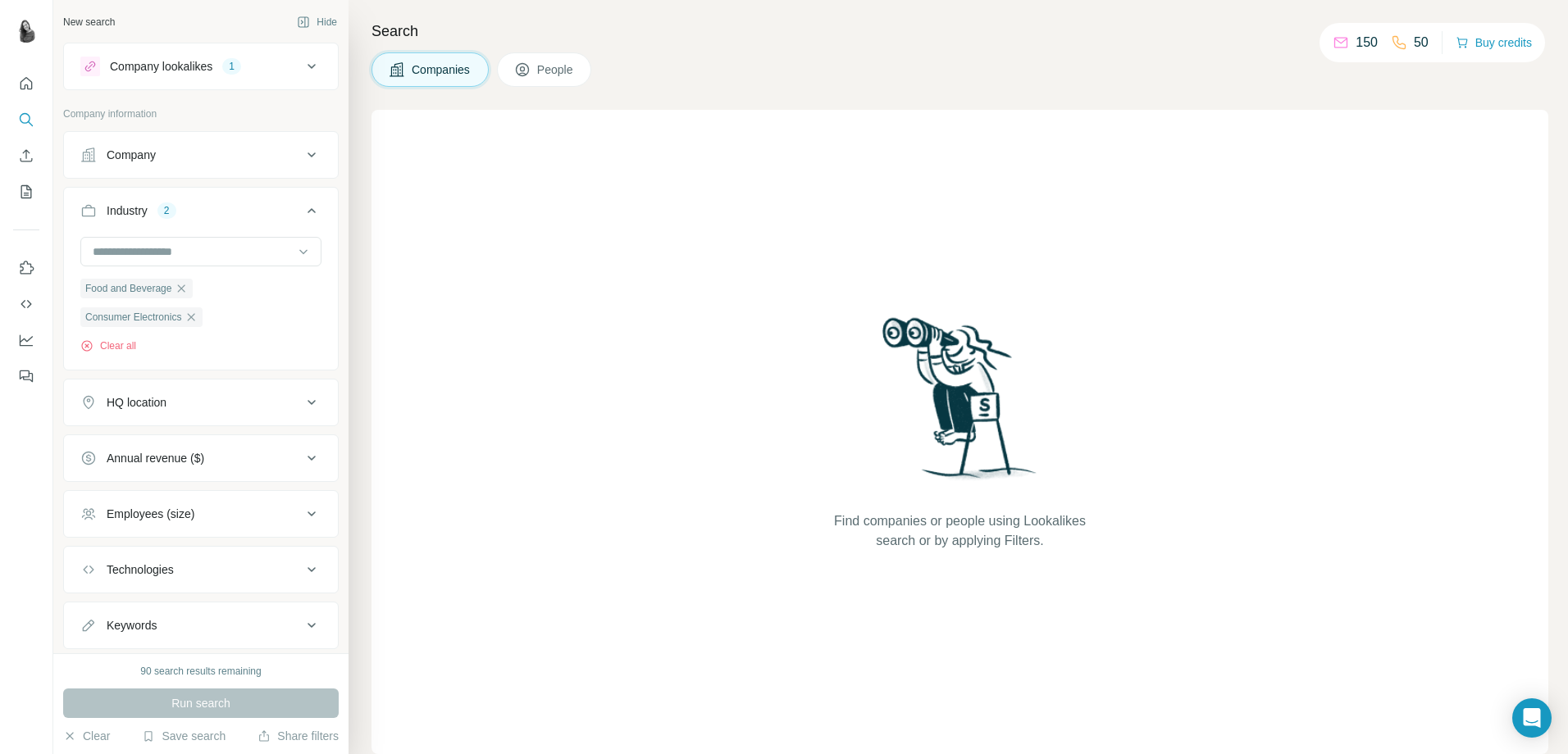 click on "Company" at bounding box center [191, 155] 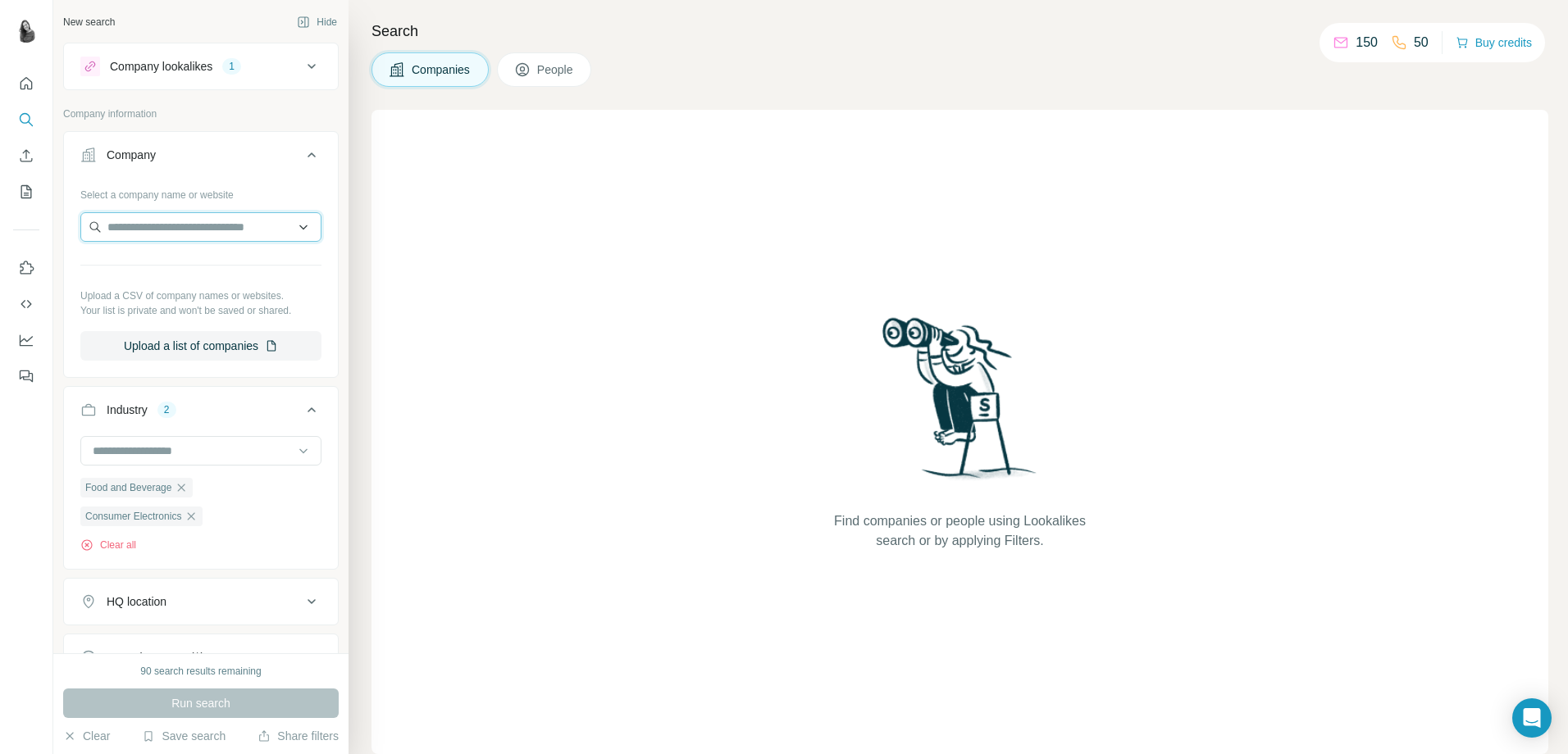 click at bounding box center (201, 227) 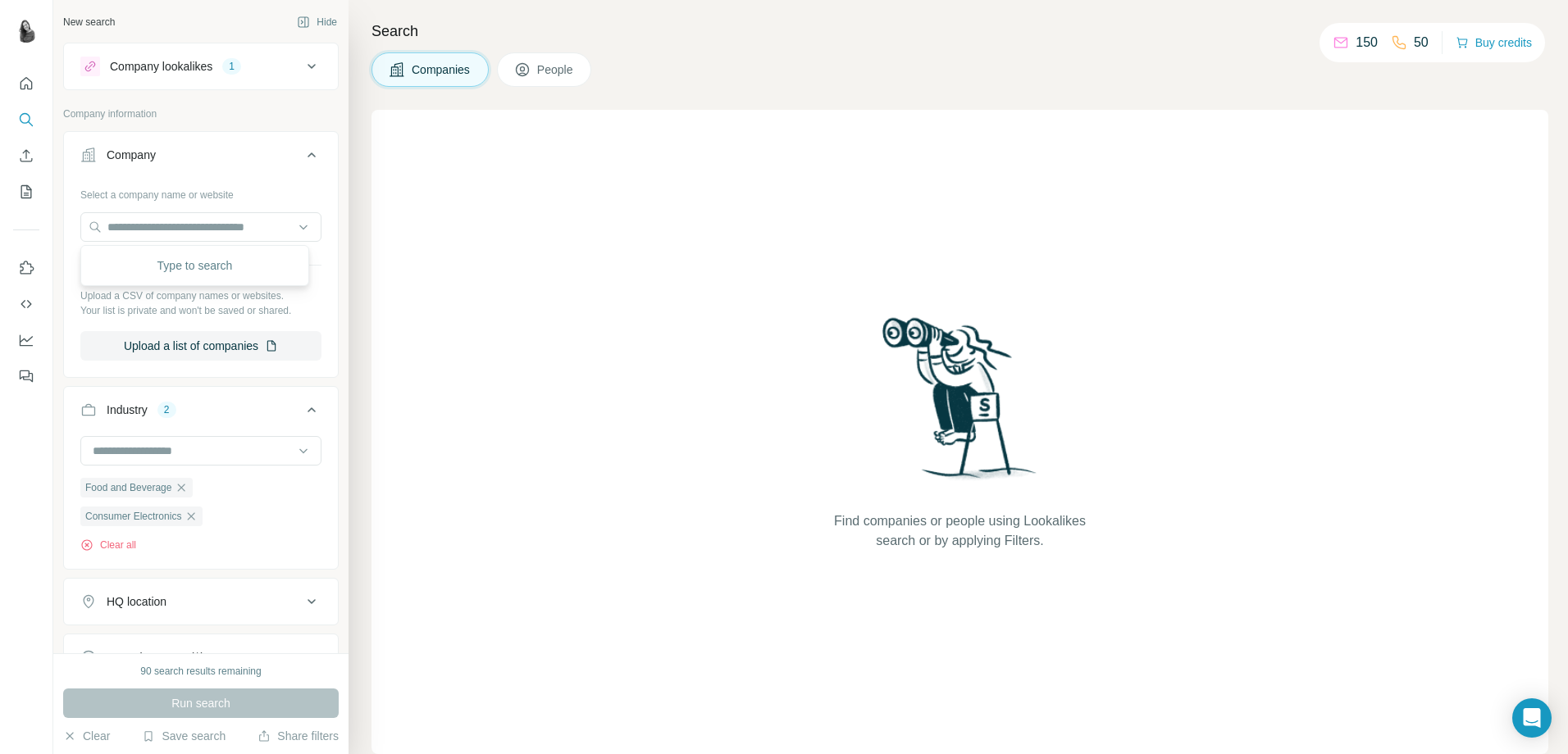 click on "Company" at bounding box center (191, 155) 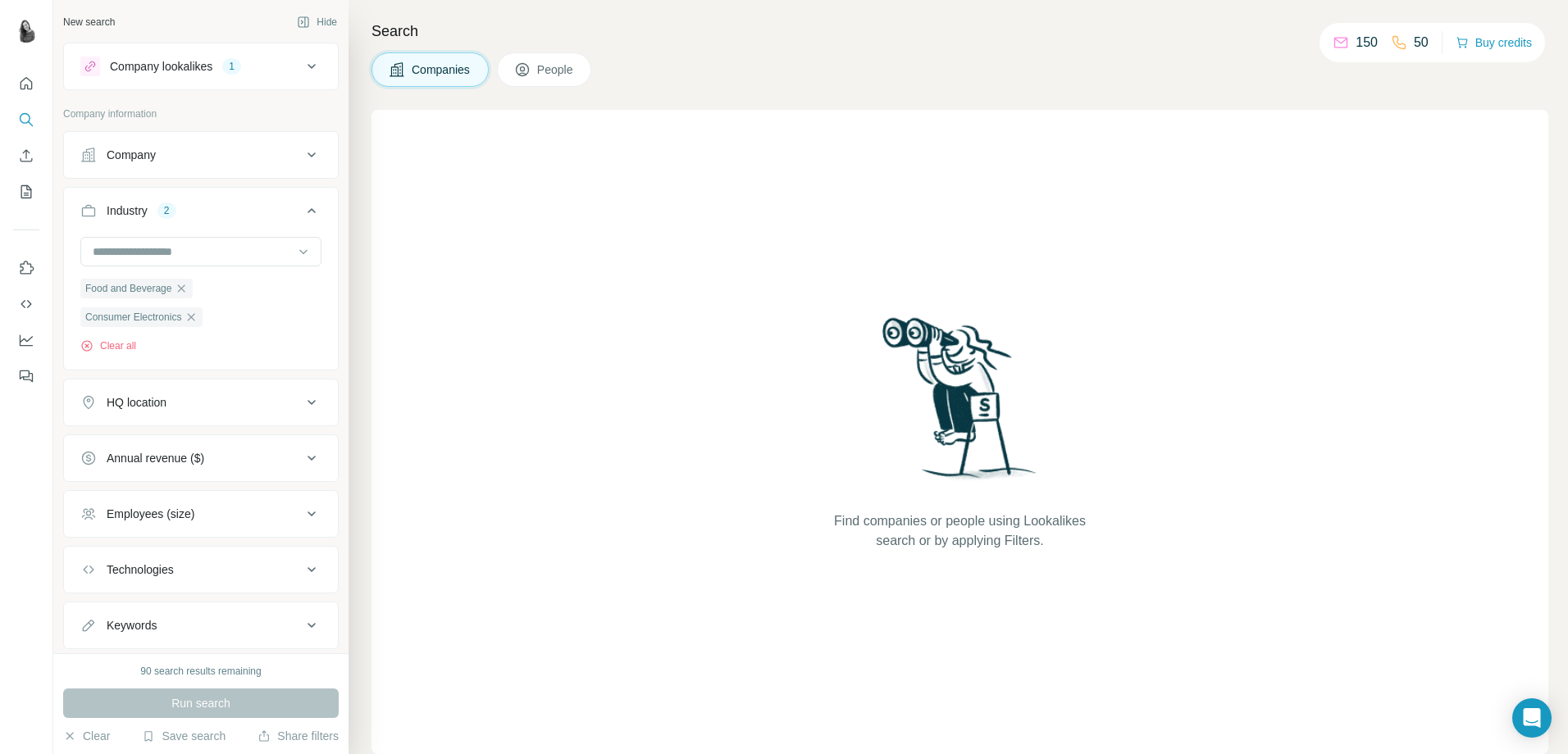 click on "Company lookalikes 1" at bounding box center [191, 66] 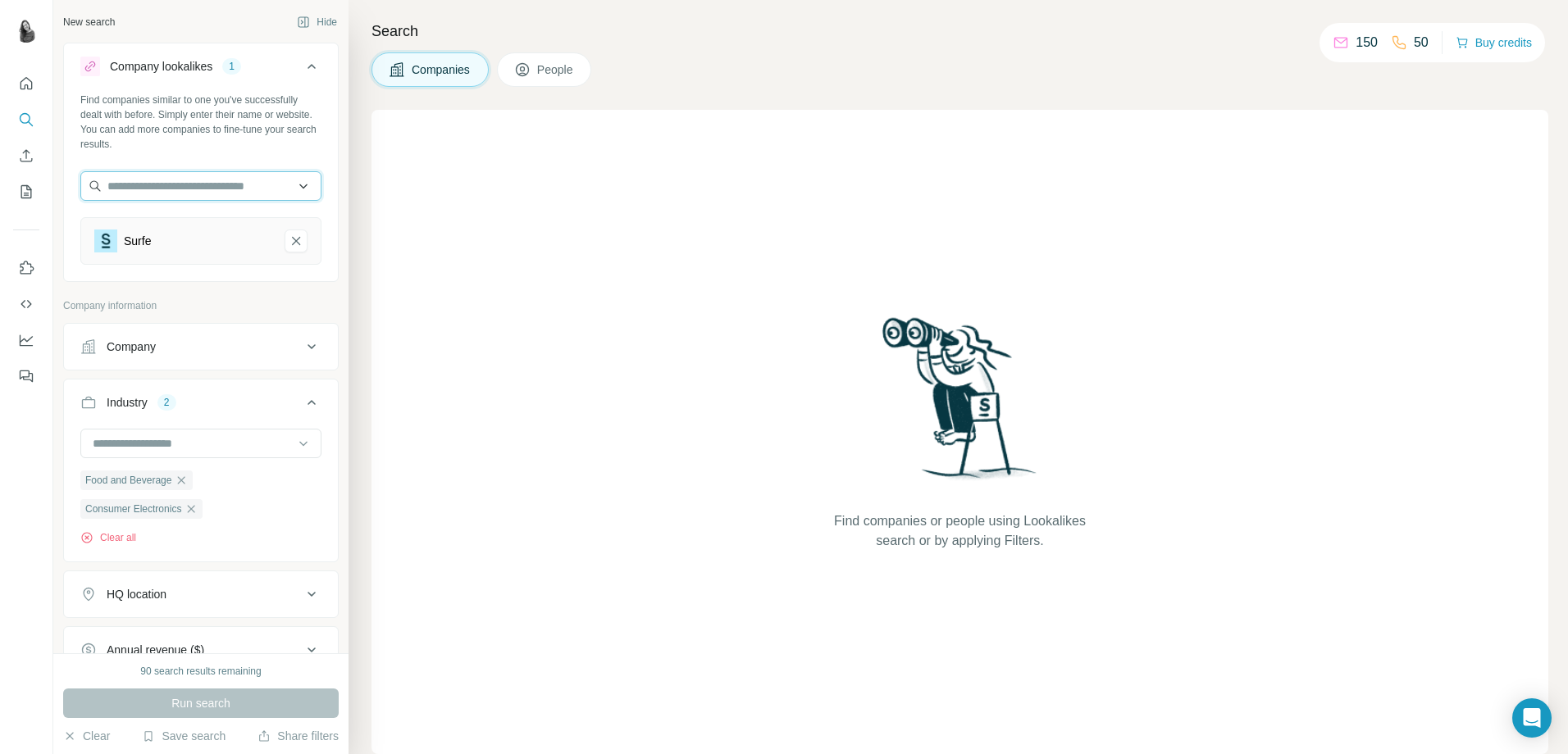 click at bounding box center (201, 186) 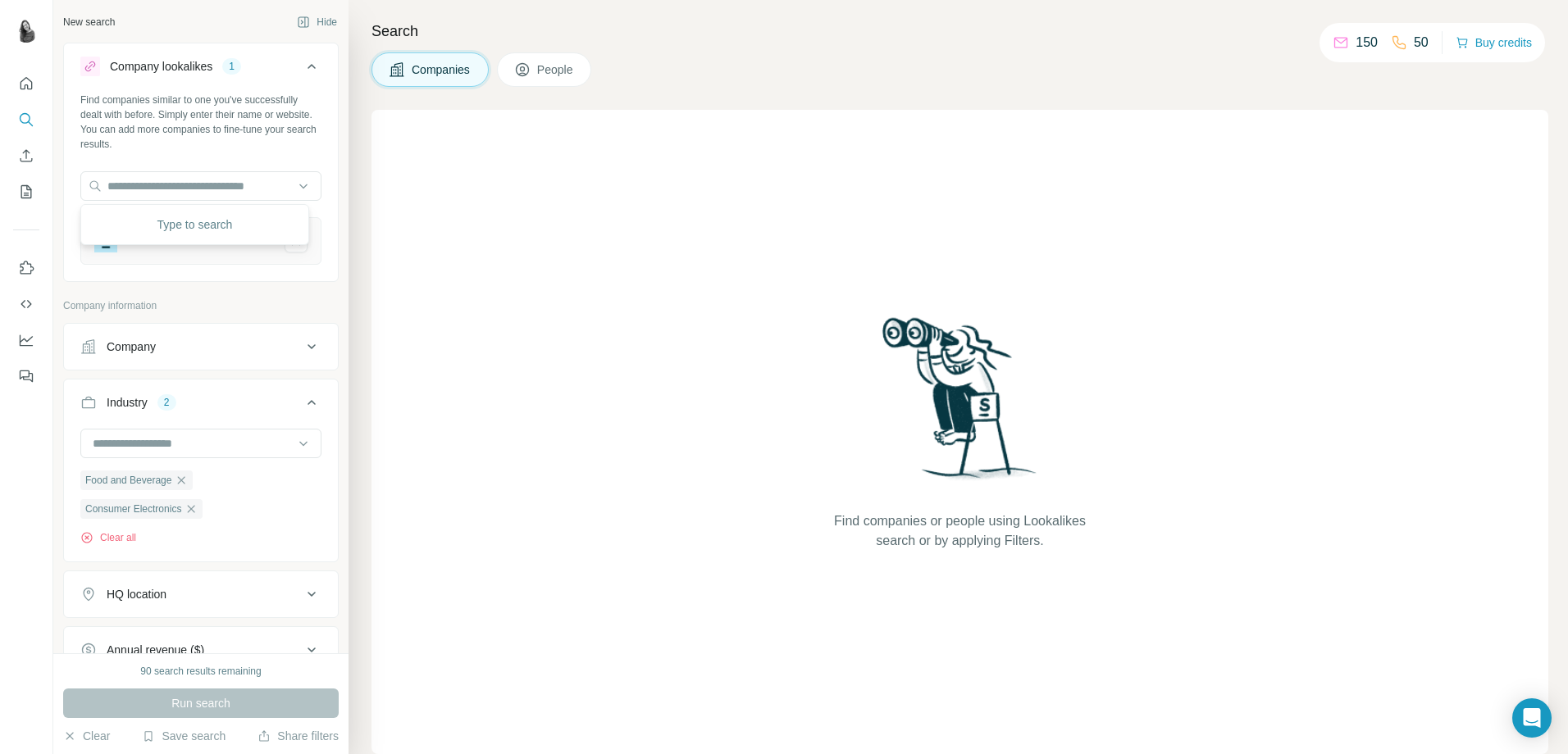 click on "Find companies similar to one you've successfully dealt with before. Simply enter their name or website. You can add more companies to fine-tune your search results. [SERVICE_NAME]" at bounding box center [201, 185] 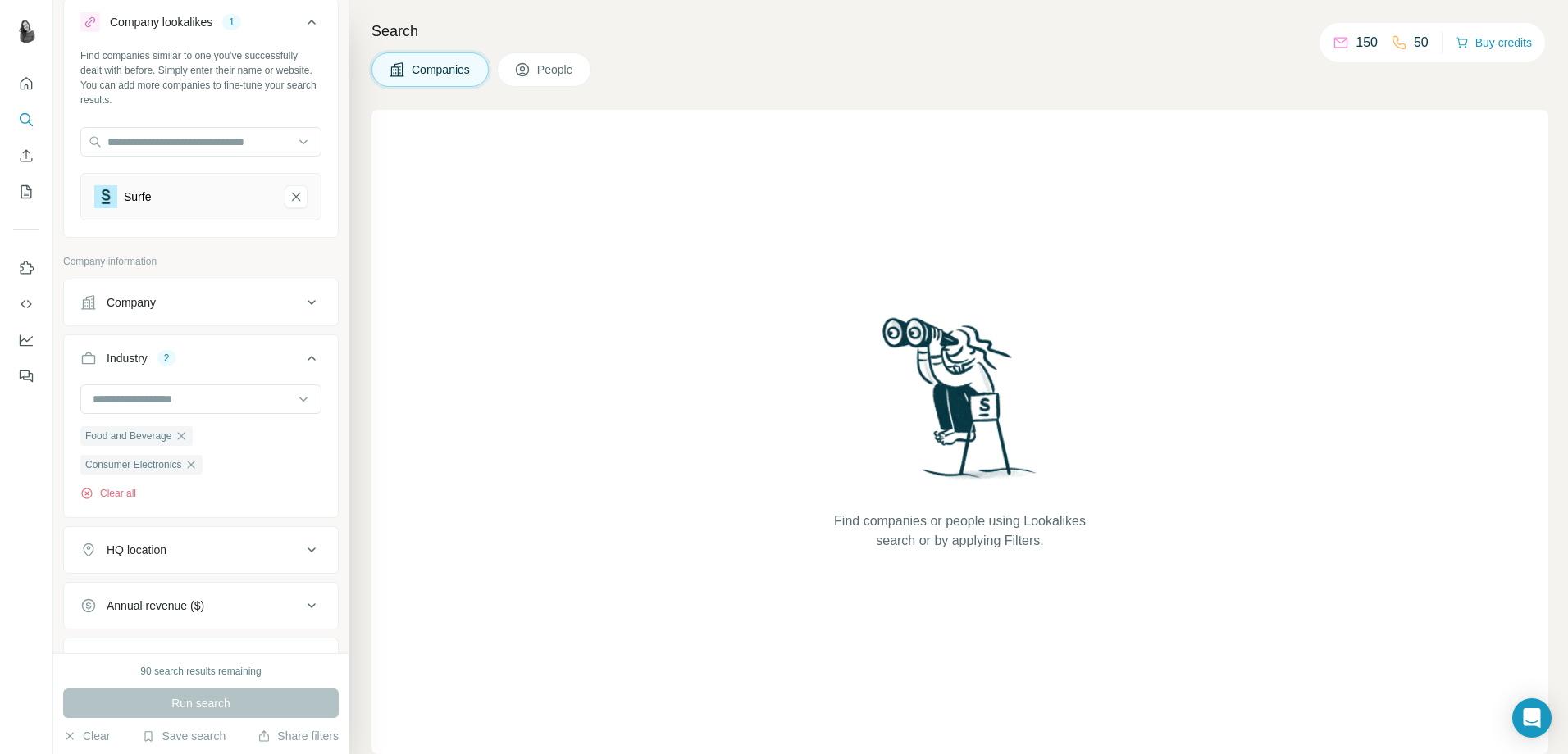 scroll, scrollTop: 82, scrollLeft: 0, axis: vertical 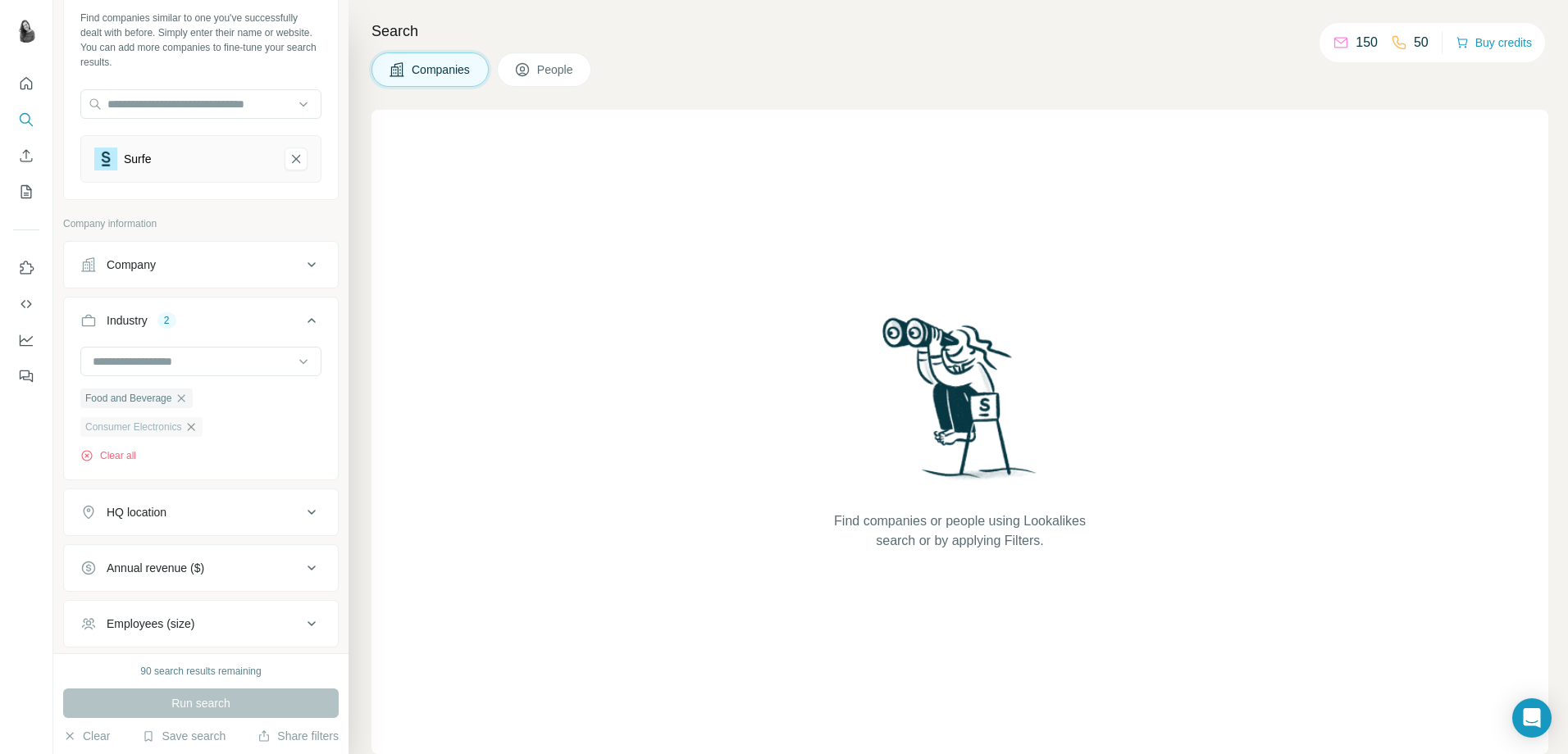click 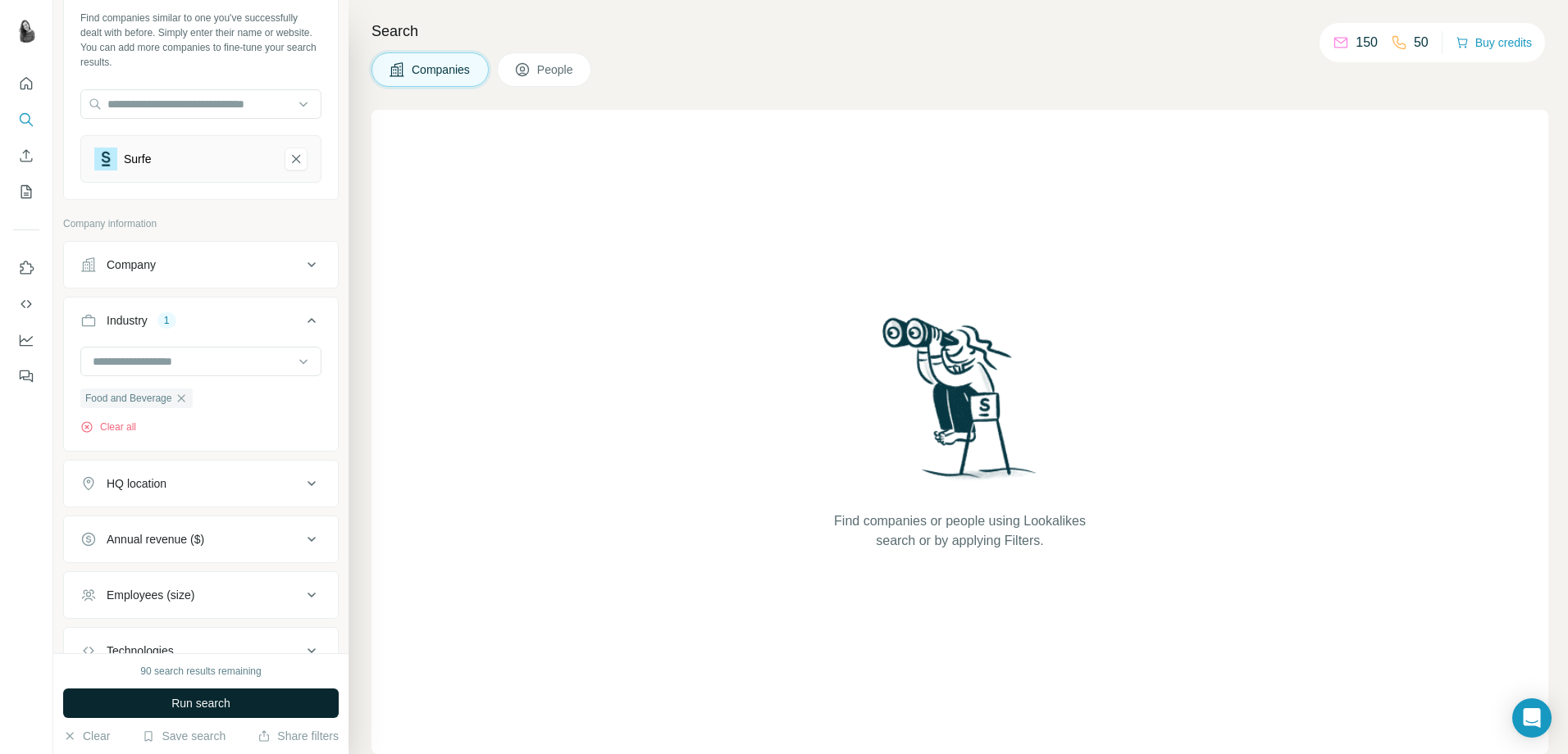 click on "Run search" at bounding box center (201, 703) 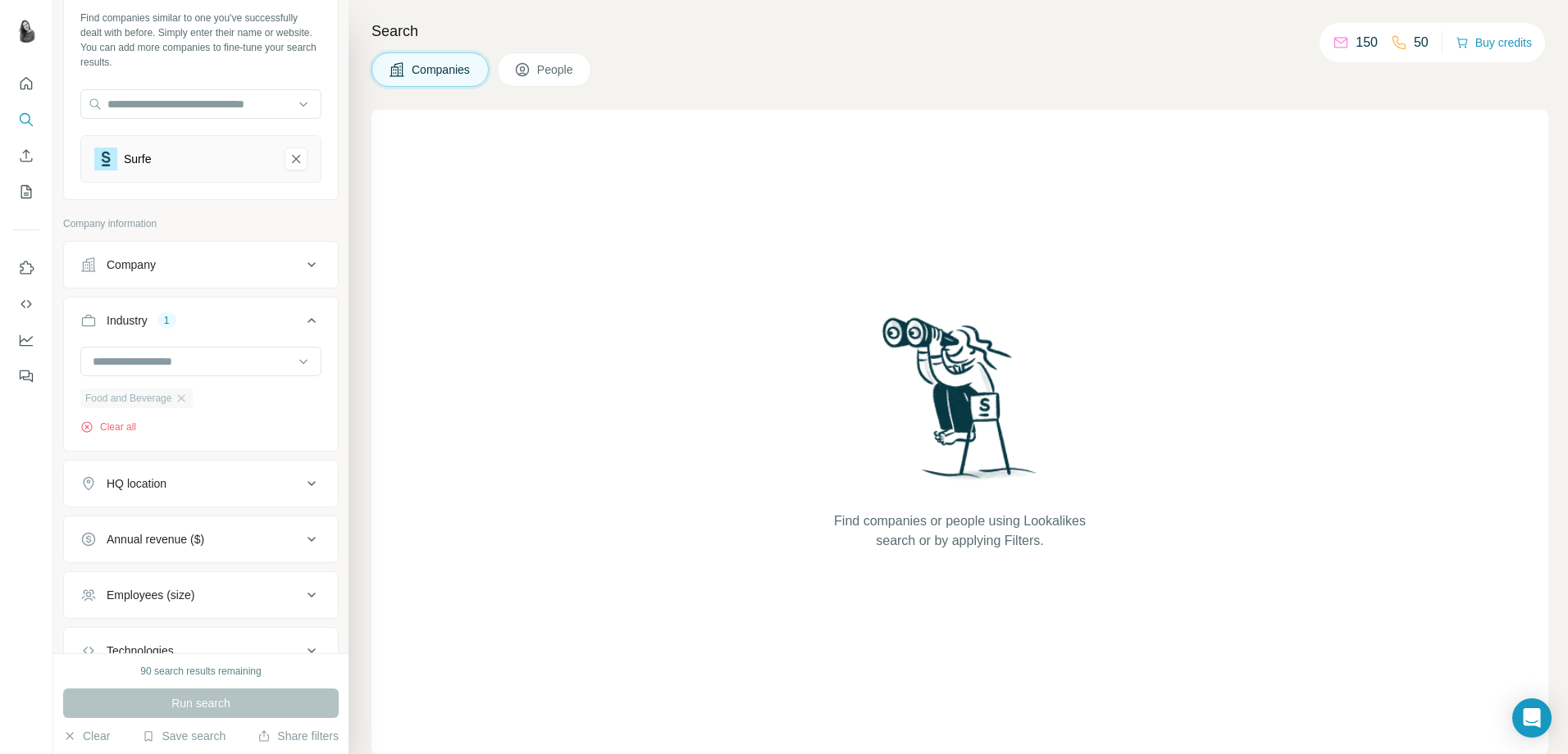 click on "Food and Beverage" at bounding box center [136, 398] 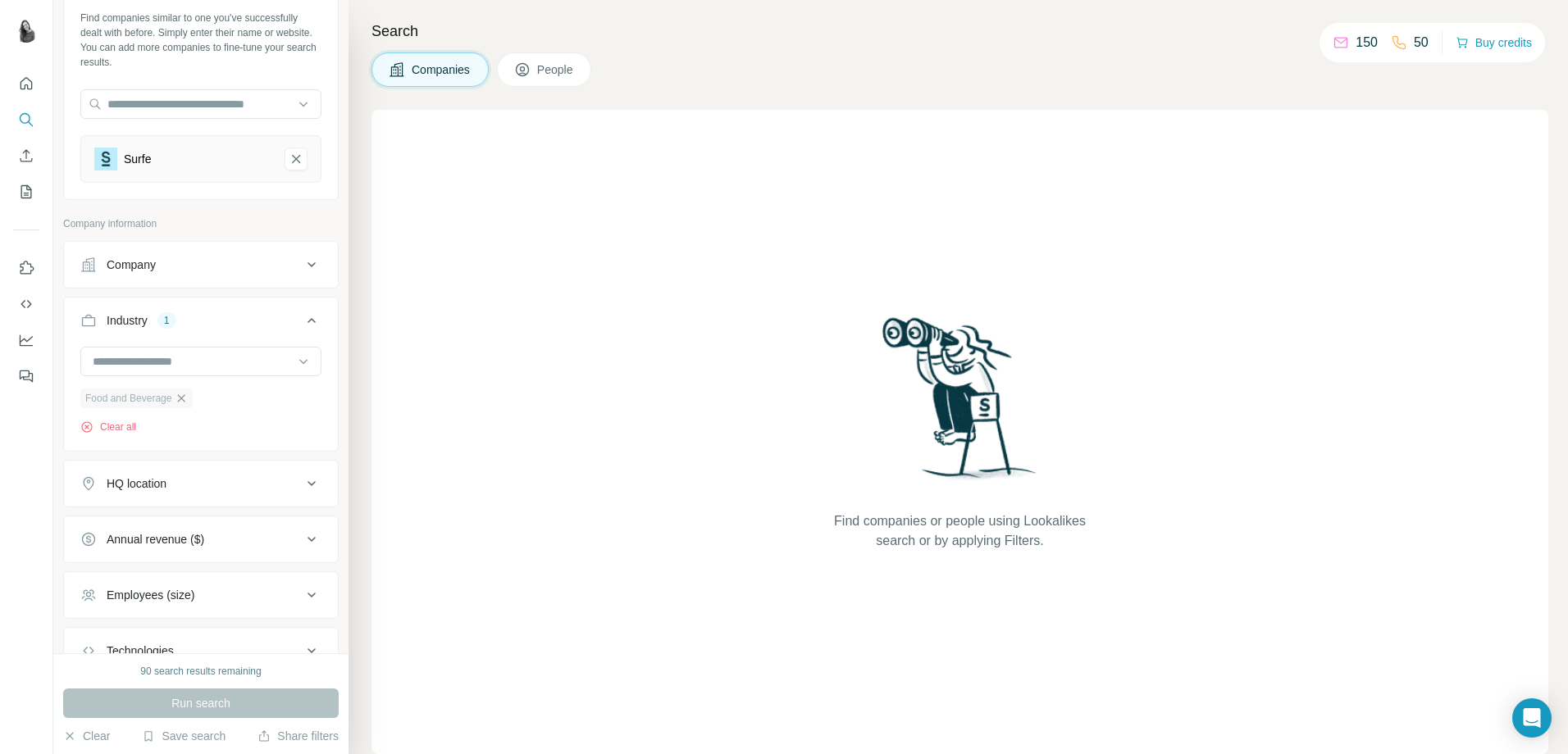 click 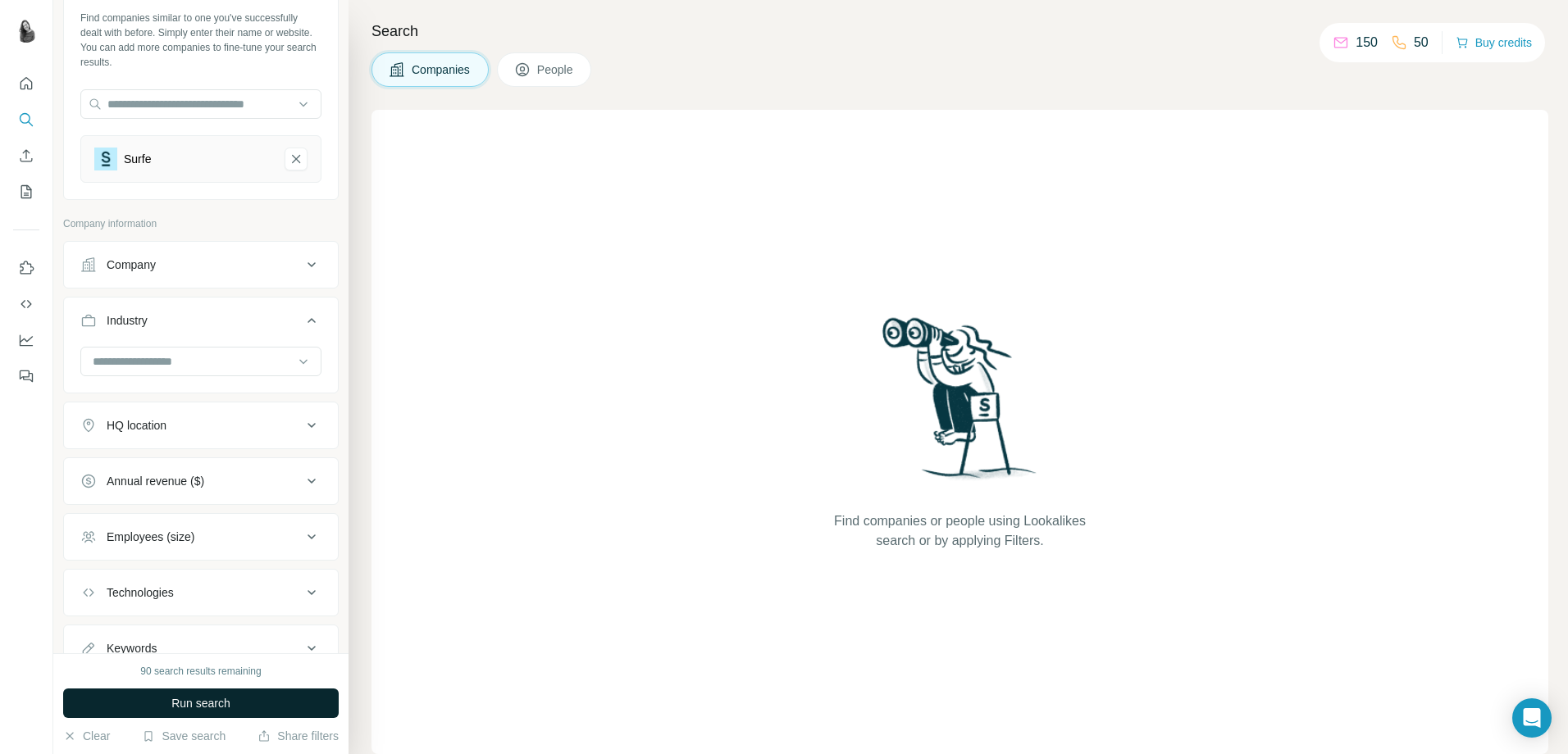 click on "Run search" at bounding box center [201, 703] 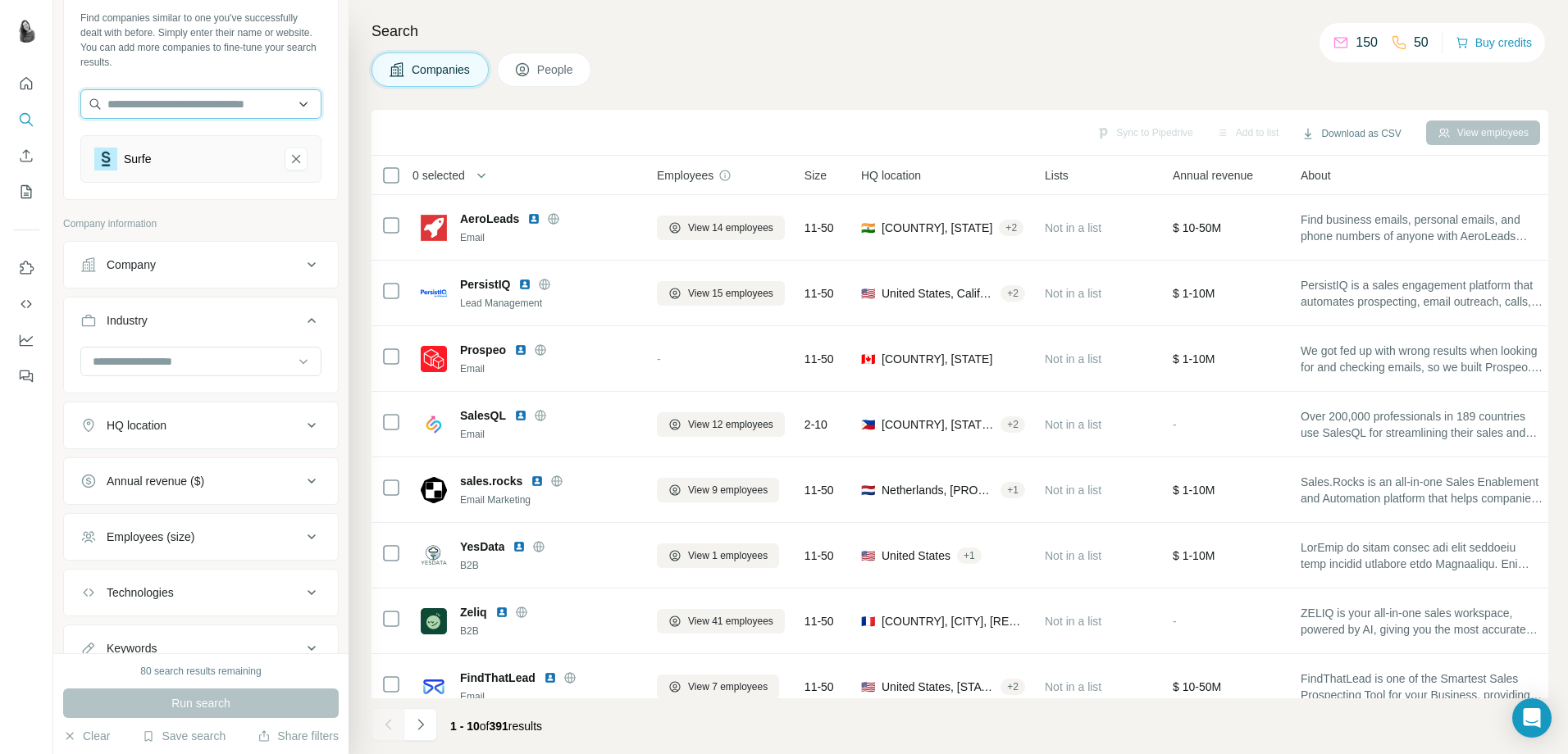 click at bounding box center [201, 104] 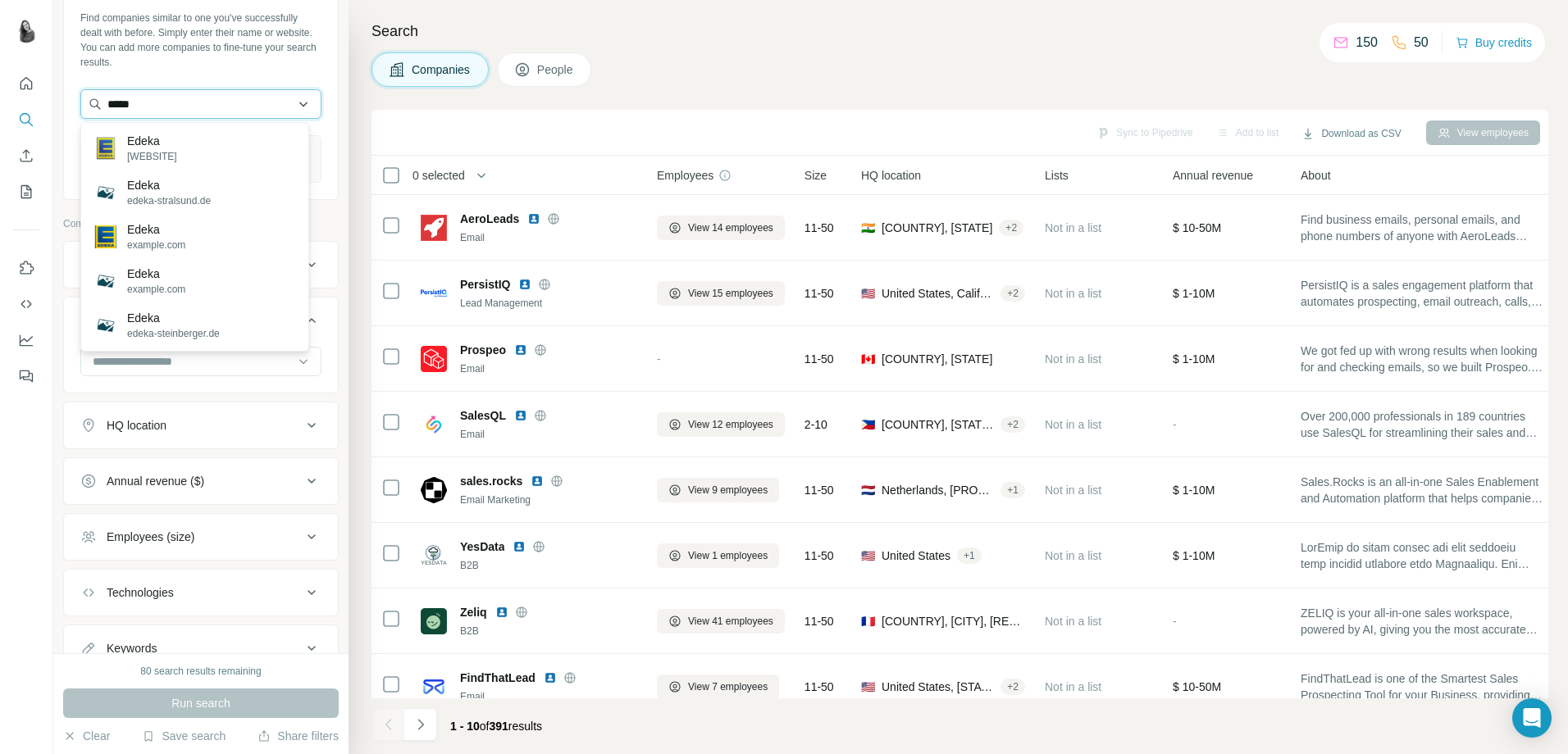drag, startPoint x: 161, startPoint y: 104, endPoint x: 103, endPoint y: 109, distance: 58.21512 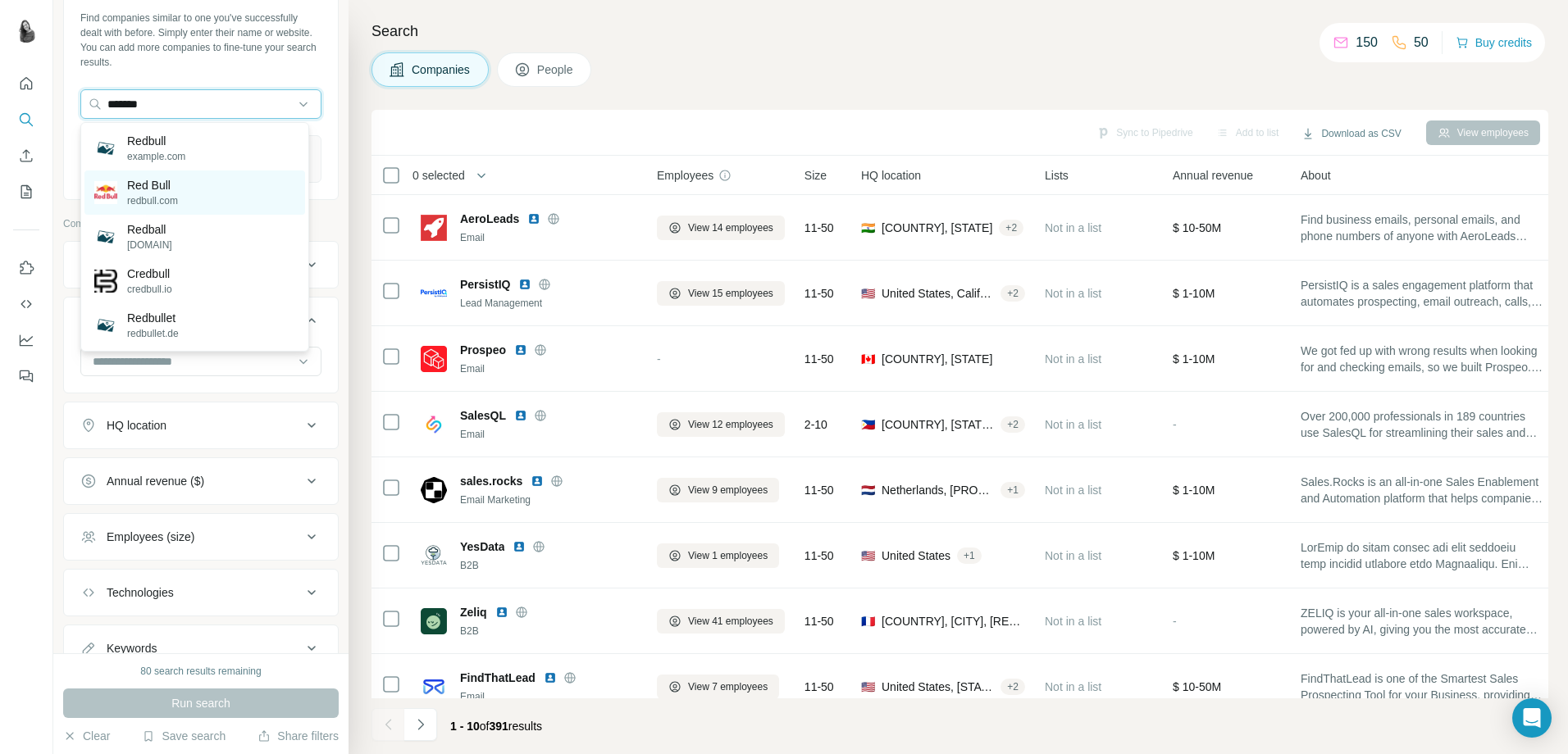 type on "*******" 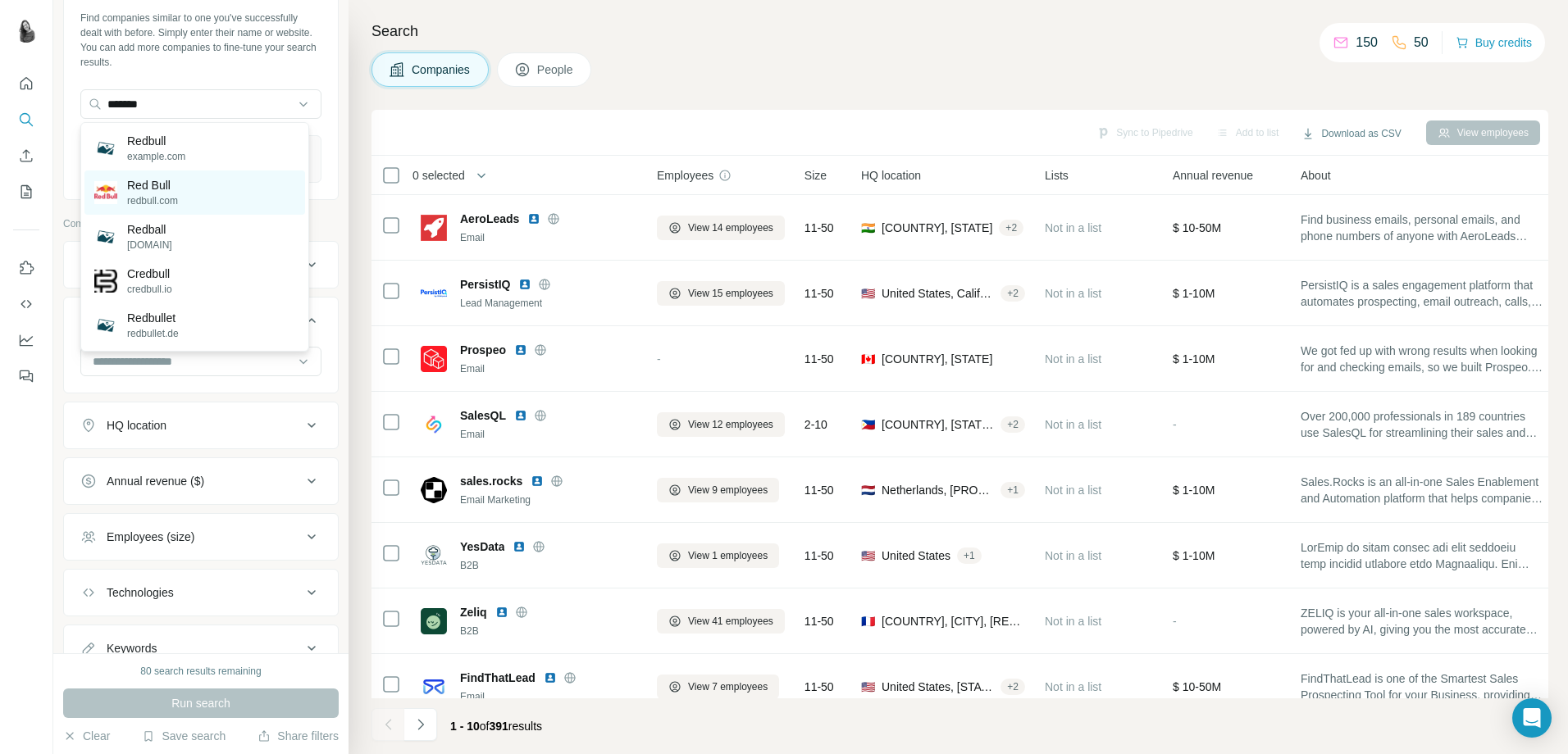 click on "Red Bull" at bounding box center [153, 185] 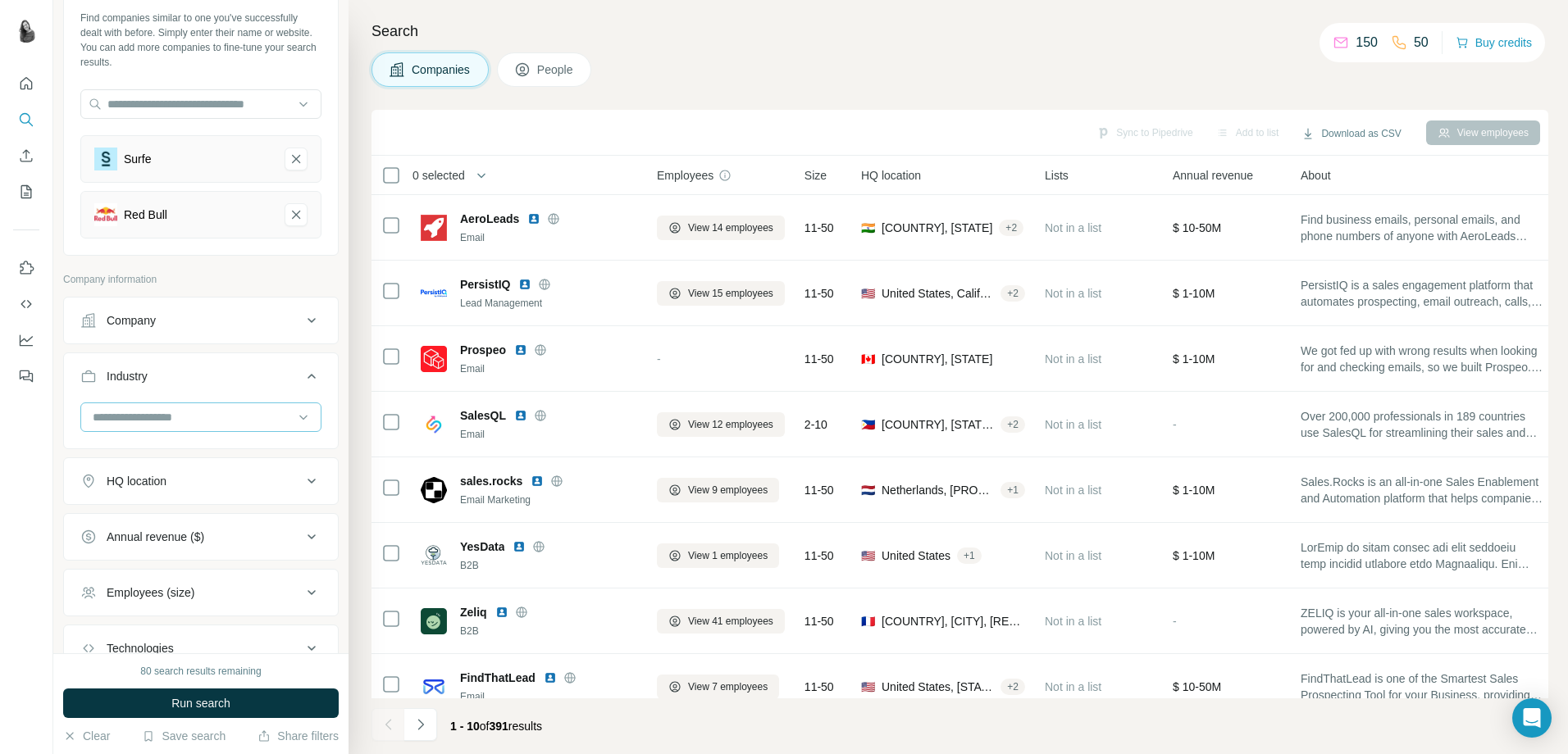 click at bounding box center (192, 417) 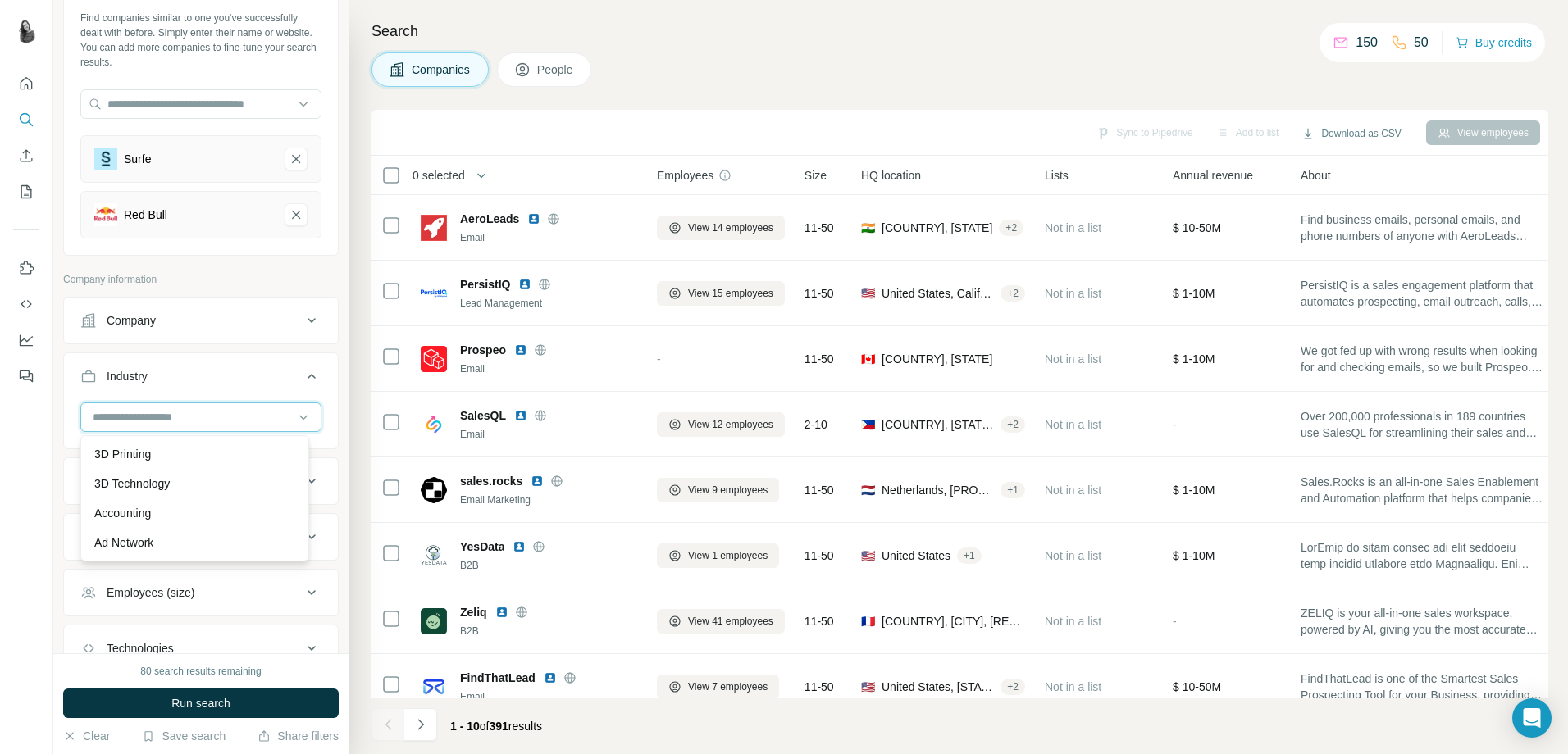 click at bounding box center [192, 417] 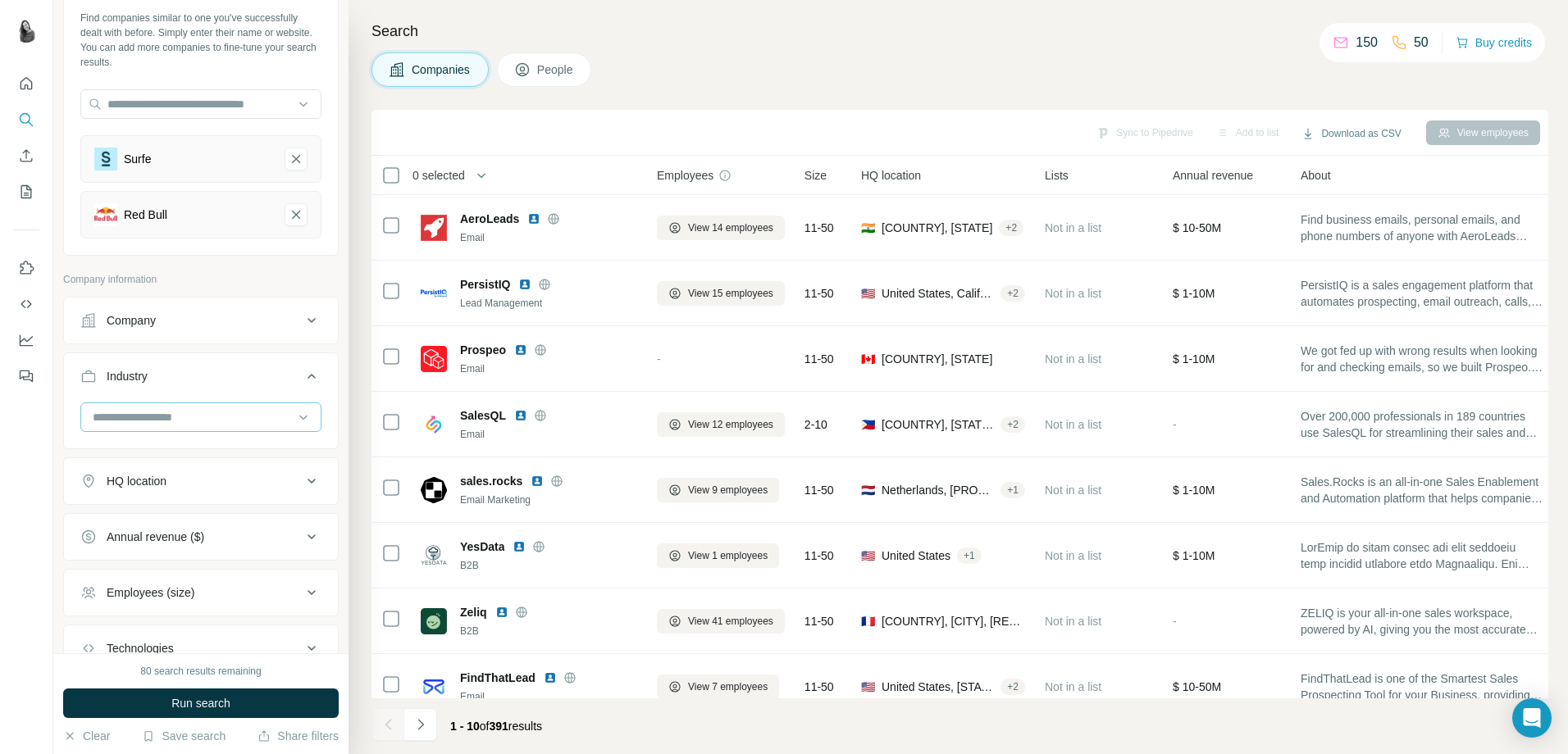 click at bounding box center [192, 417] 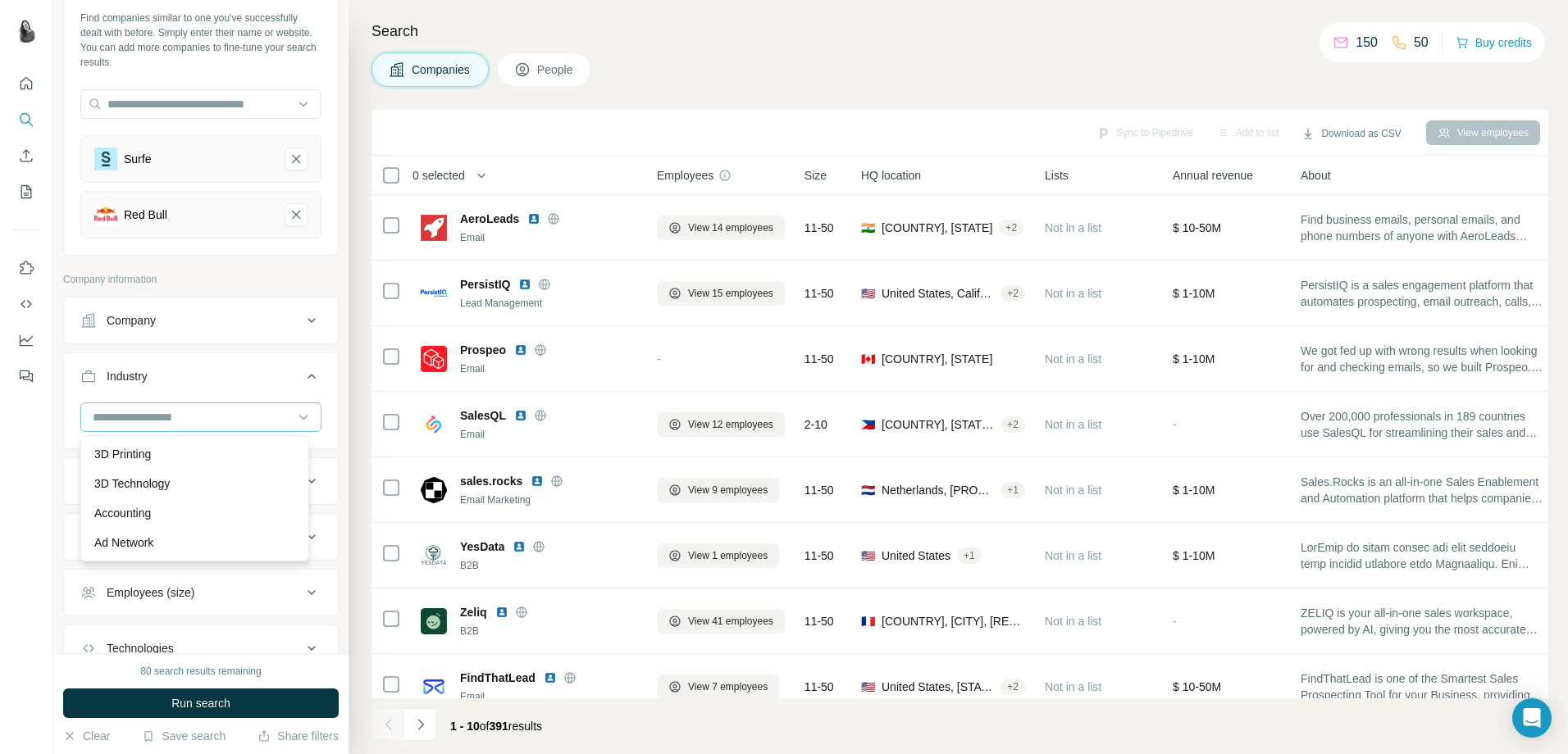 click at bounding box center (192, 417) 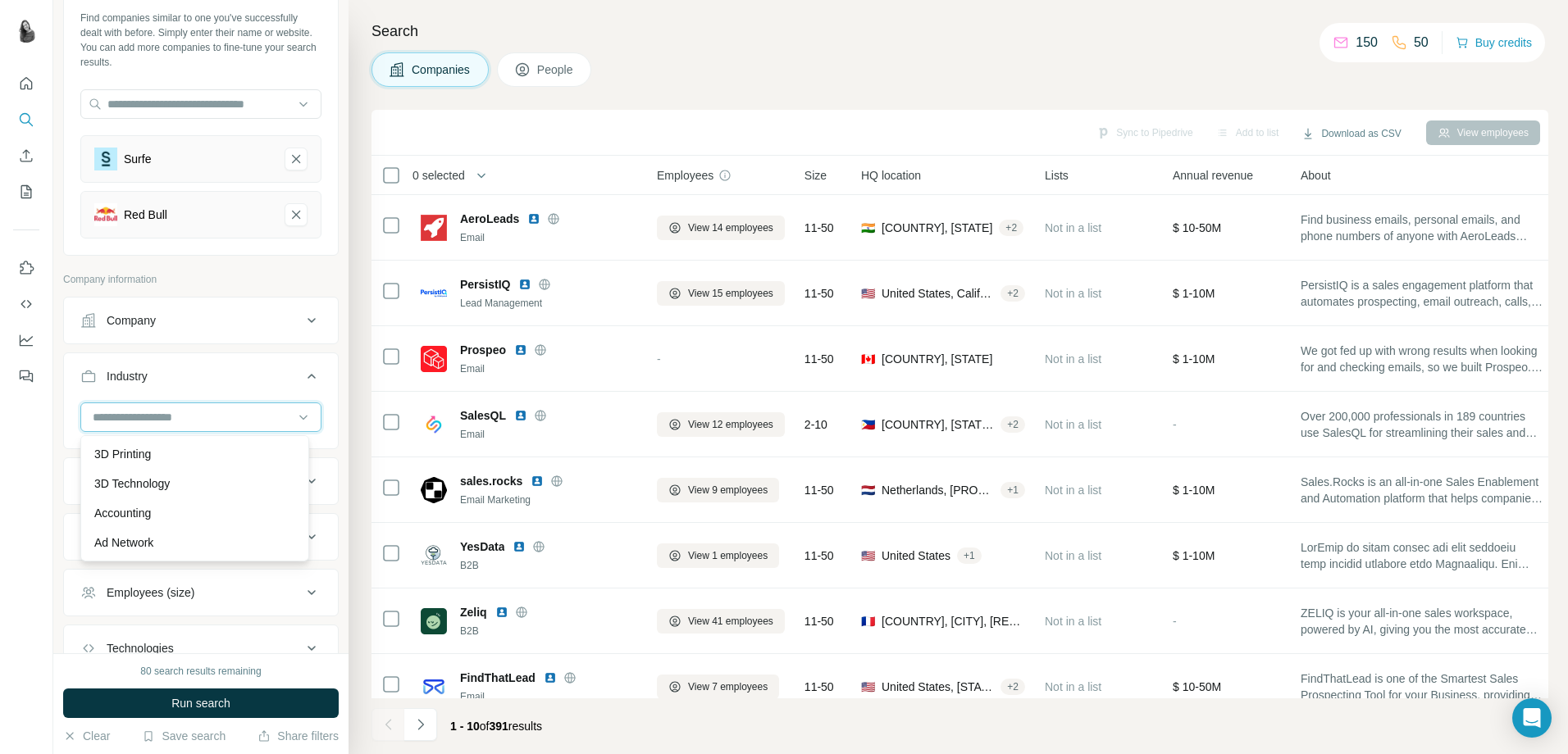 click at bounding box center [192, 417] 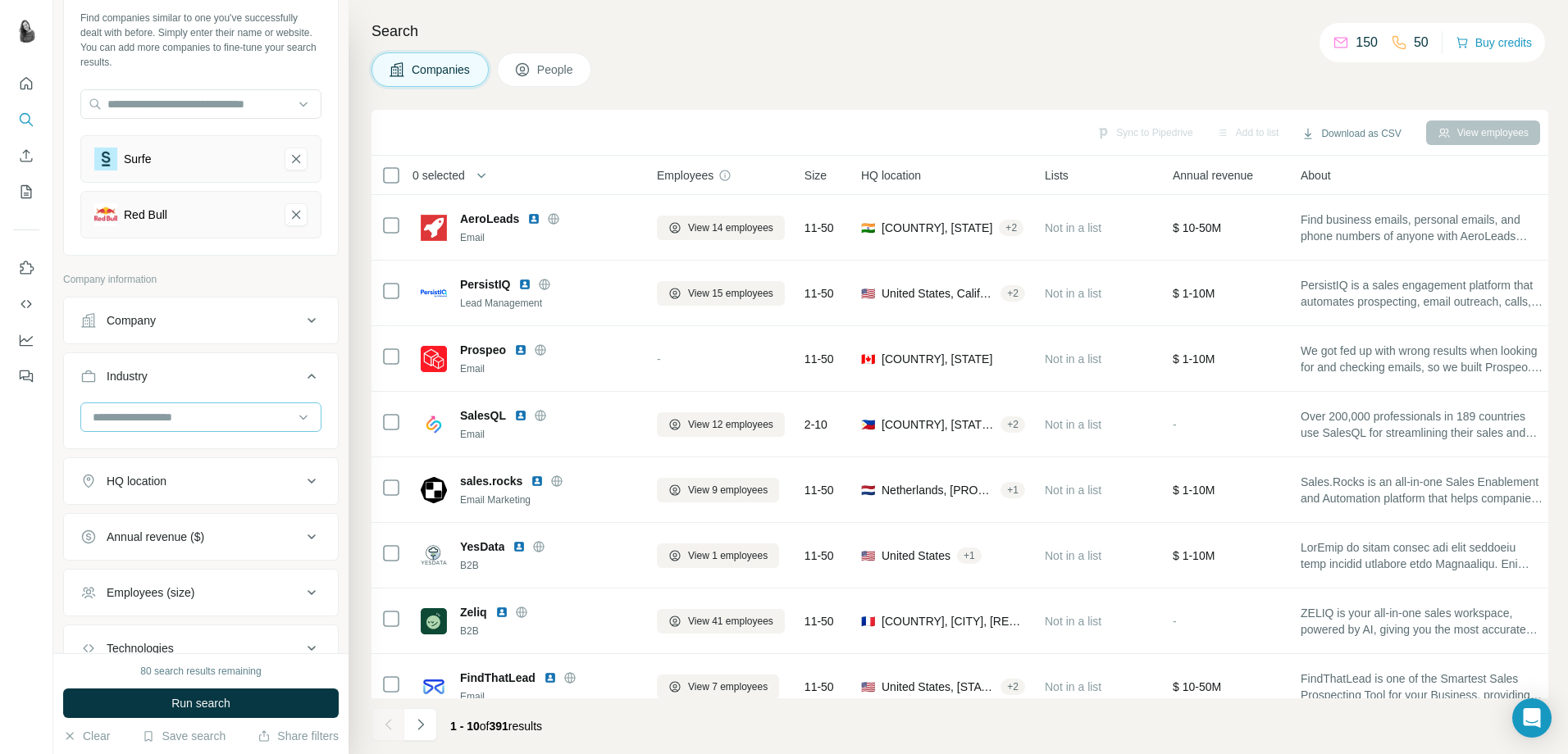 click at bounding box center [192, 417] 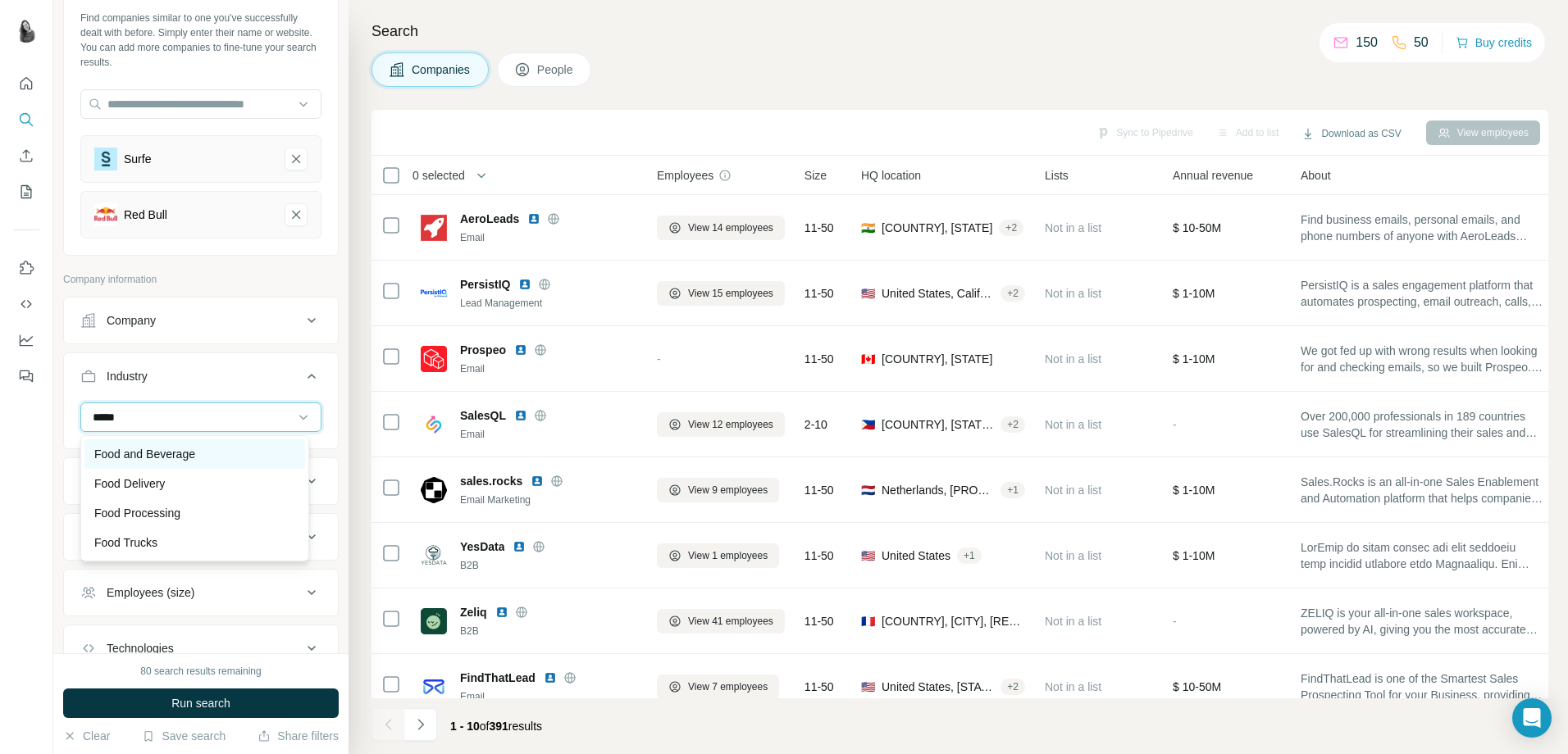 type on "****" 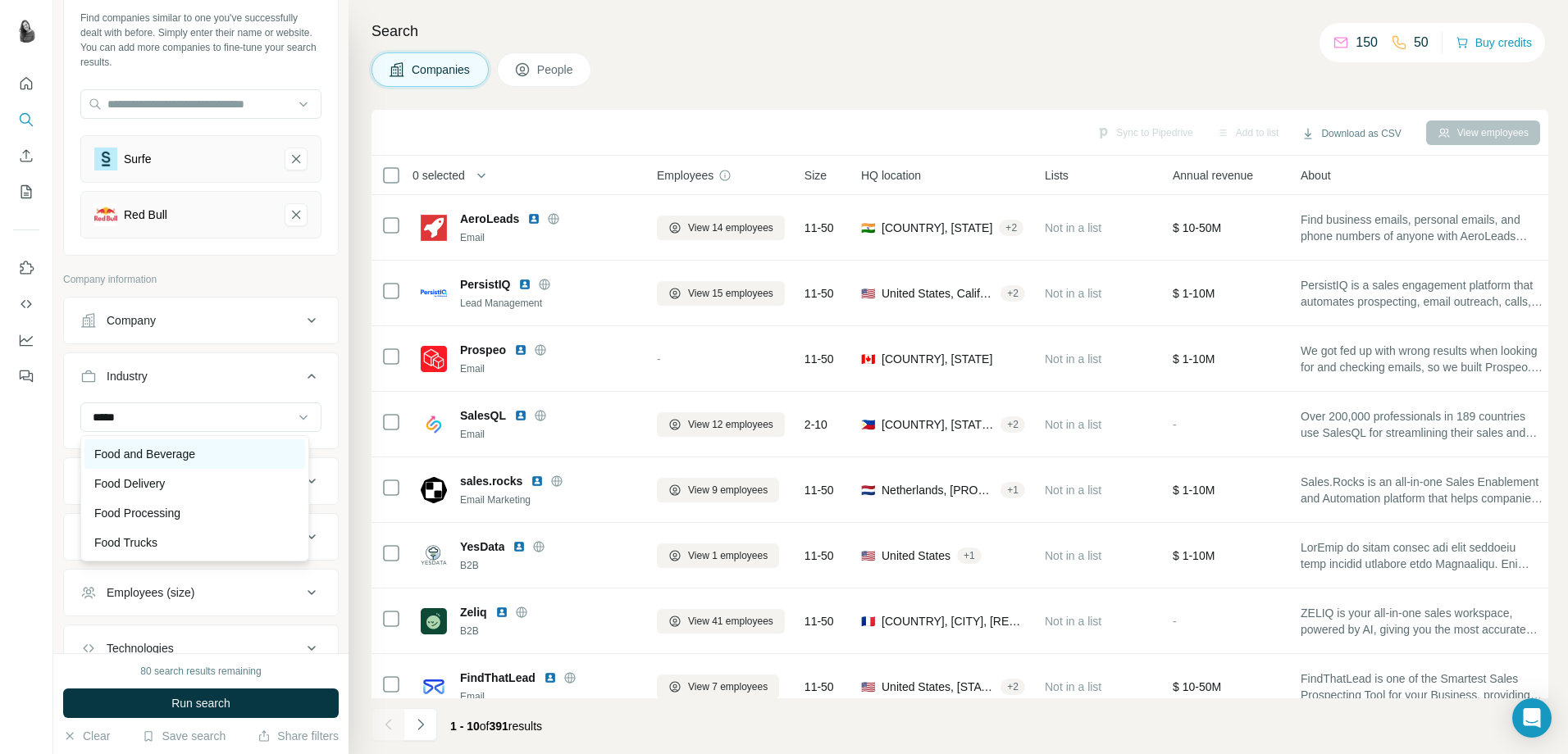 click on "Food and Beverage" at bounding box center [144, 454] 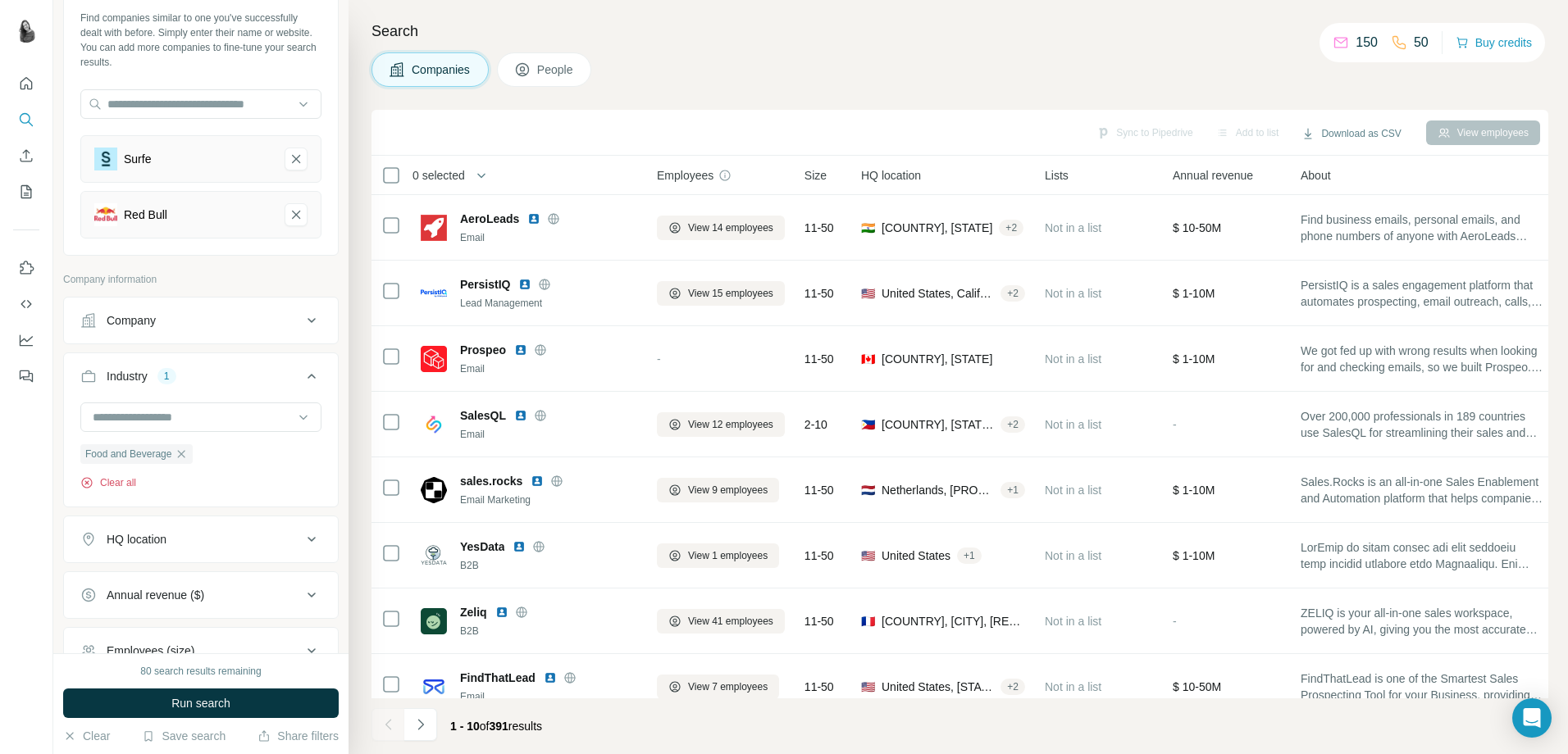 click 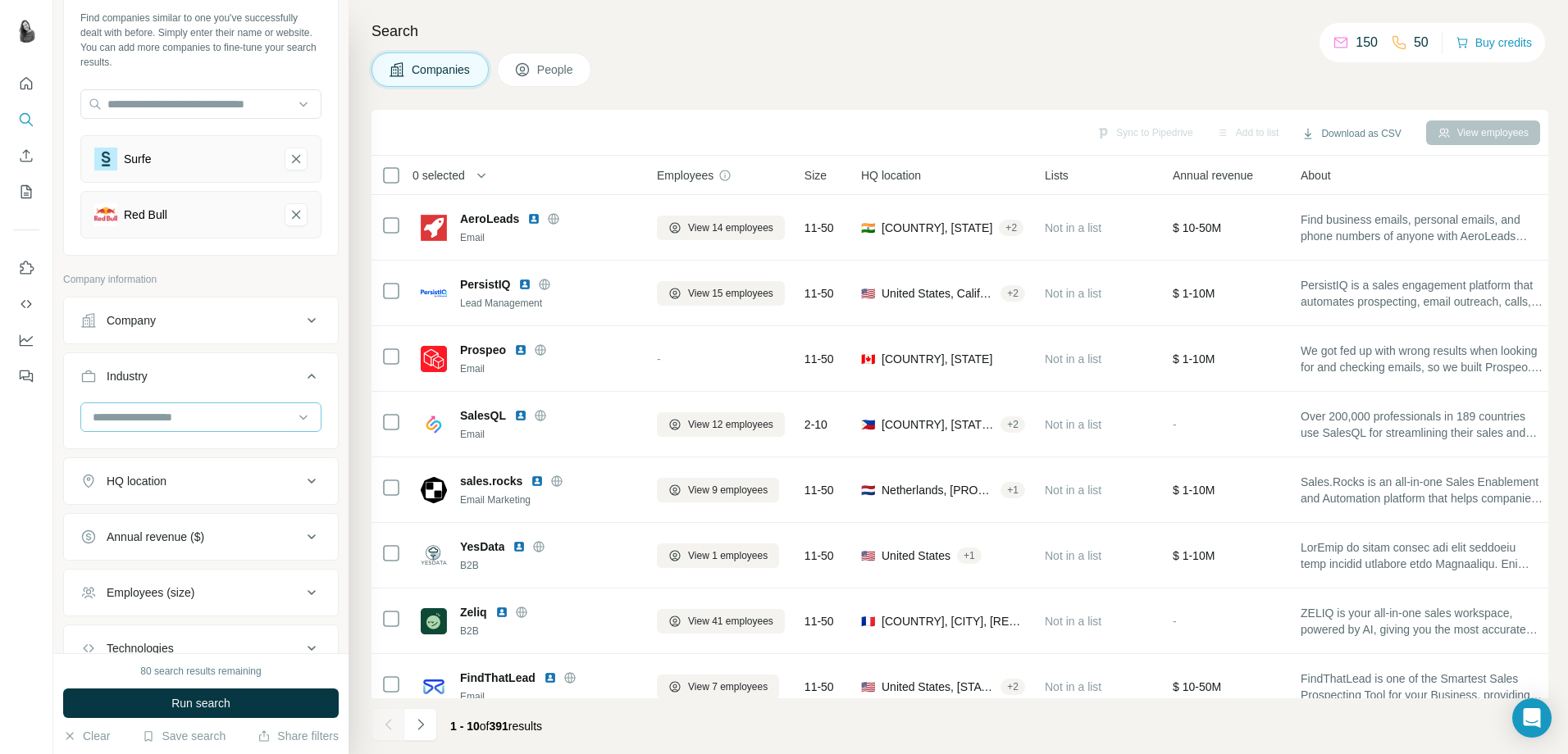 click at bounding box center (192, 417) 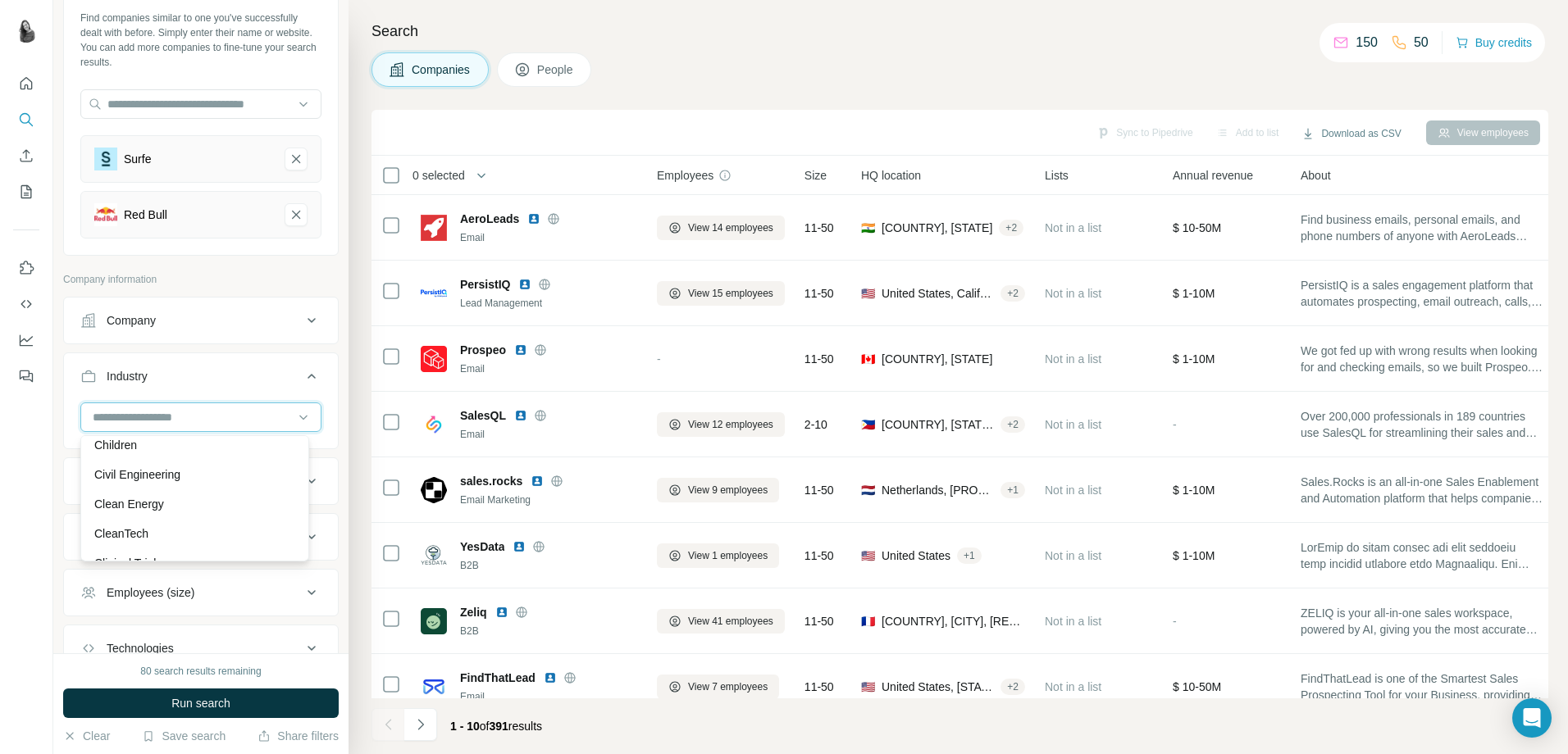scroll, scrollTop: 2459, scrollLeft: 0, axis: vertical 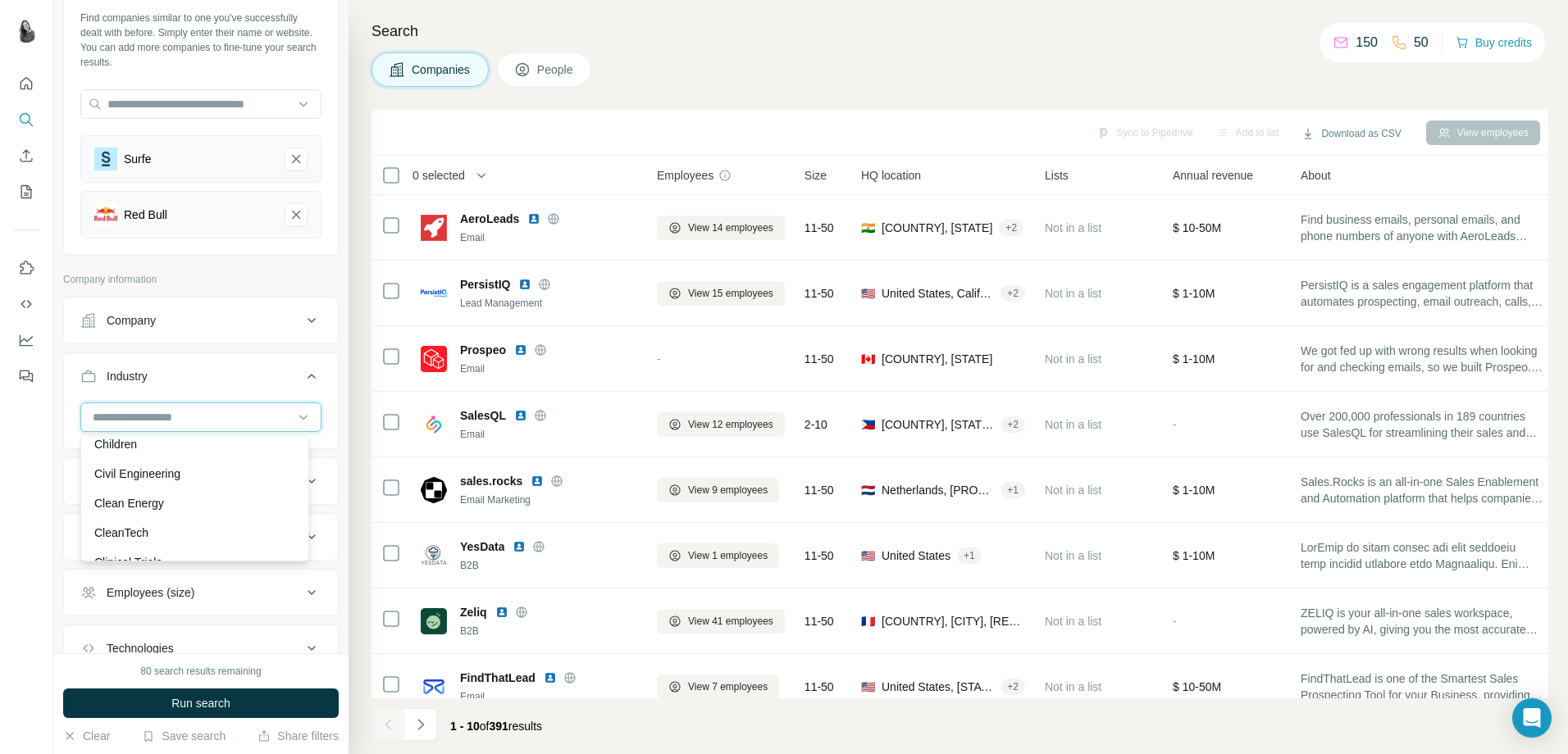 click at bounding box center [192, 417] 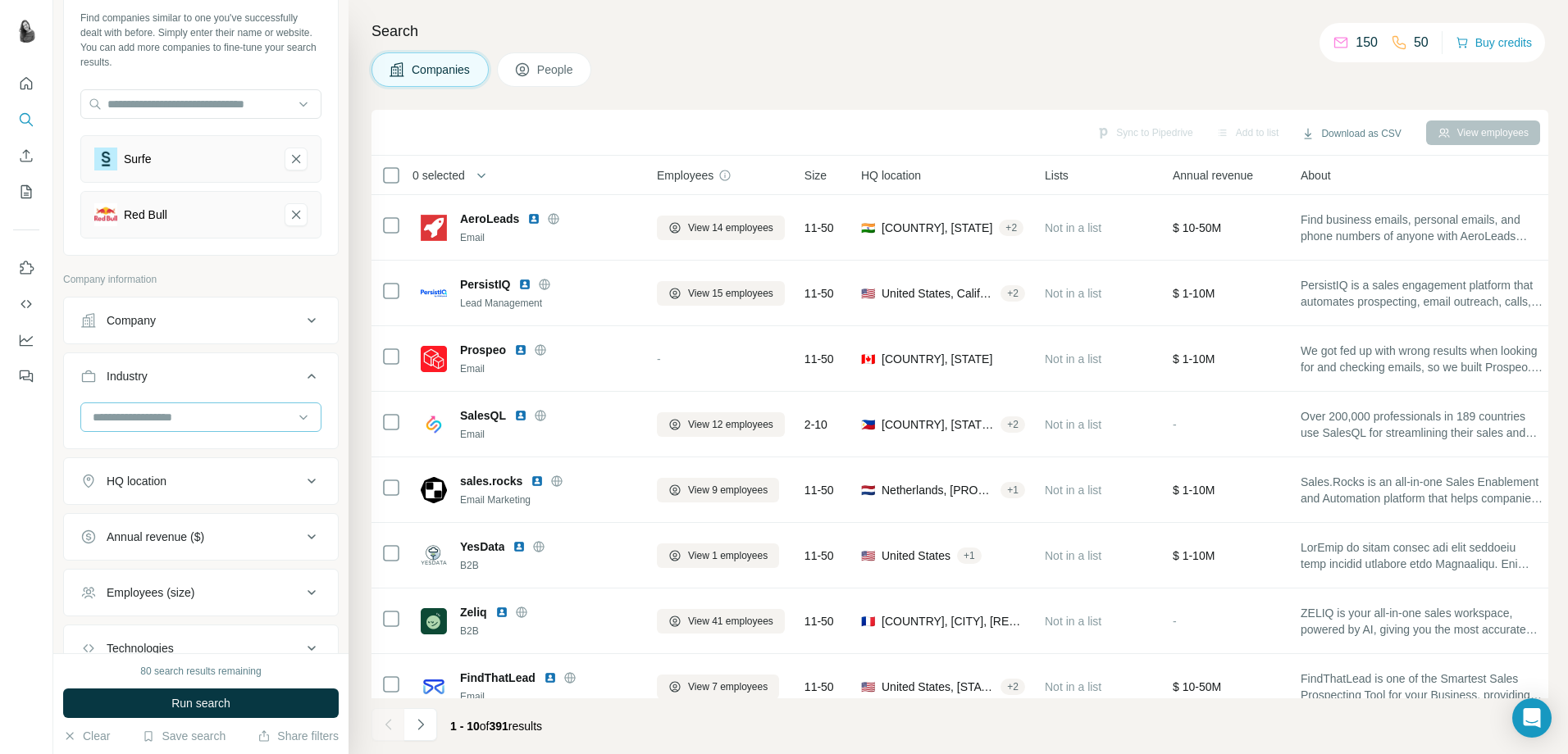 click at bounding box center [192, 417] 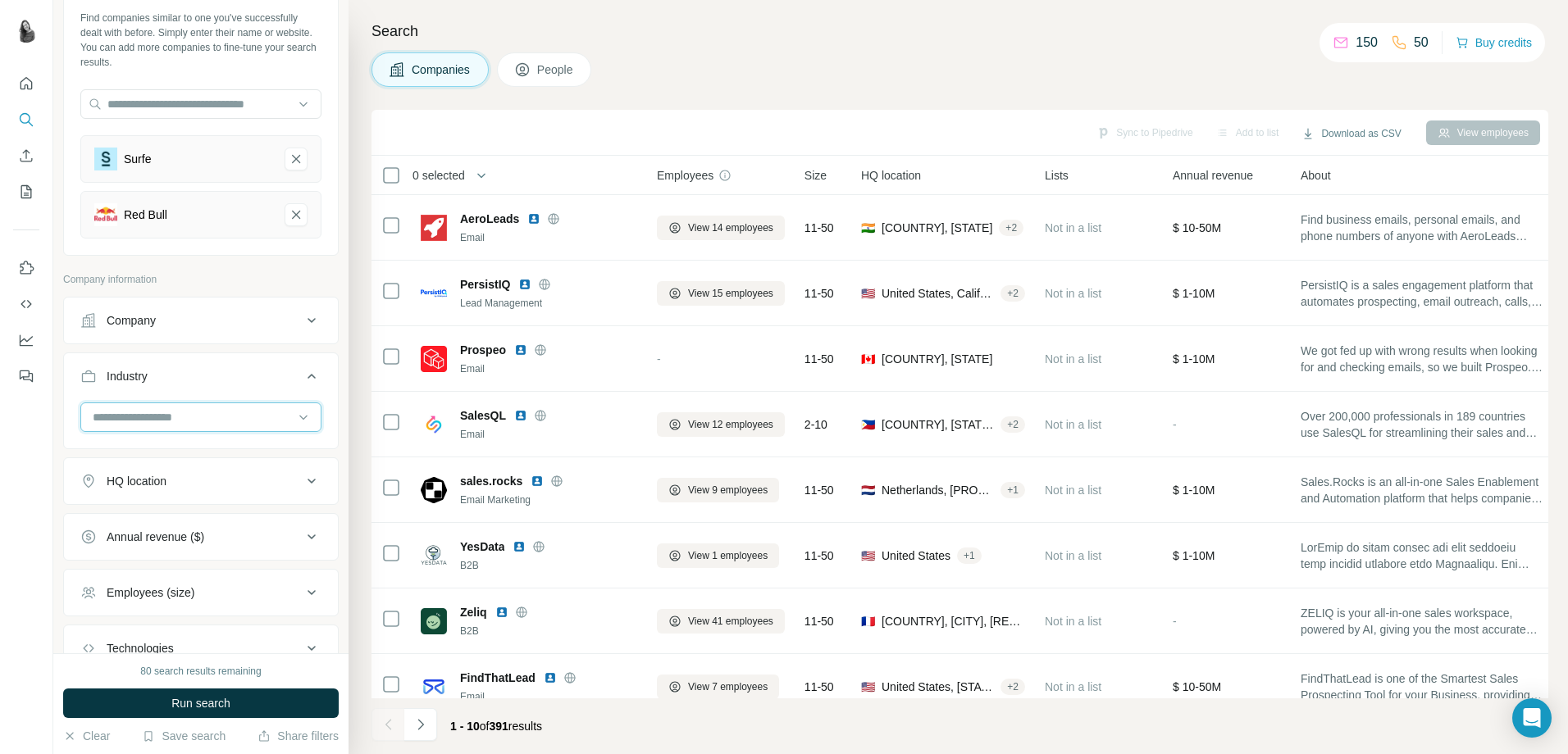 click at bounding box center [192, 417] 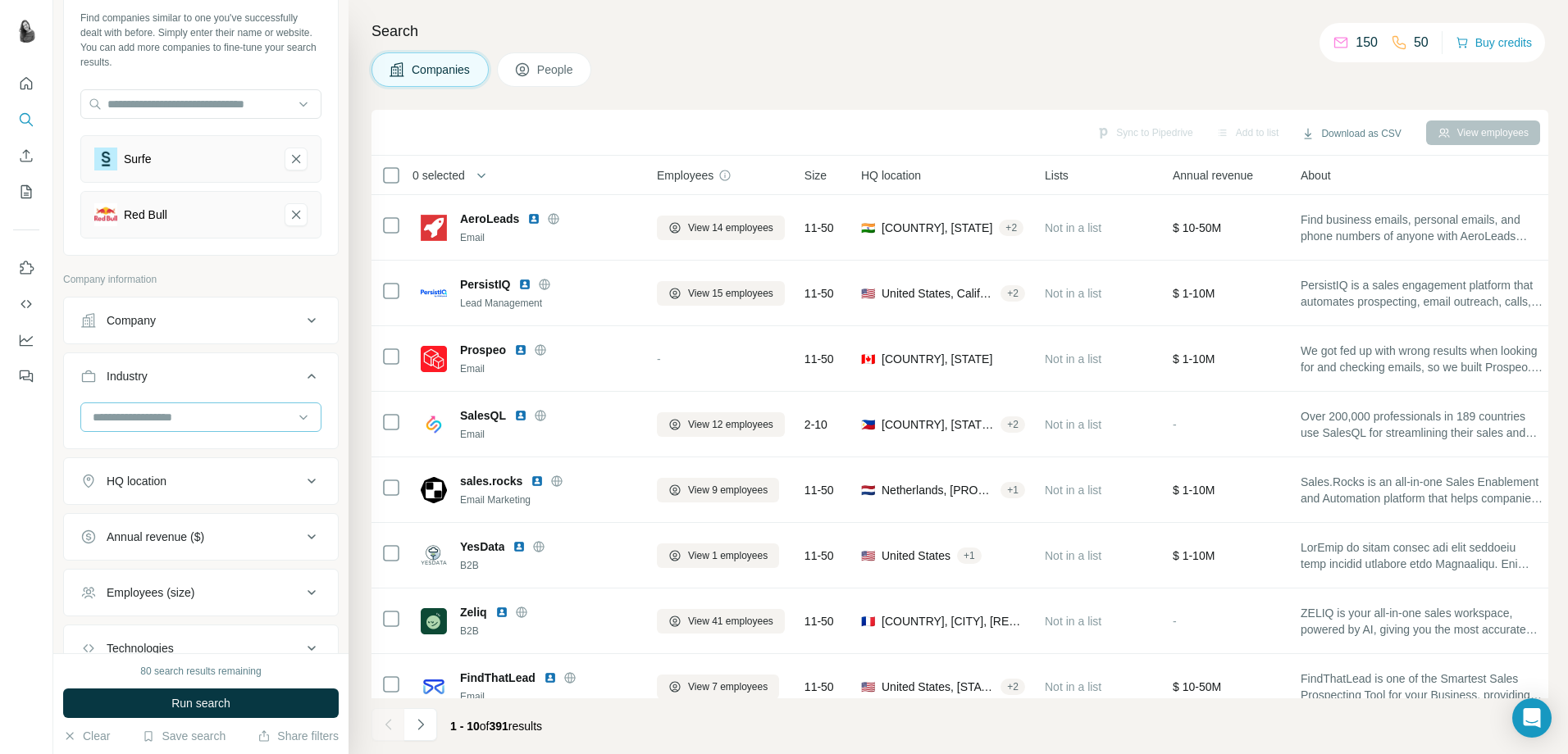 click at bounding box center (192, 417) 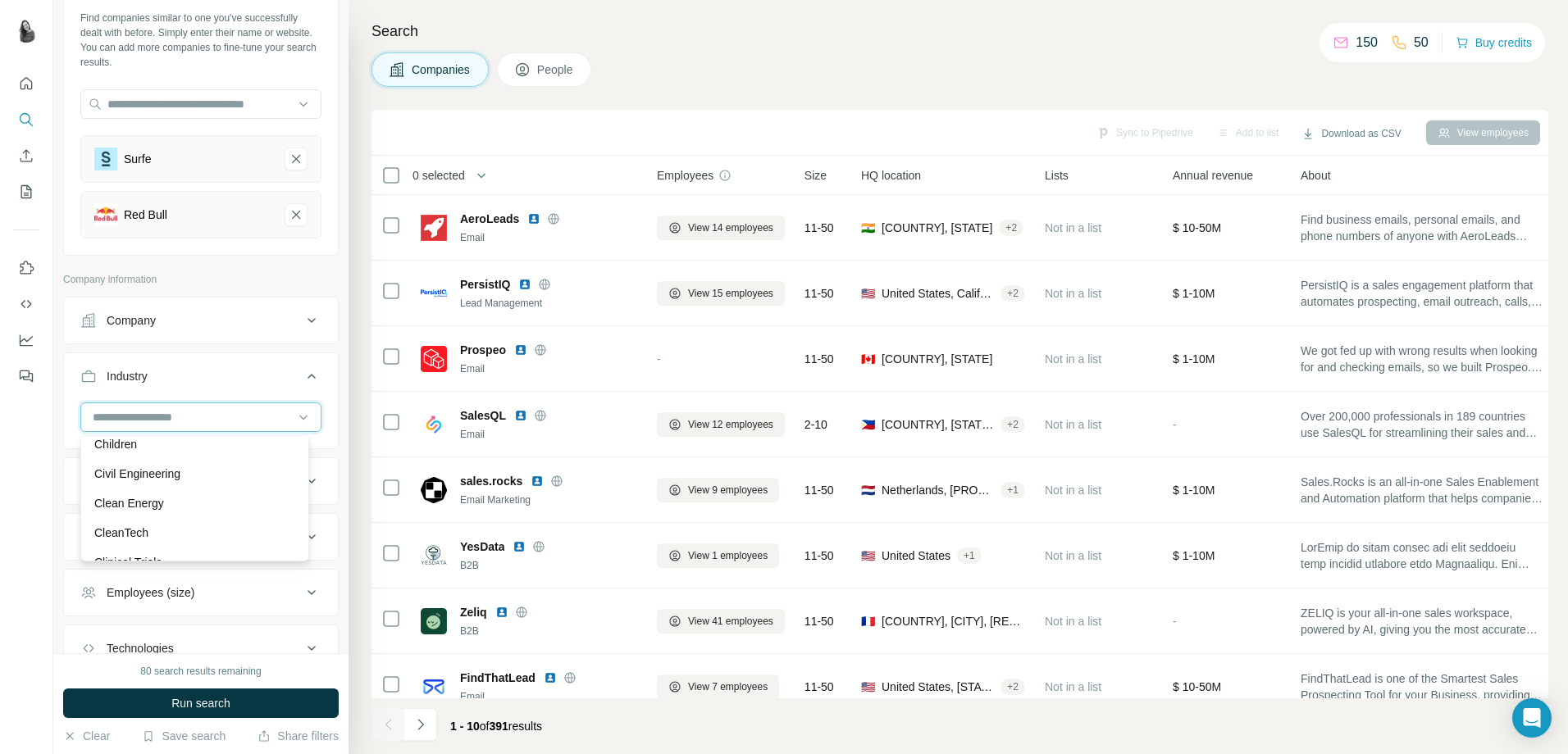 type on "*" 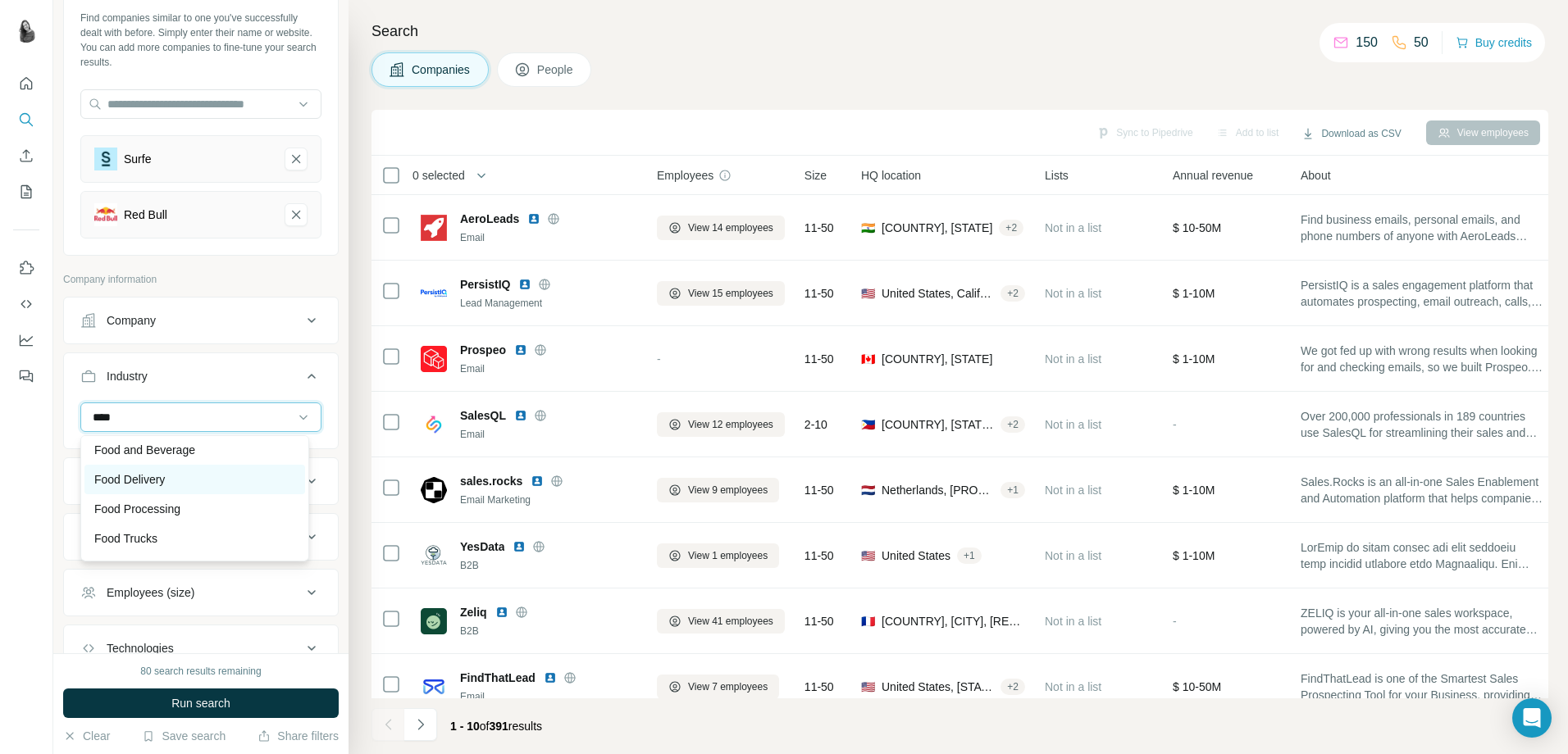 scroll, scrollTop: 0, scrollLeft: 0, axis: both 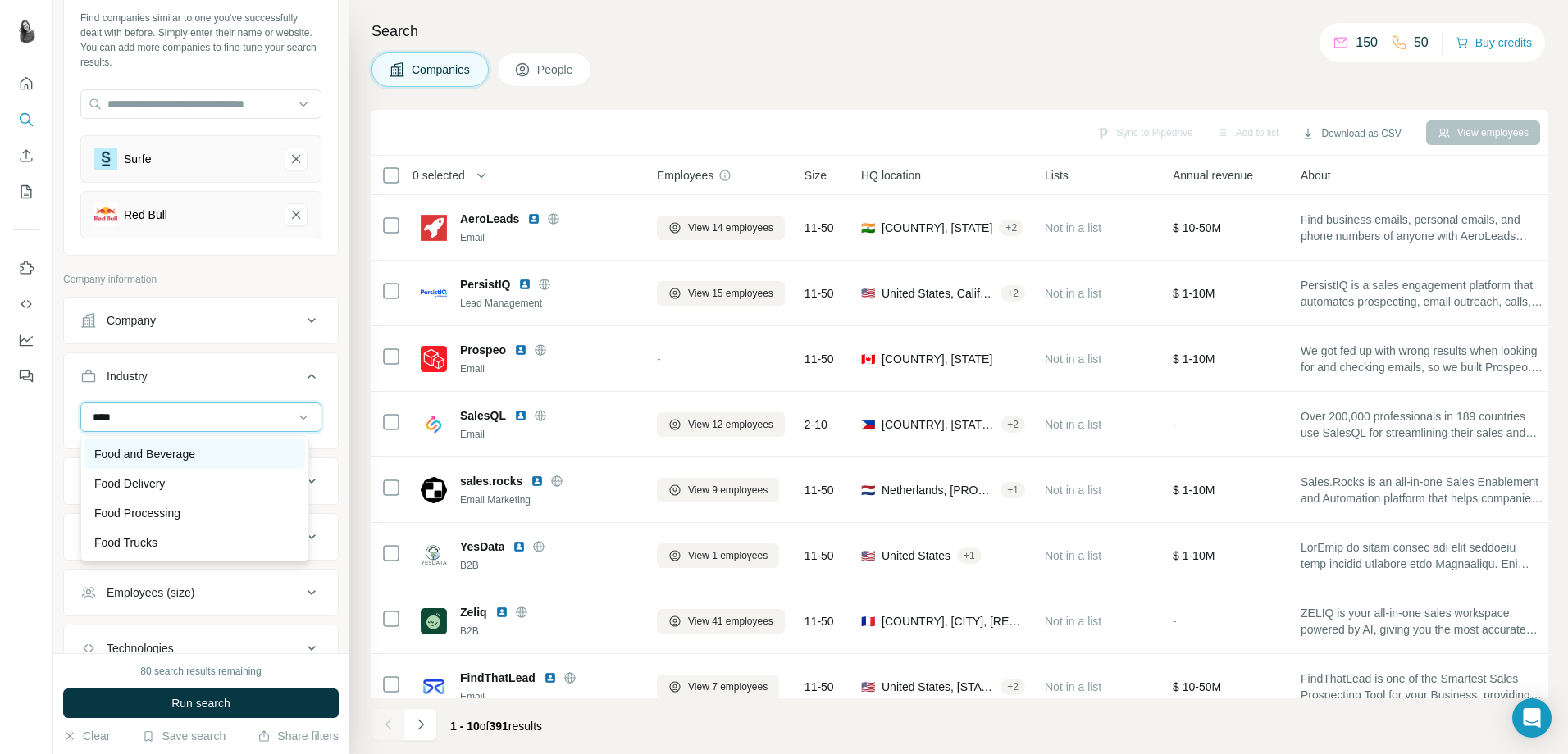 type on "****" 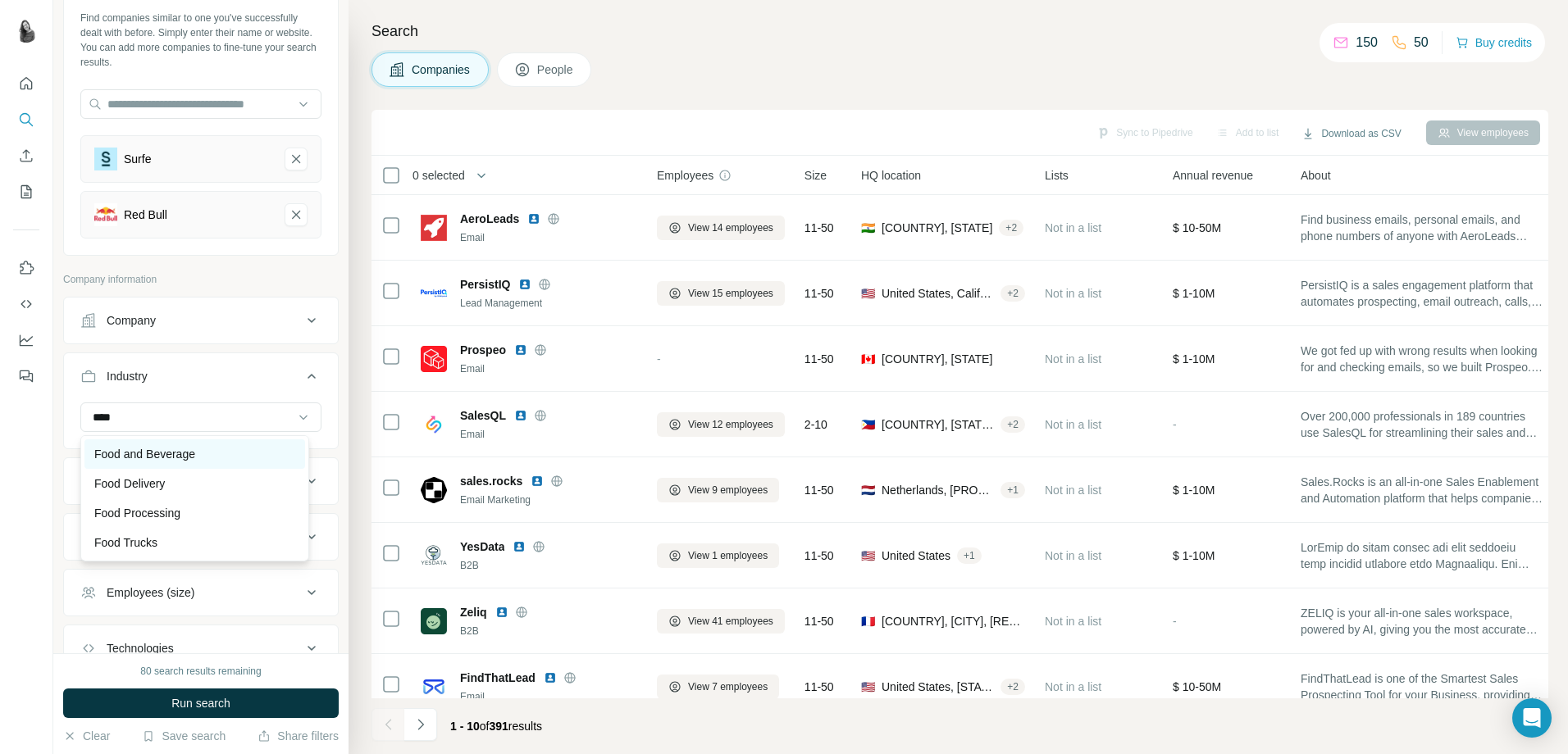 click on "Food and Beverage" at bounding box center (144, 454) 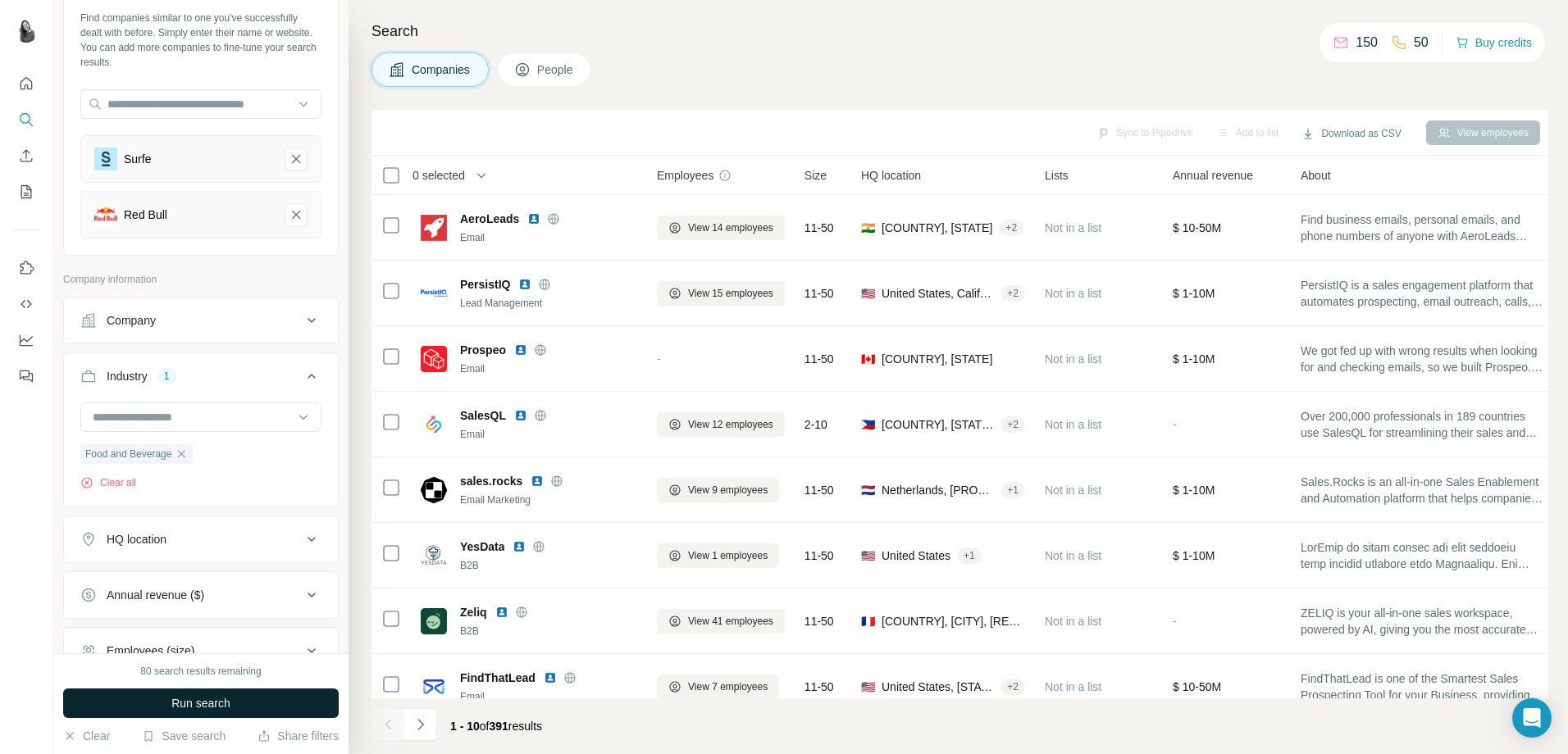 click on "Run search" at bounding box center (201, 703) 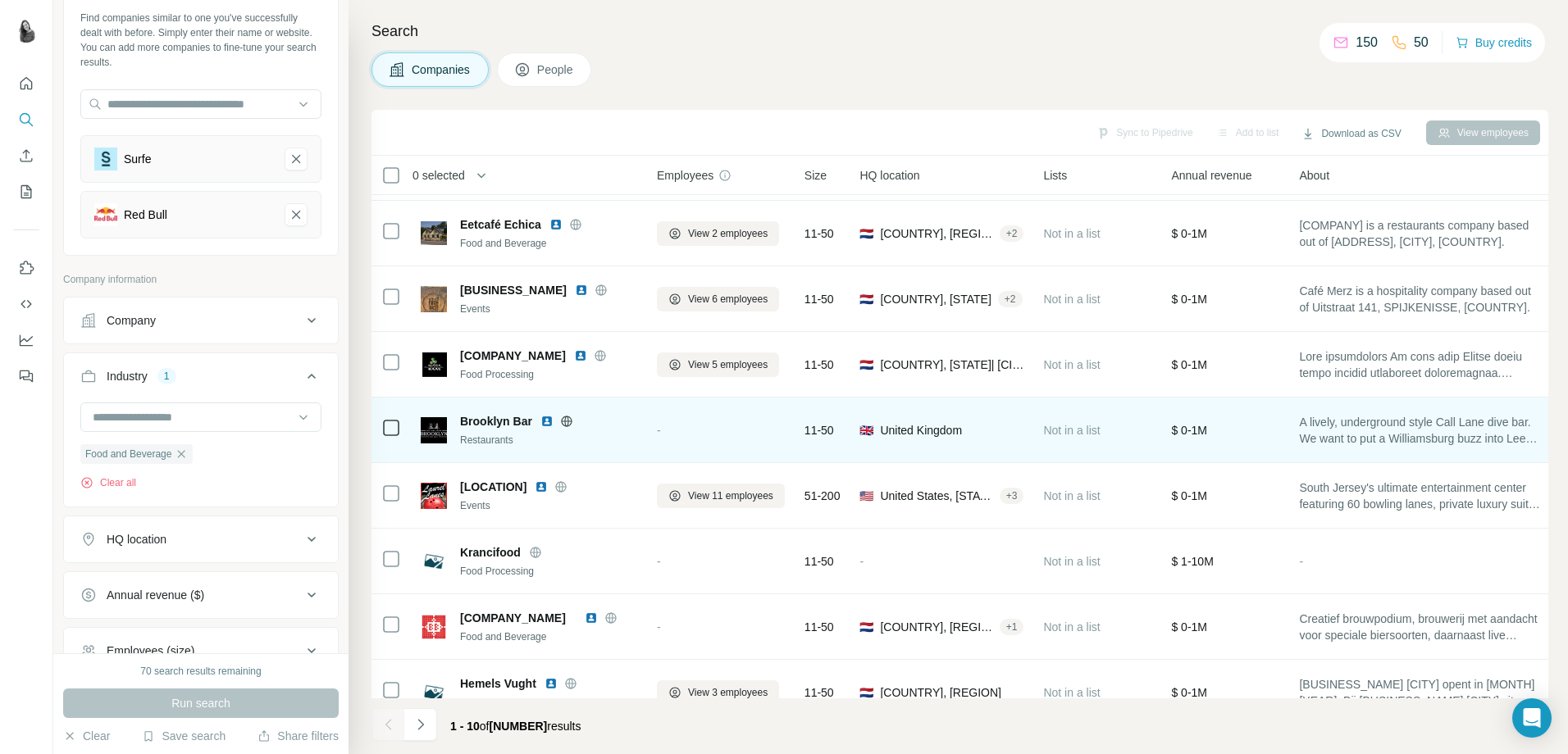 scroll, scrollTop: 0, scrollLeft: 0, axis: both 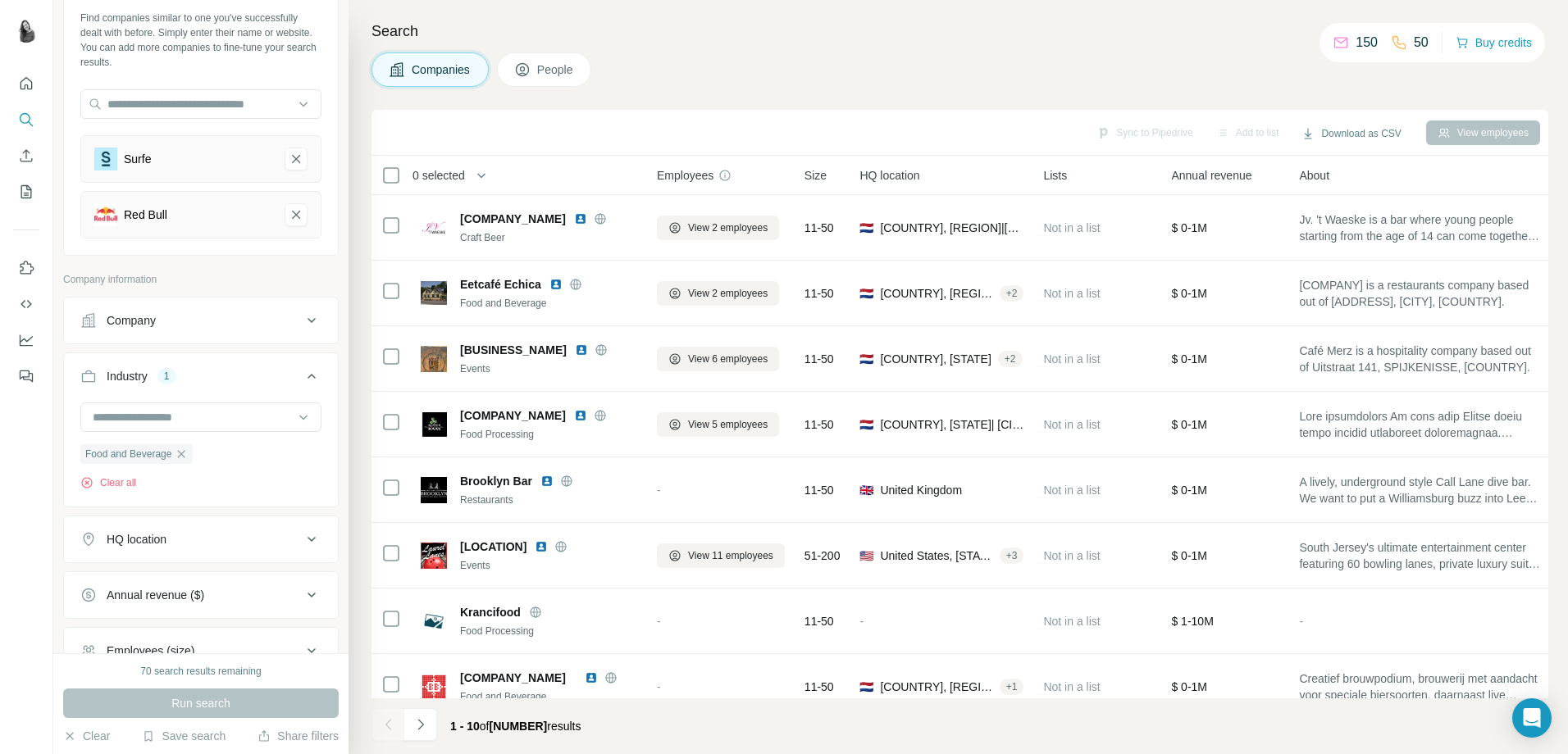 click on "People" at bounding box center (556, 70) 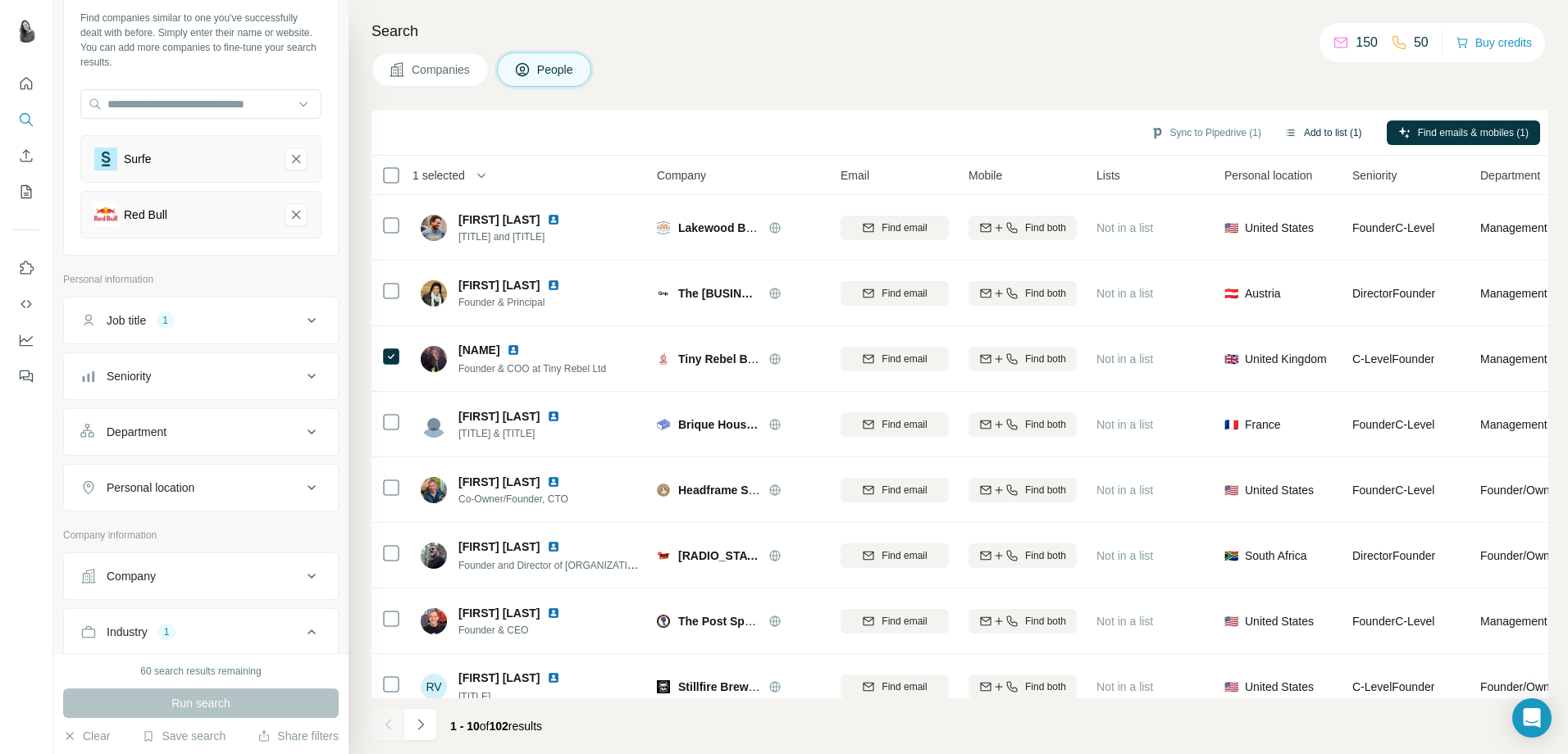 click on "Add to list (1)" at bounding box center (1323, 133) 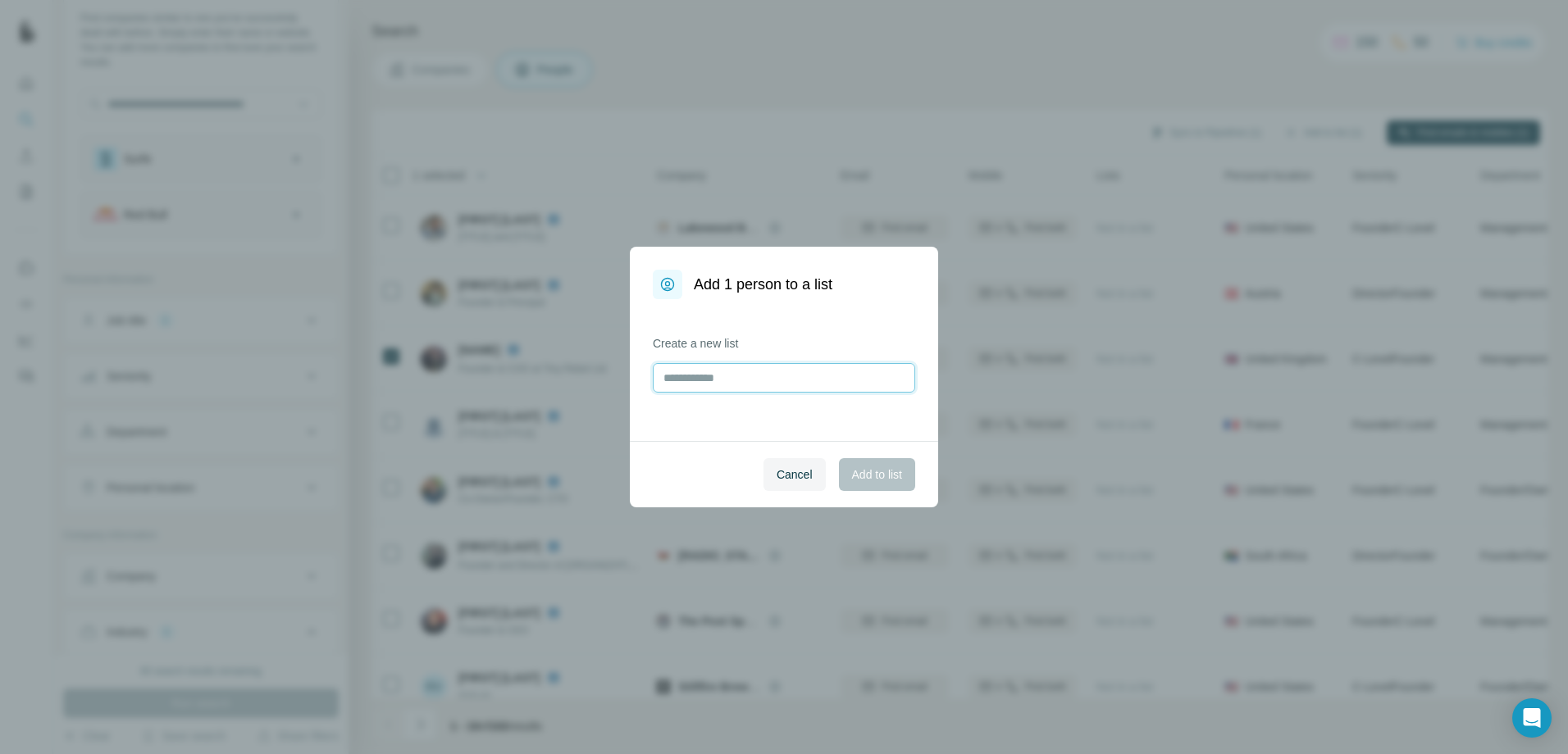 click at bounding box center (784, 378) 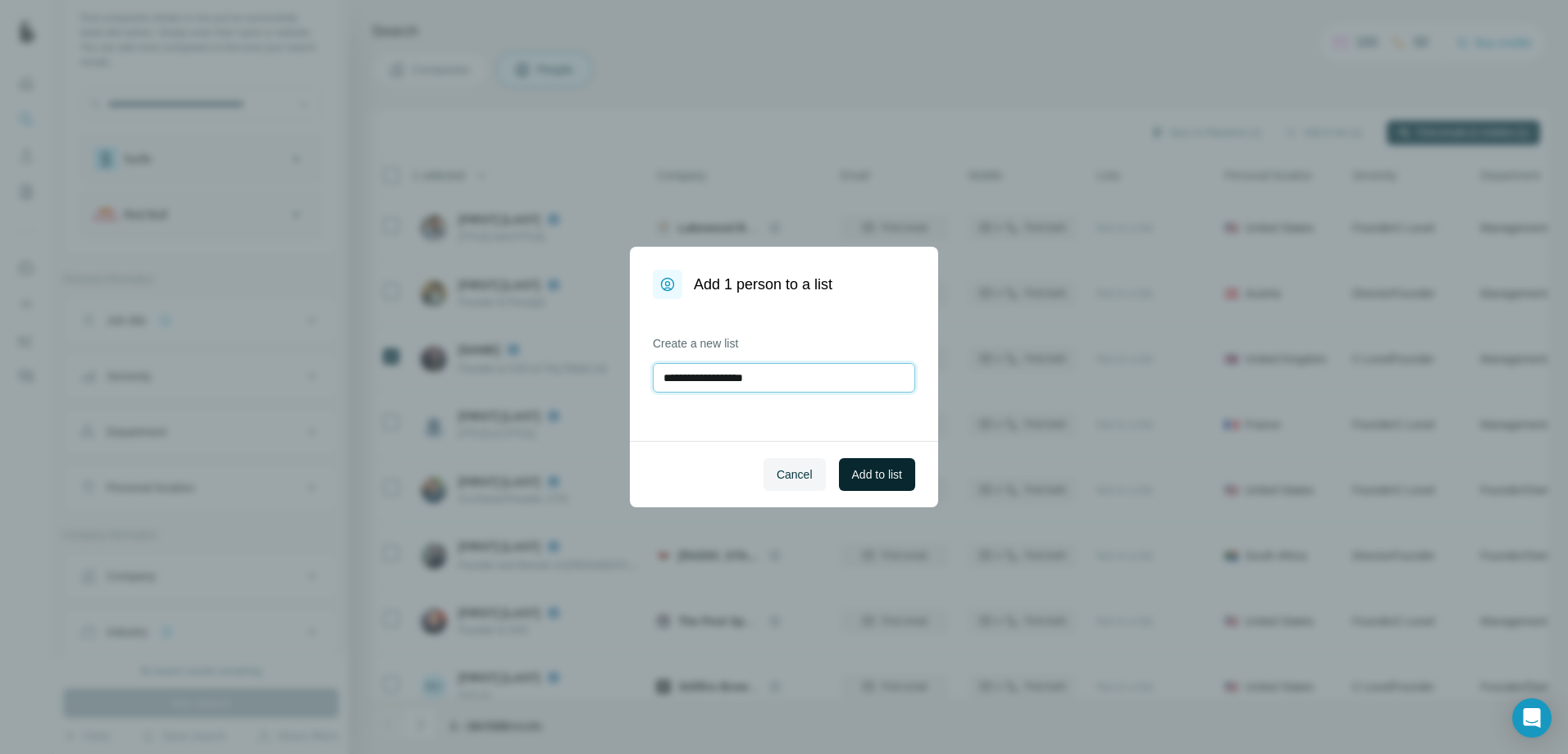 type on "**********" 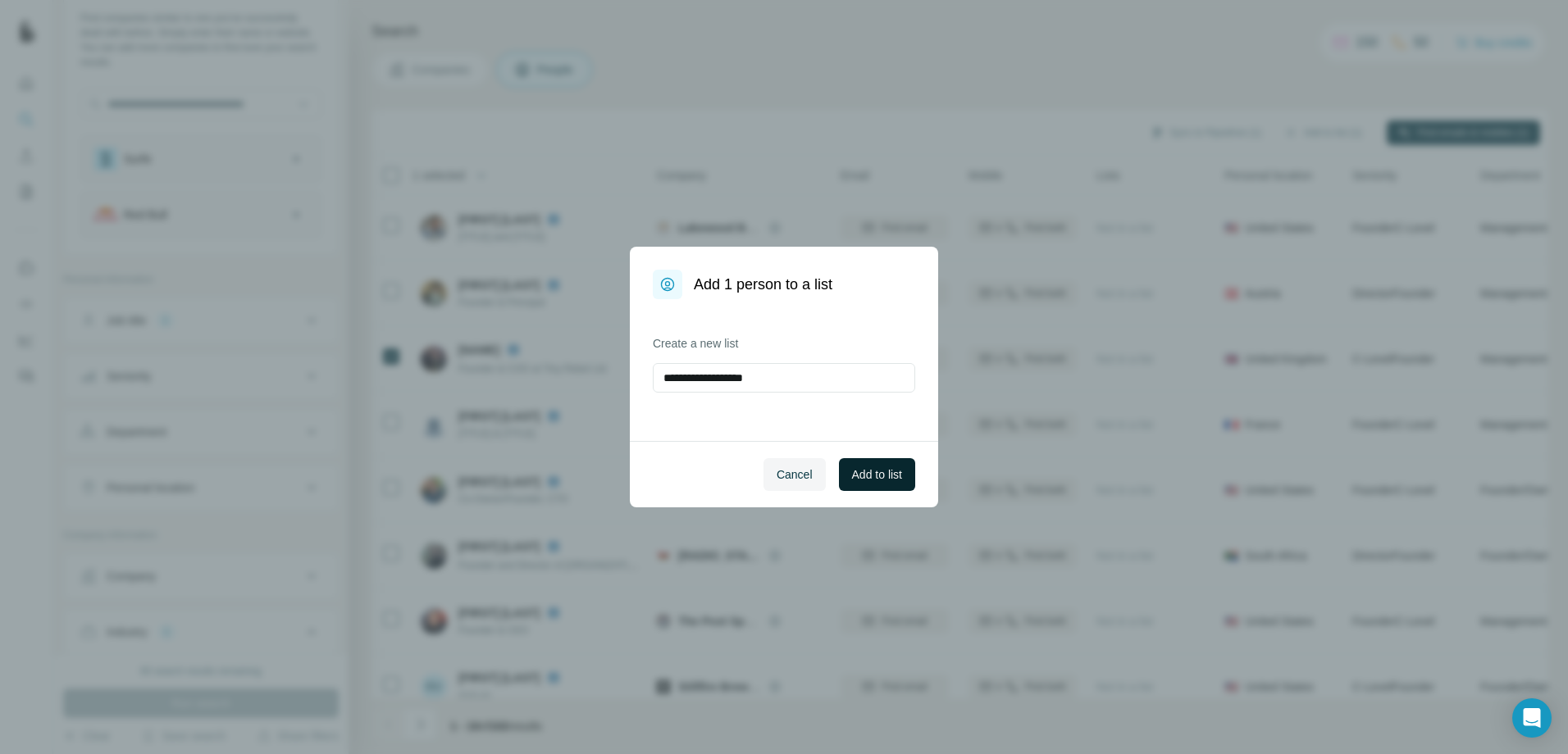click on "Add to list" at bounding box center (877, 475) 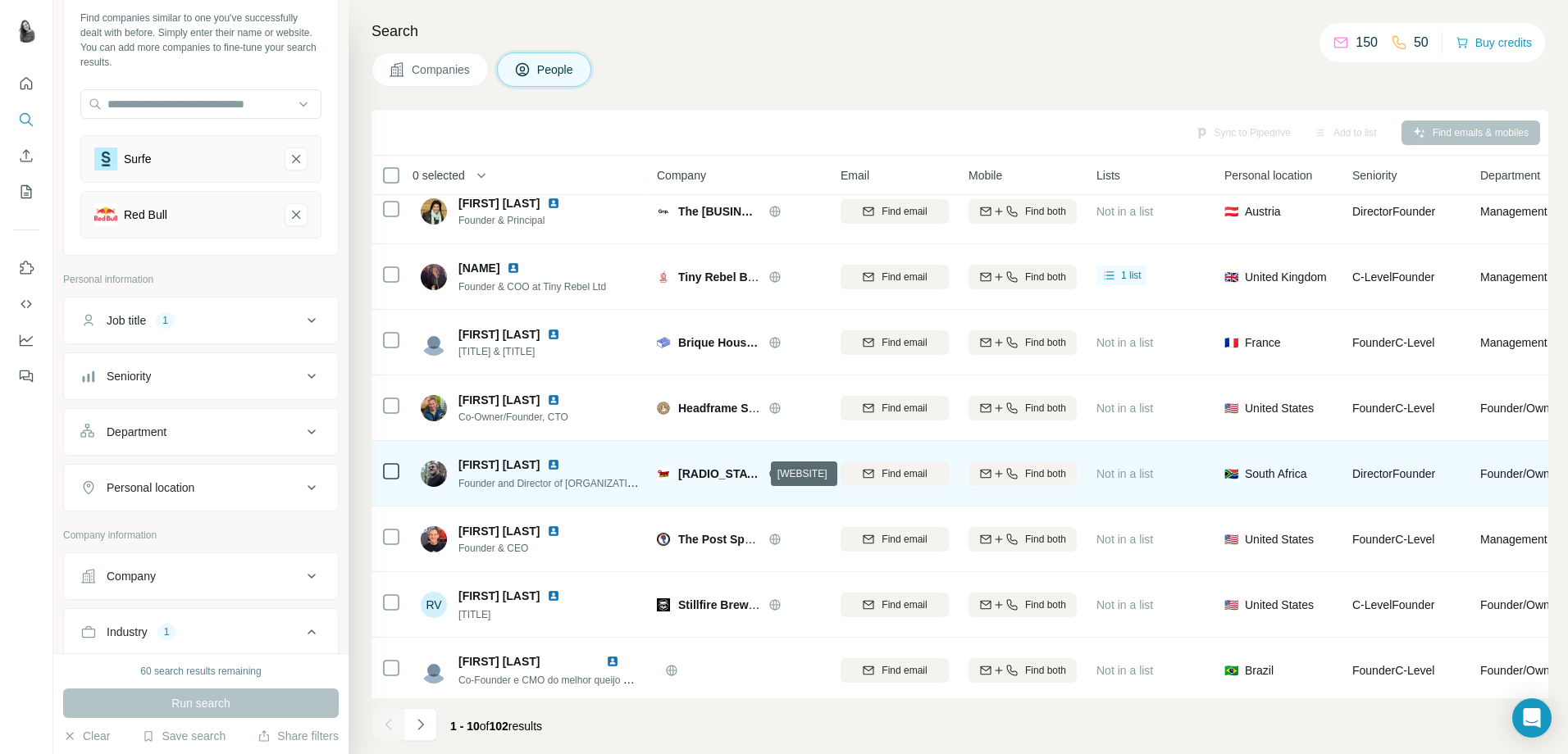 scroll, scrollTop: 161, scrollLeft: 0, axis: vertical 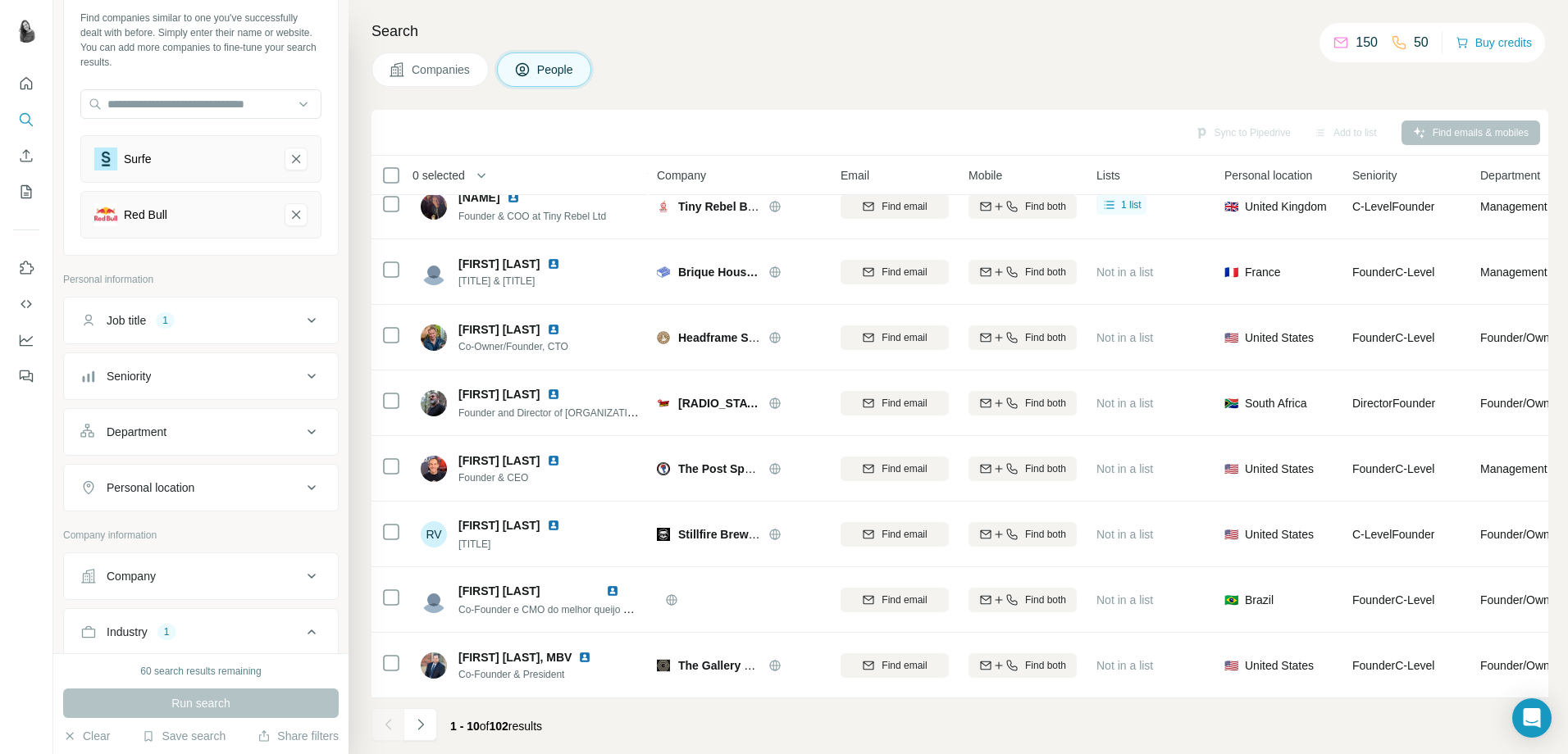 click 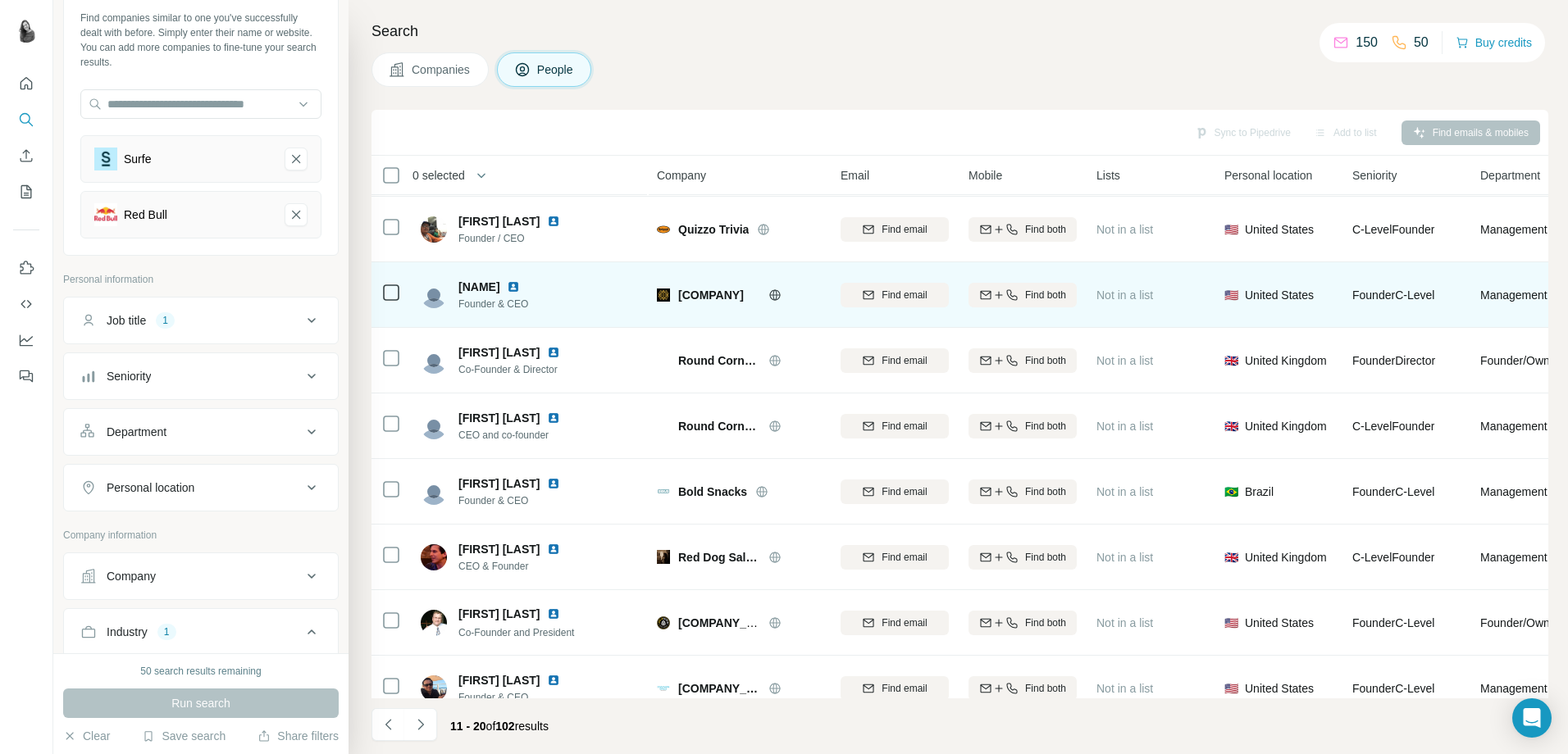 scroll, scrollTop: 161, scrollLeft: 0, axis: vertical 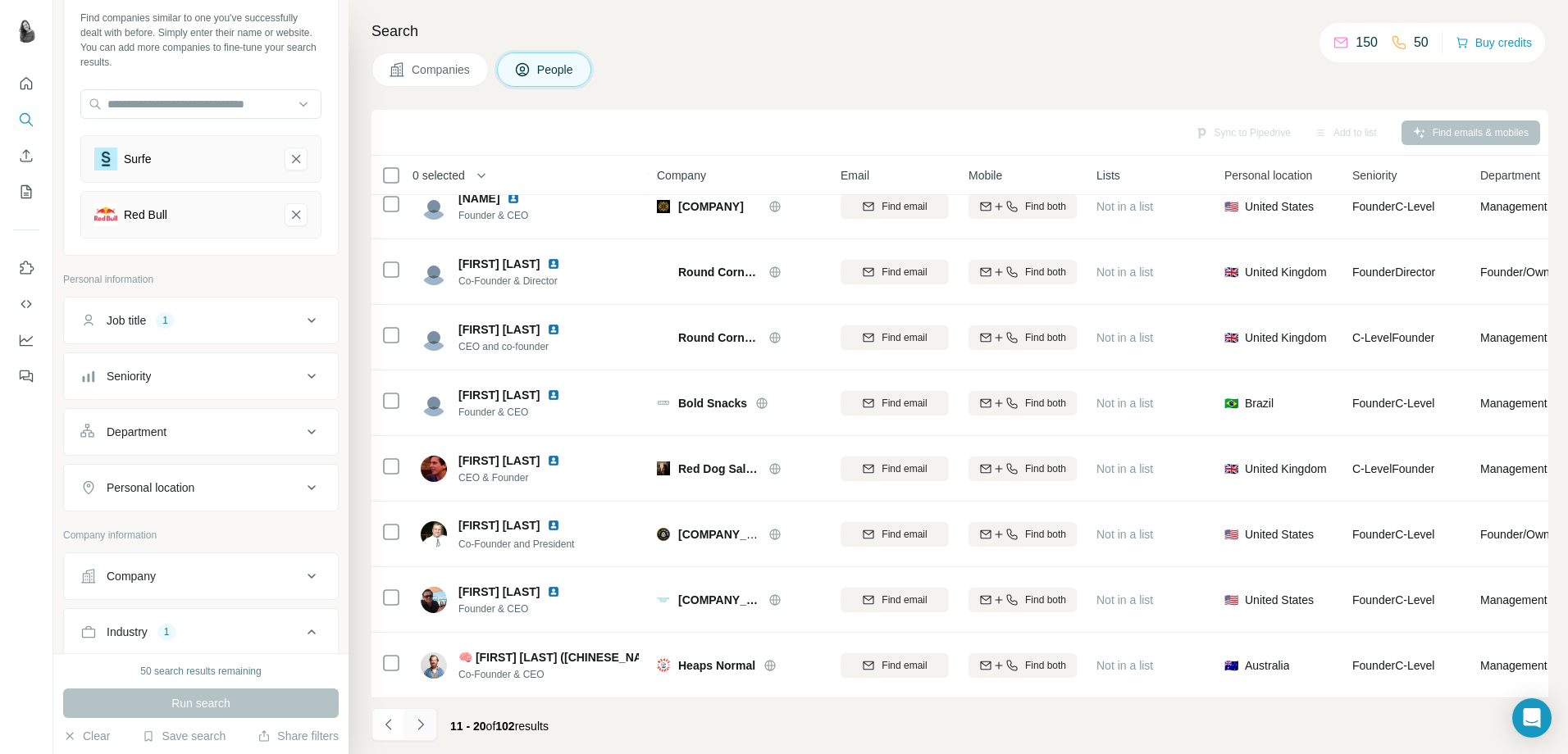 click 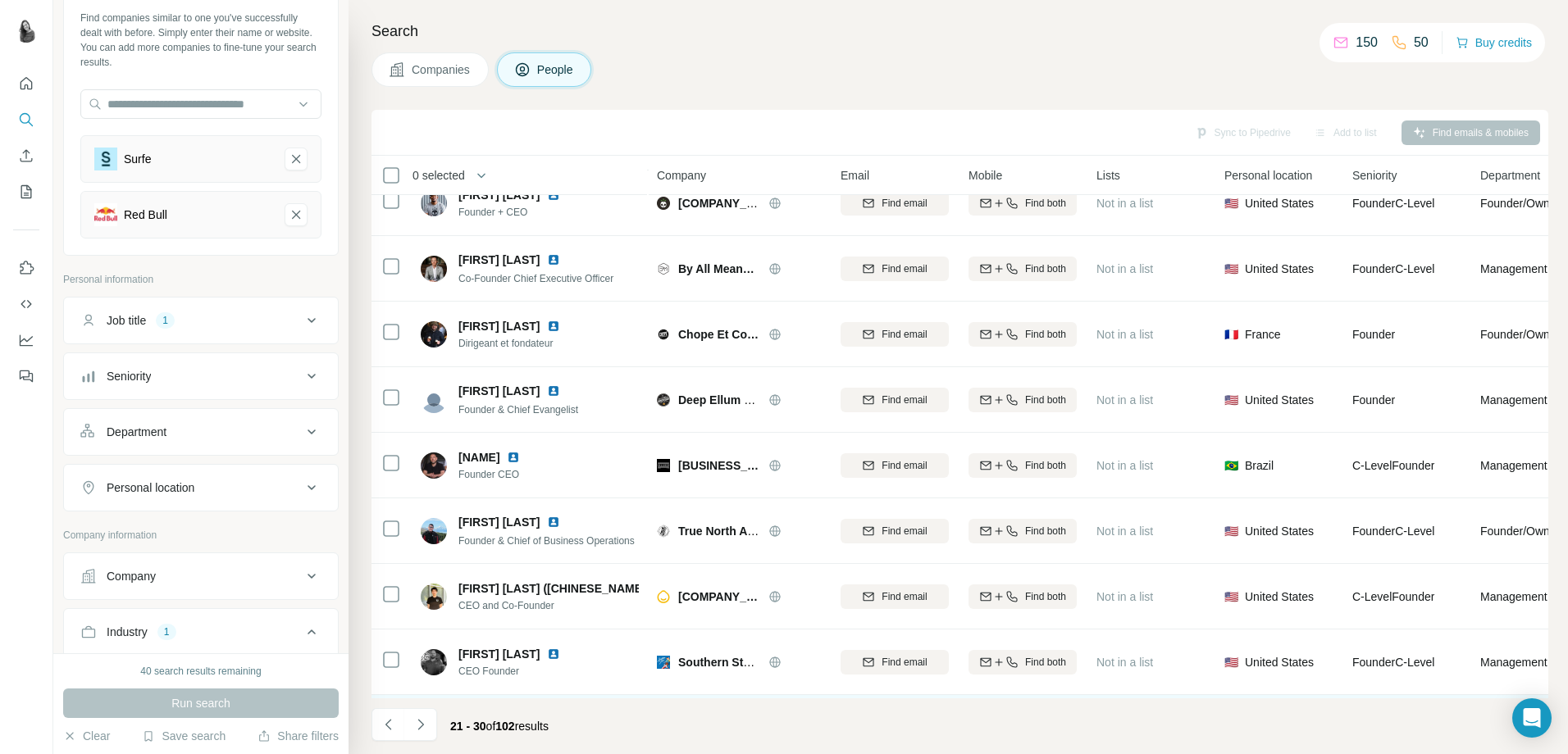 scroll, scrollTop: 161, scrollLeft: 0, axis: vertical 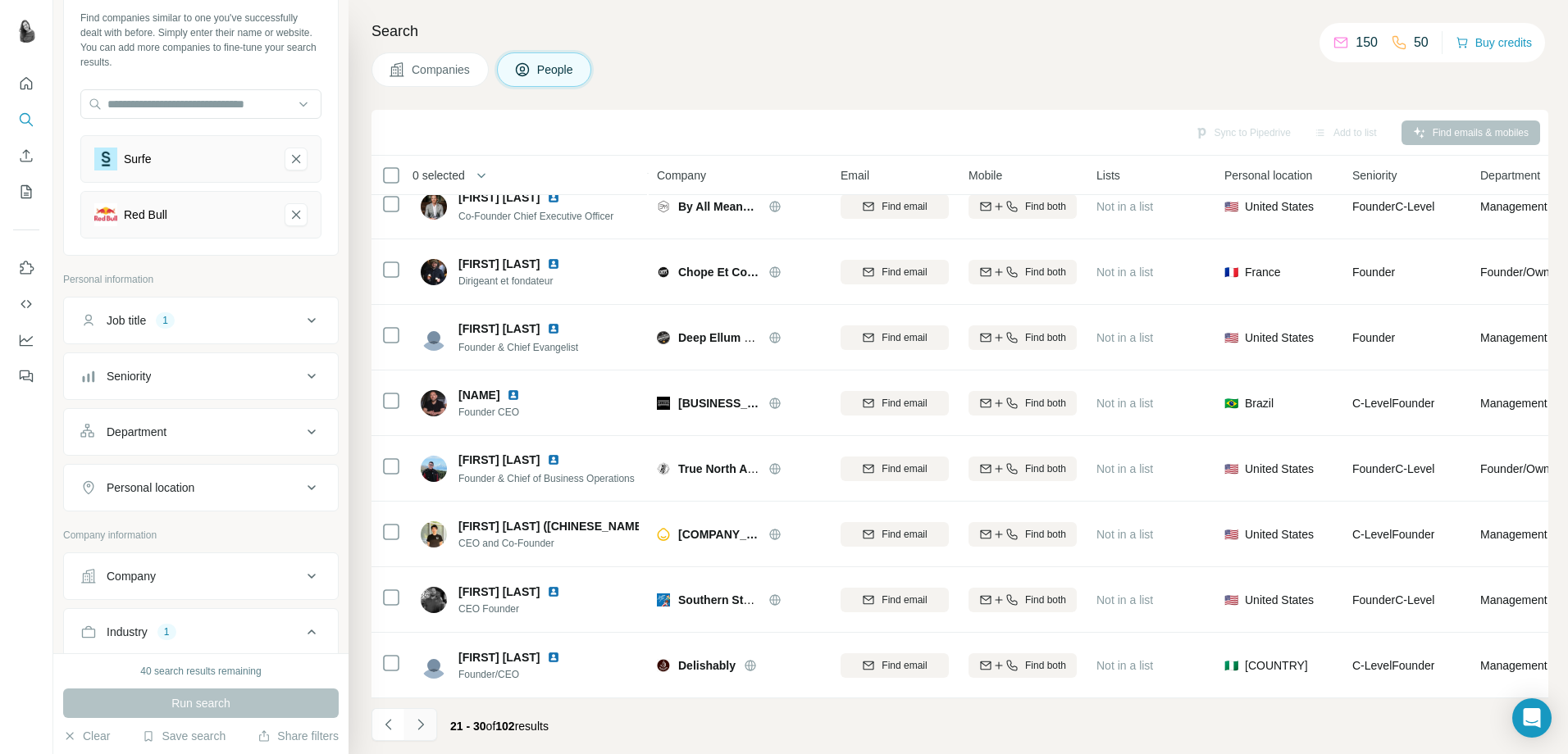 click 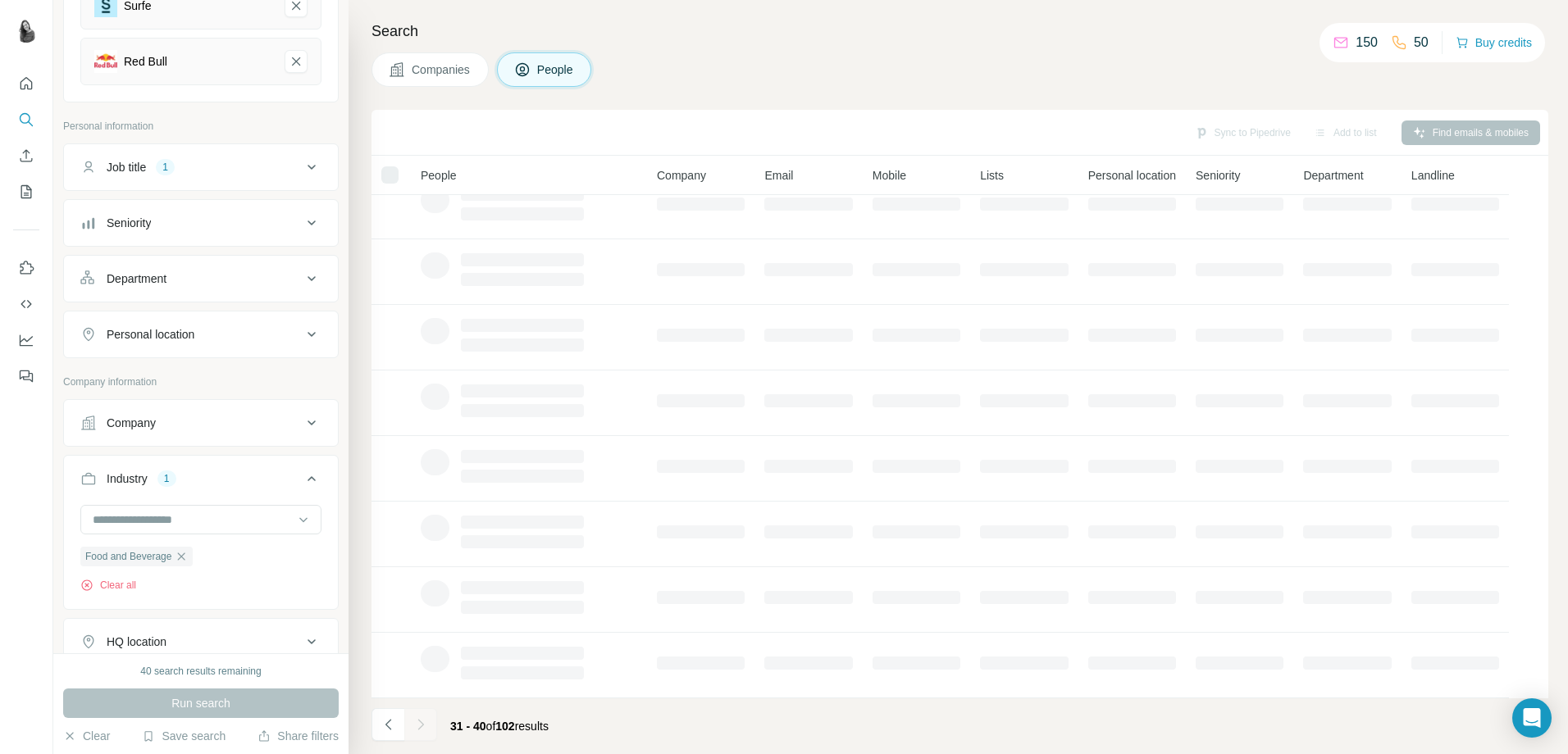scroll, scrollTop: 246, scrollLeft: 0, axis: vertical 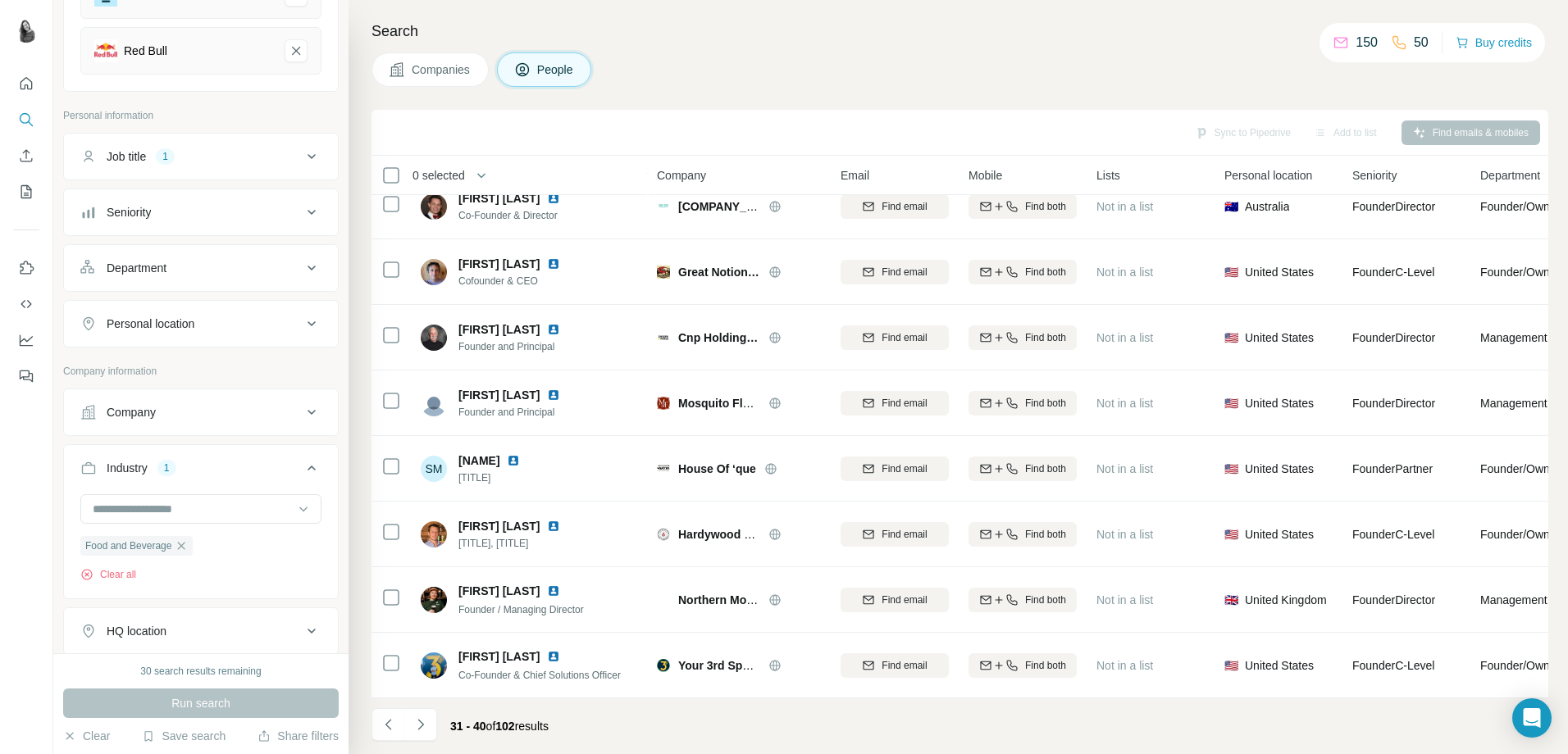 click on "Personal location" at bounding box center [201, 324] 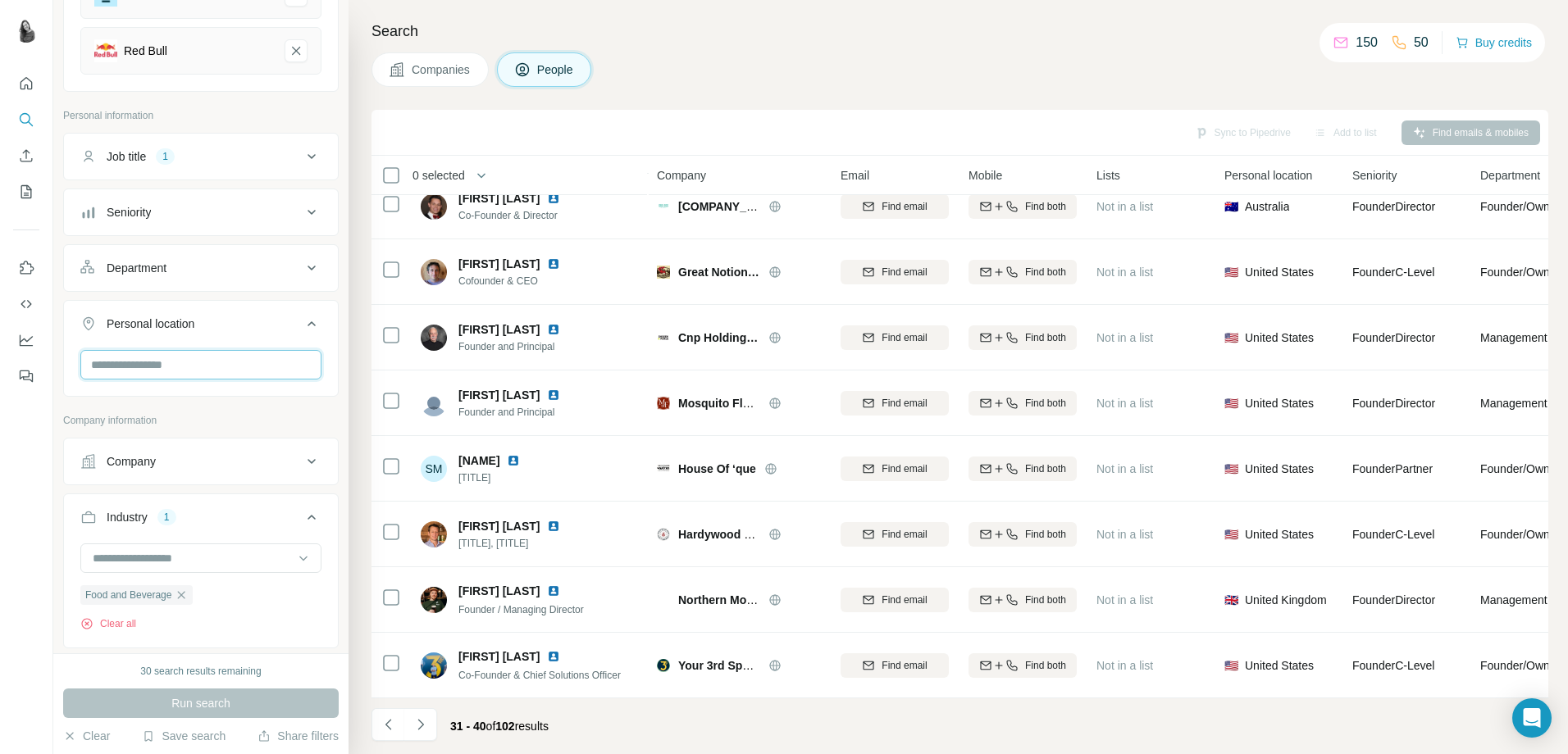 click at bounding box center [201, 365] 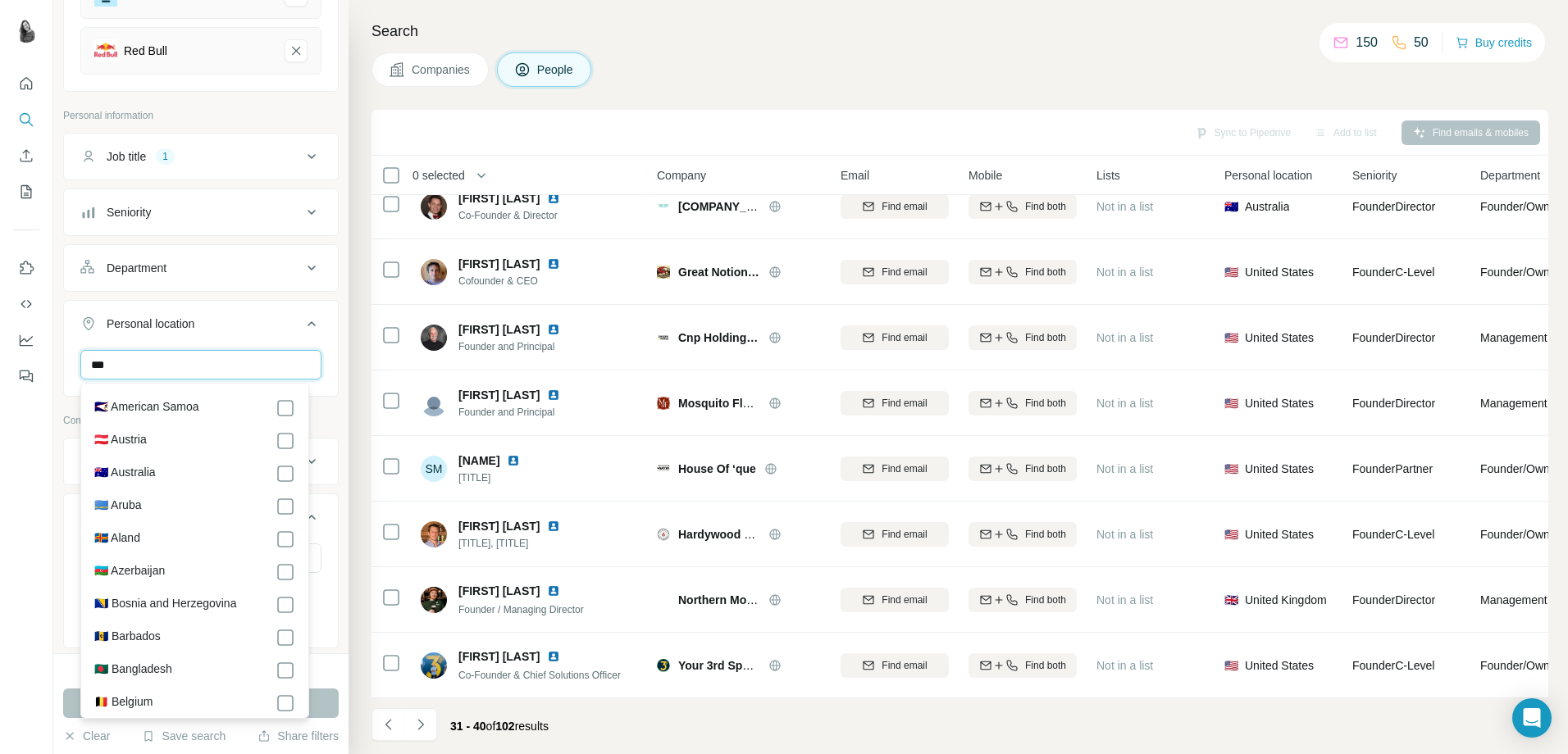 scroll, scrollTop: 0, scrollLeft: 0, axis: both 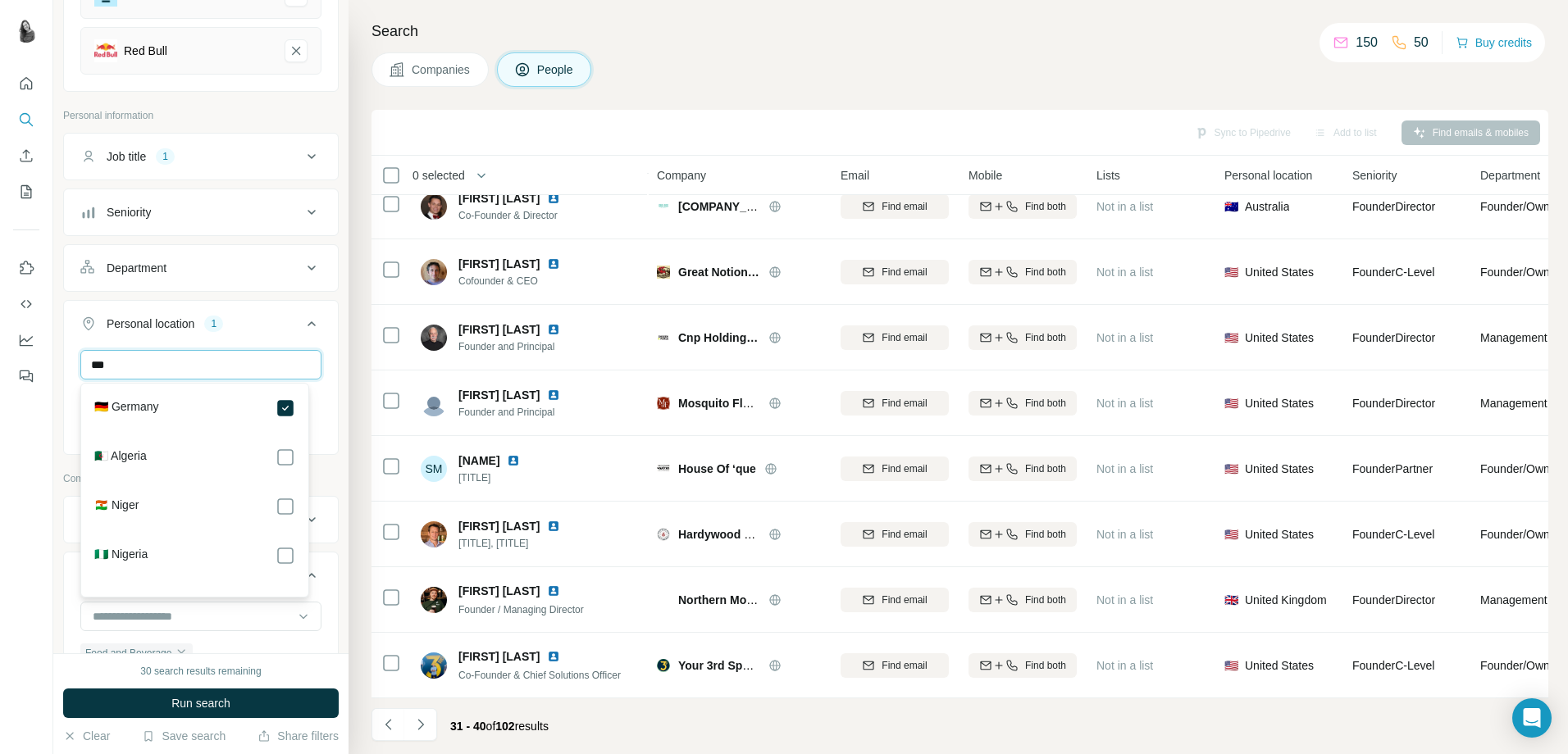 click on "***" at bounding box center (201, 365) 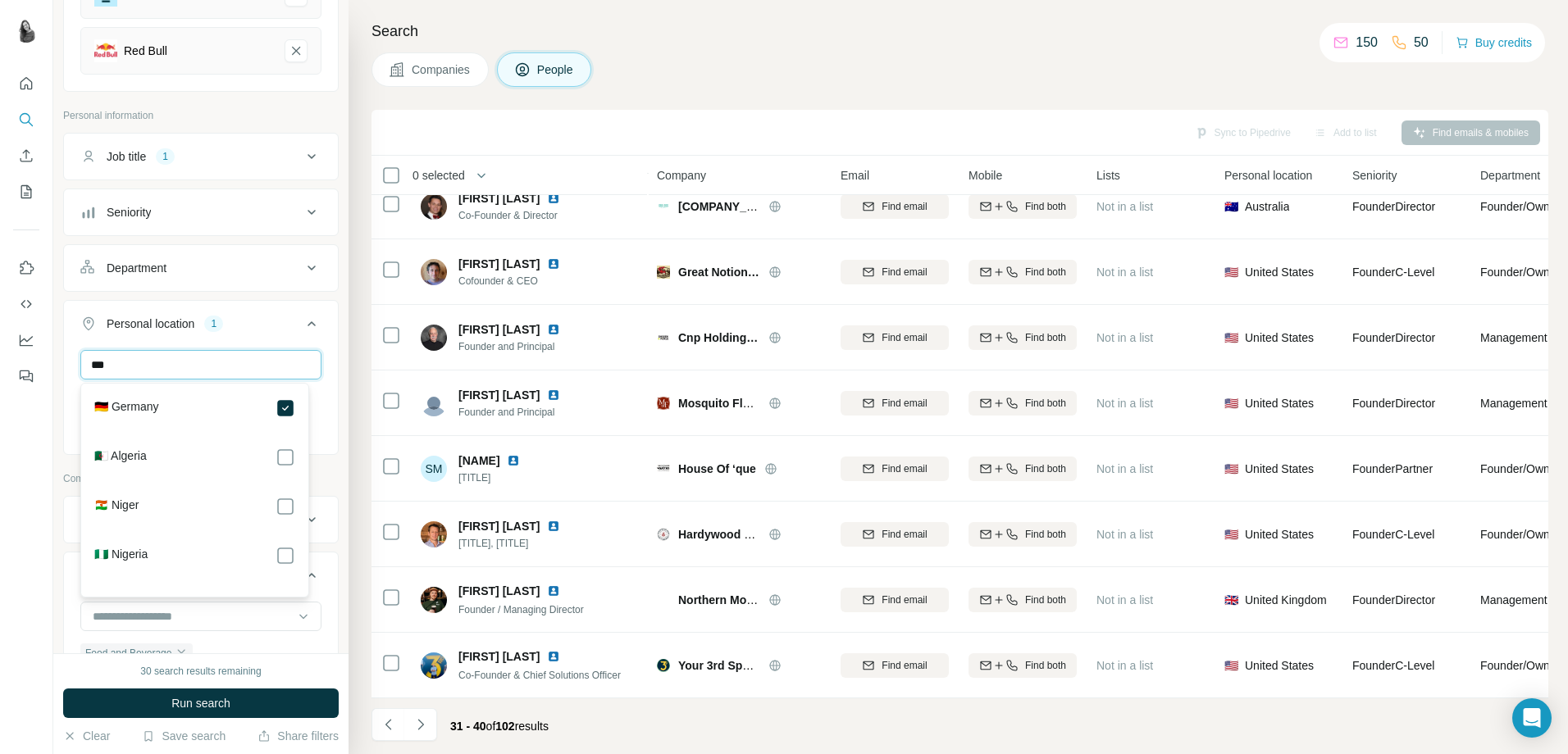 drag, startPoint x: 206, startPoint y: 363, endPoint x: 82, endPoint y: 370, distance: 124.19742 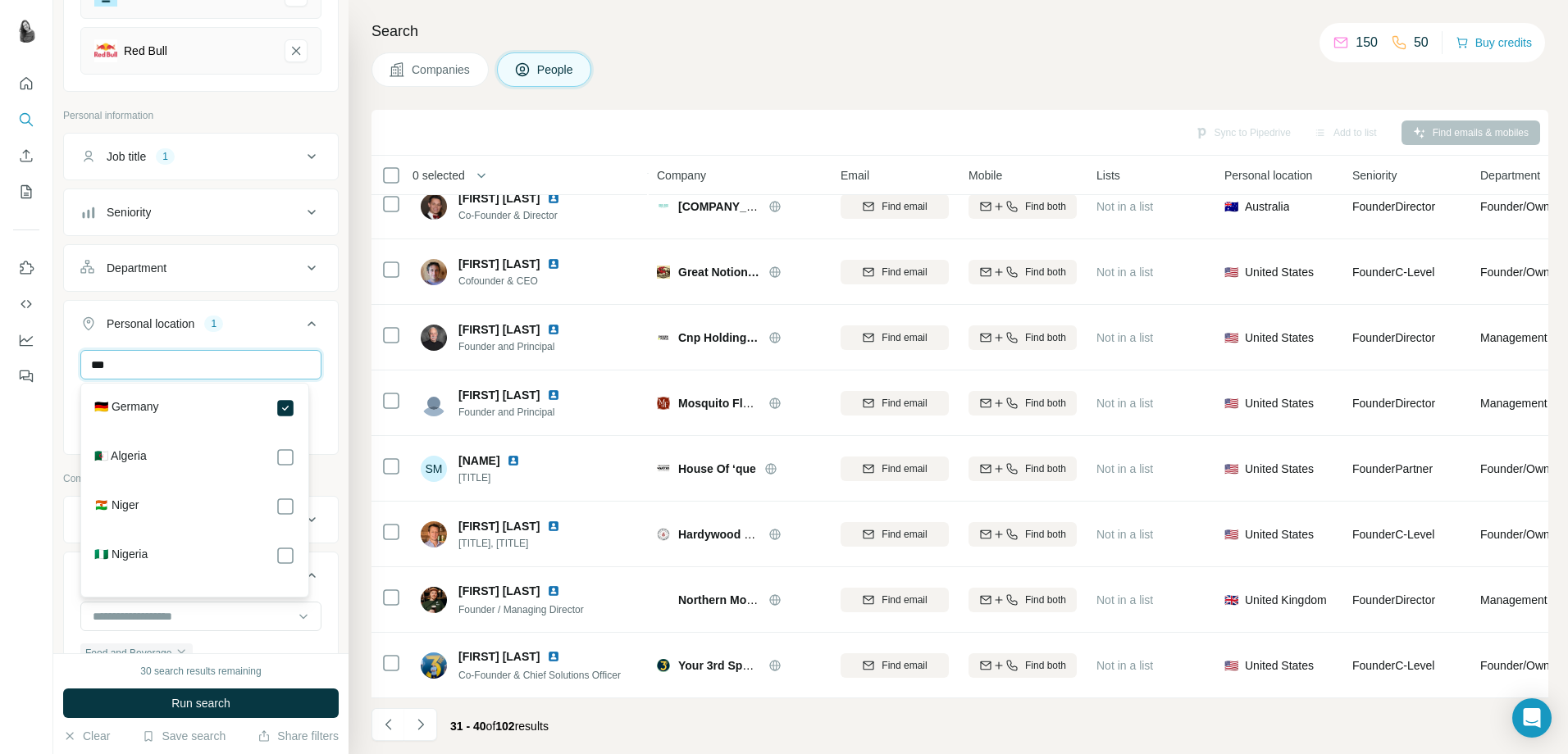 click on "***" at bounding box center (201, 365) 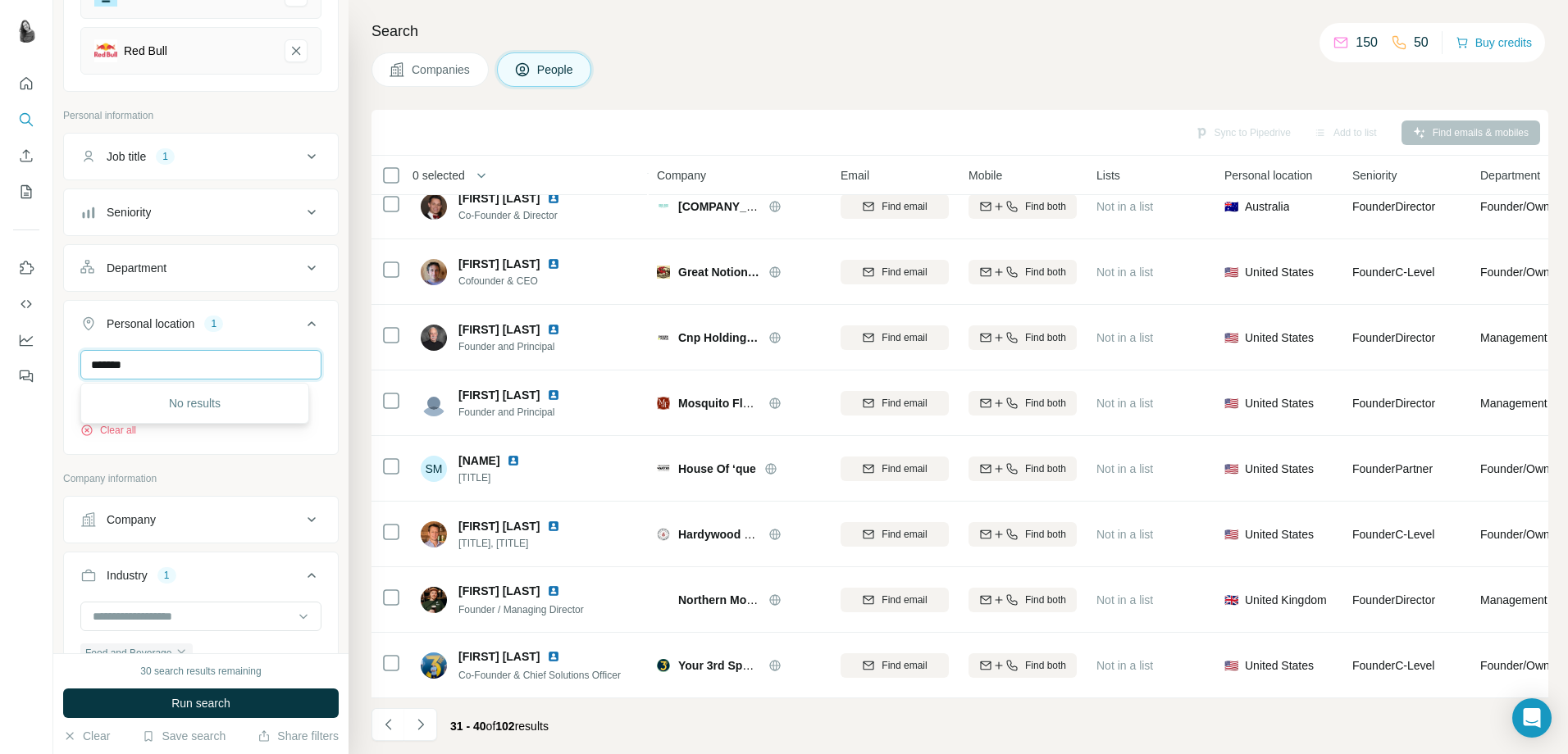 drag, startPoint x: 176, startPoint y: 361, endPoint x: 119, endPoint y: 368, distance: 57.42822 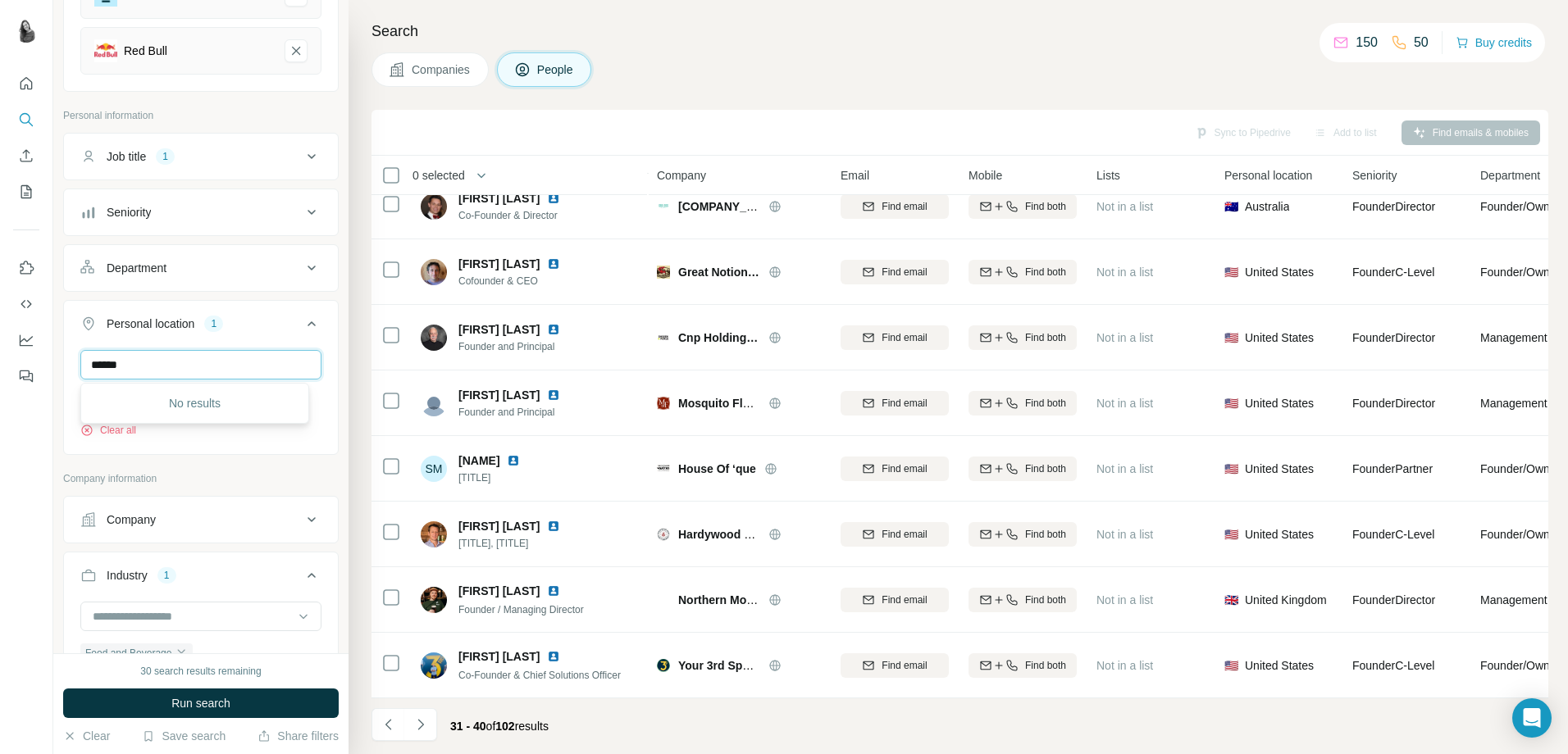 click on "******" at bounding box center [201, 365] 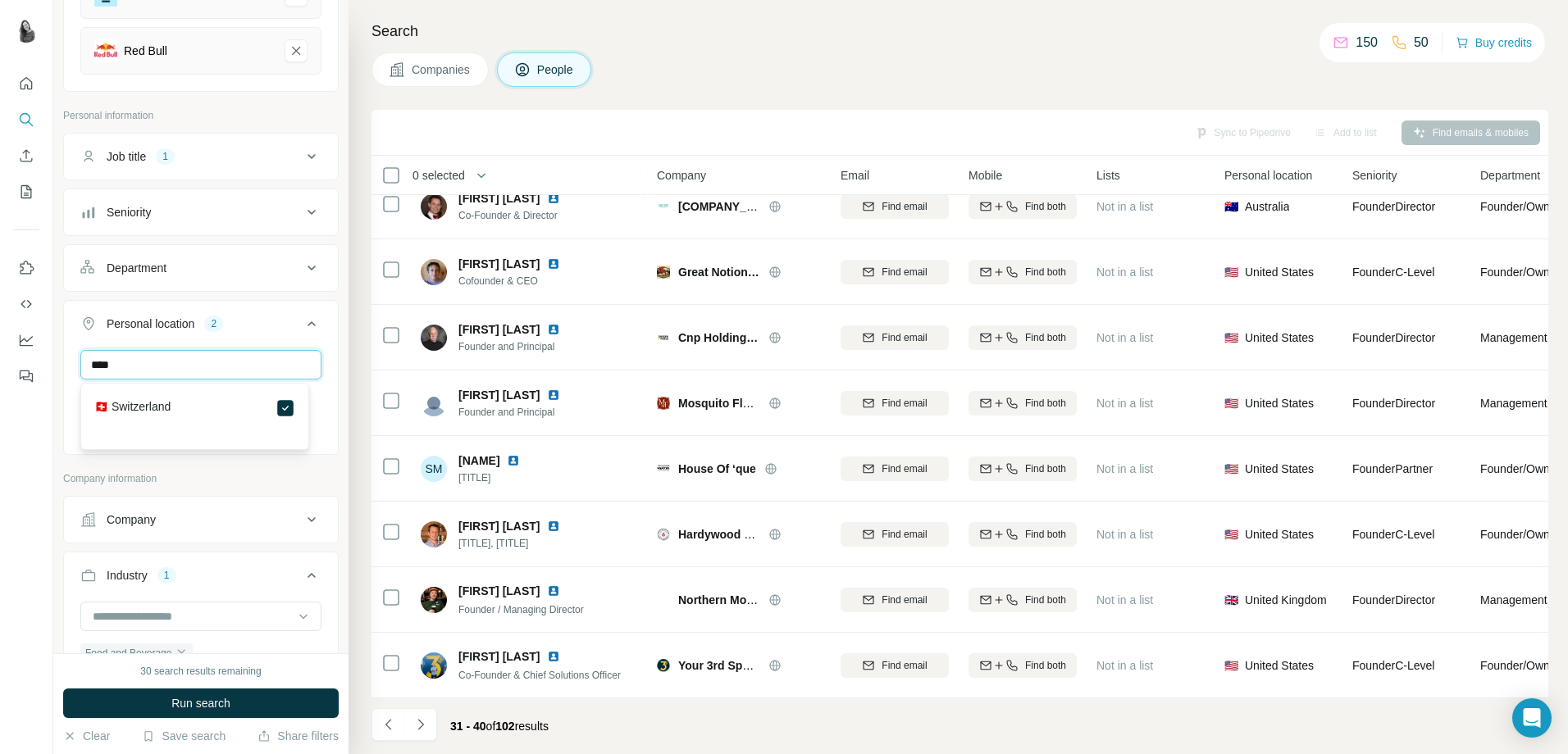 drag, startPoint x: 189, startPoint y: 371, endPoint x: 78, endPoint y: 370, distance: 111.0045 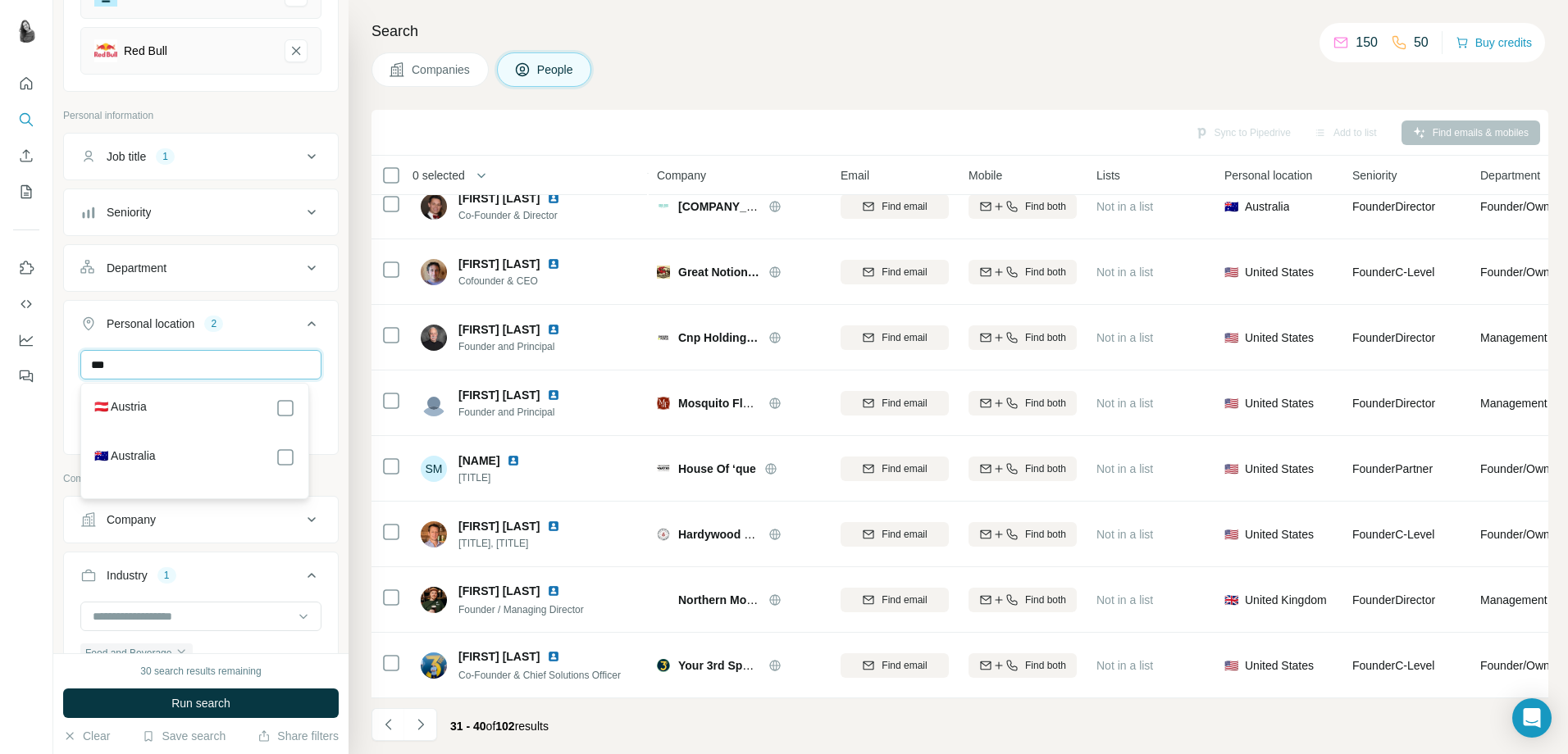 type on "***" 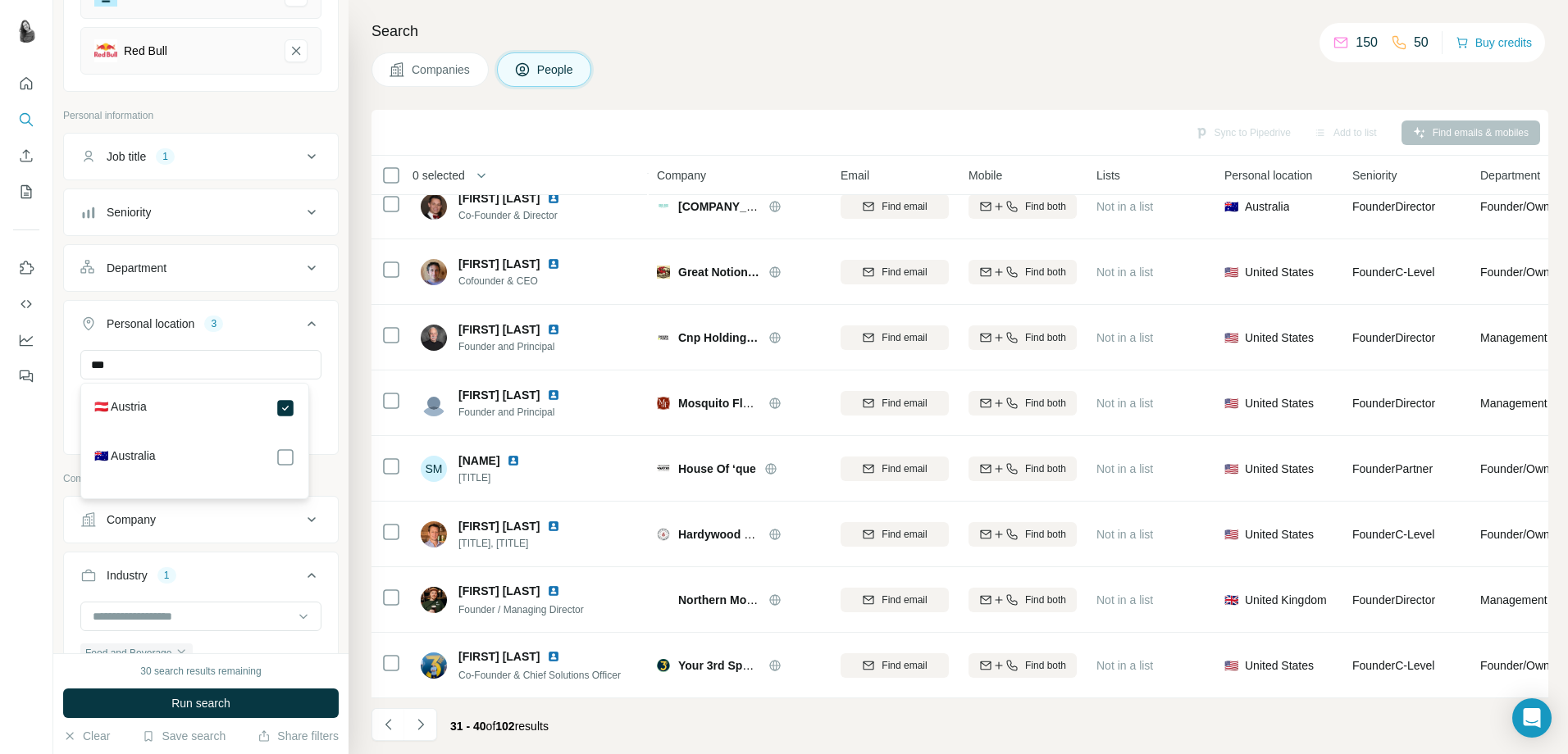 click on "Personal location 3" at bounding box center (191, 324) 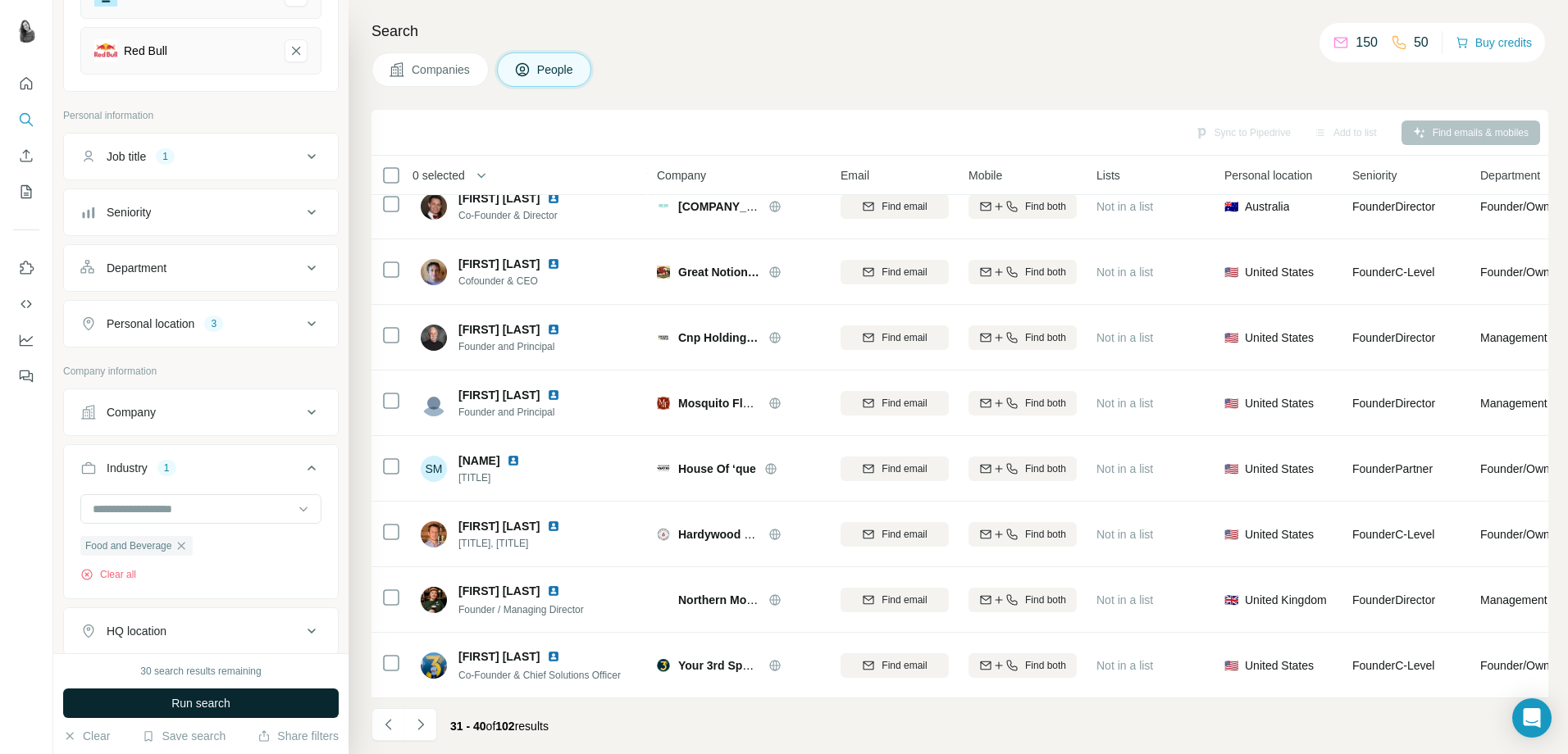 click on "Run search" at bounding box center (201, 703) 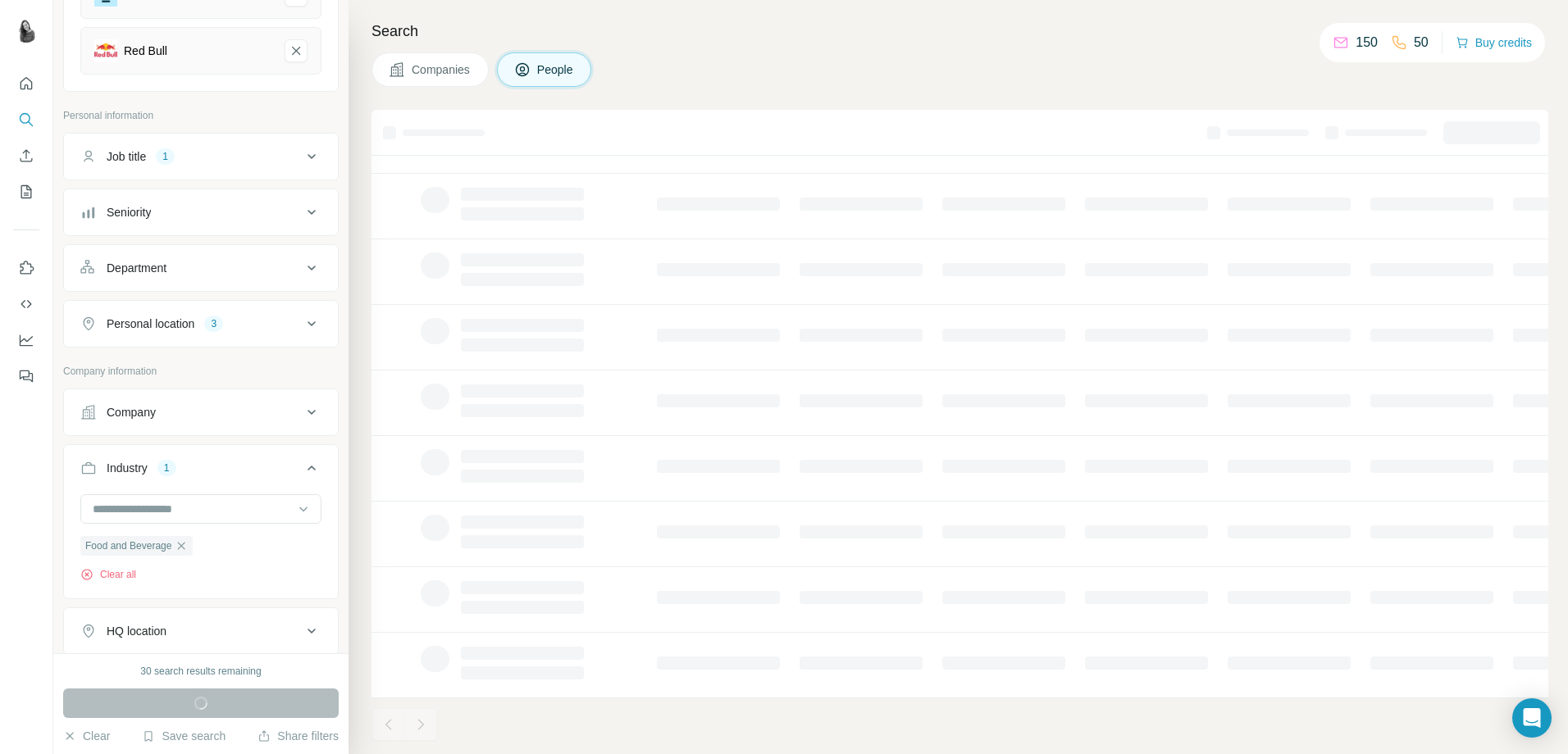 scroll, scrollTop: 0, scrollLeft: 0, axis: both 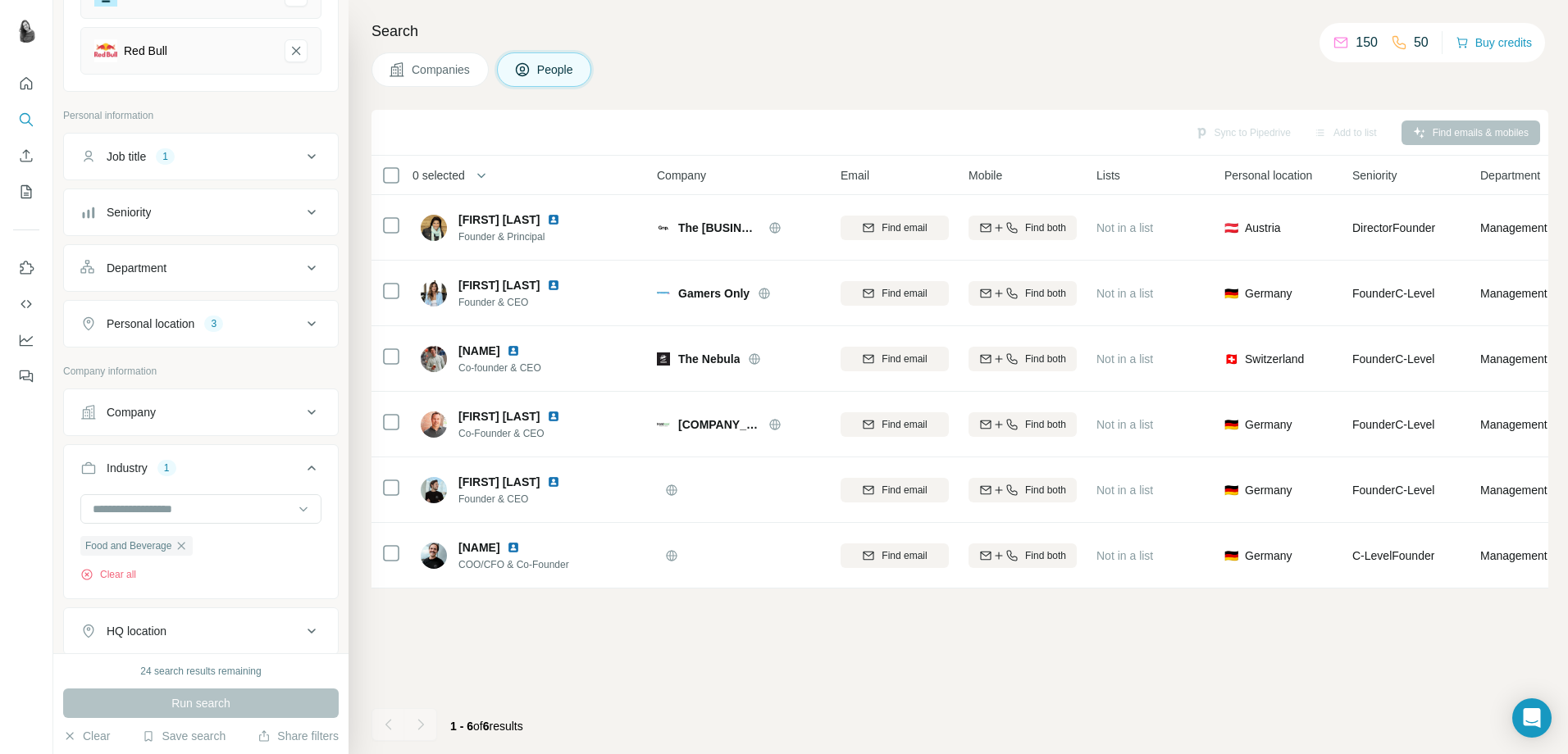 click on "Companies" at bounding box center (441, 70) 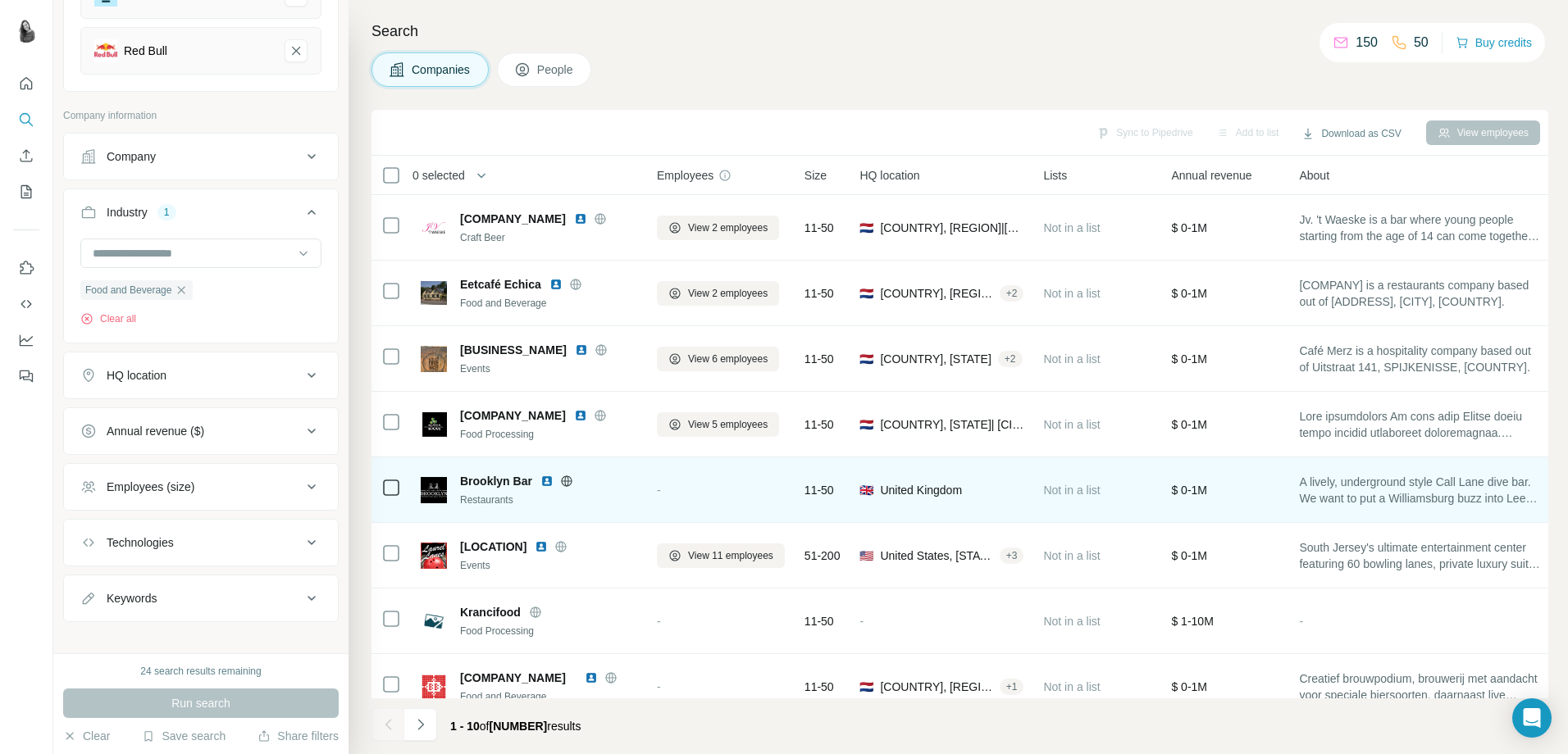 scroll, scrollTop: 161, scrollLeft: 0, axis: vertical 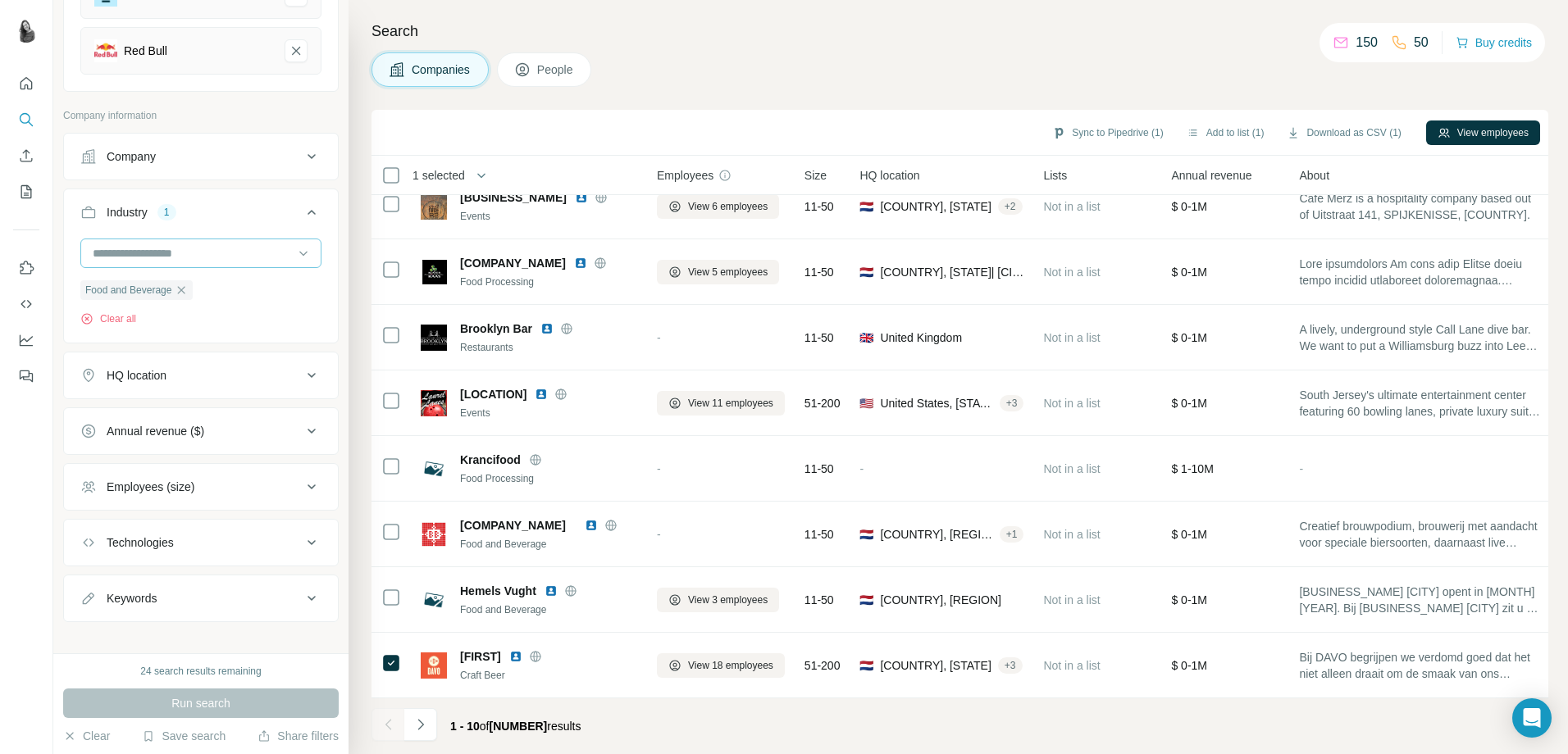 click at bounding box center [192, 253] 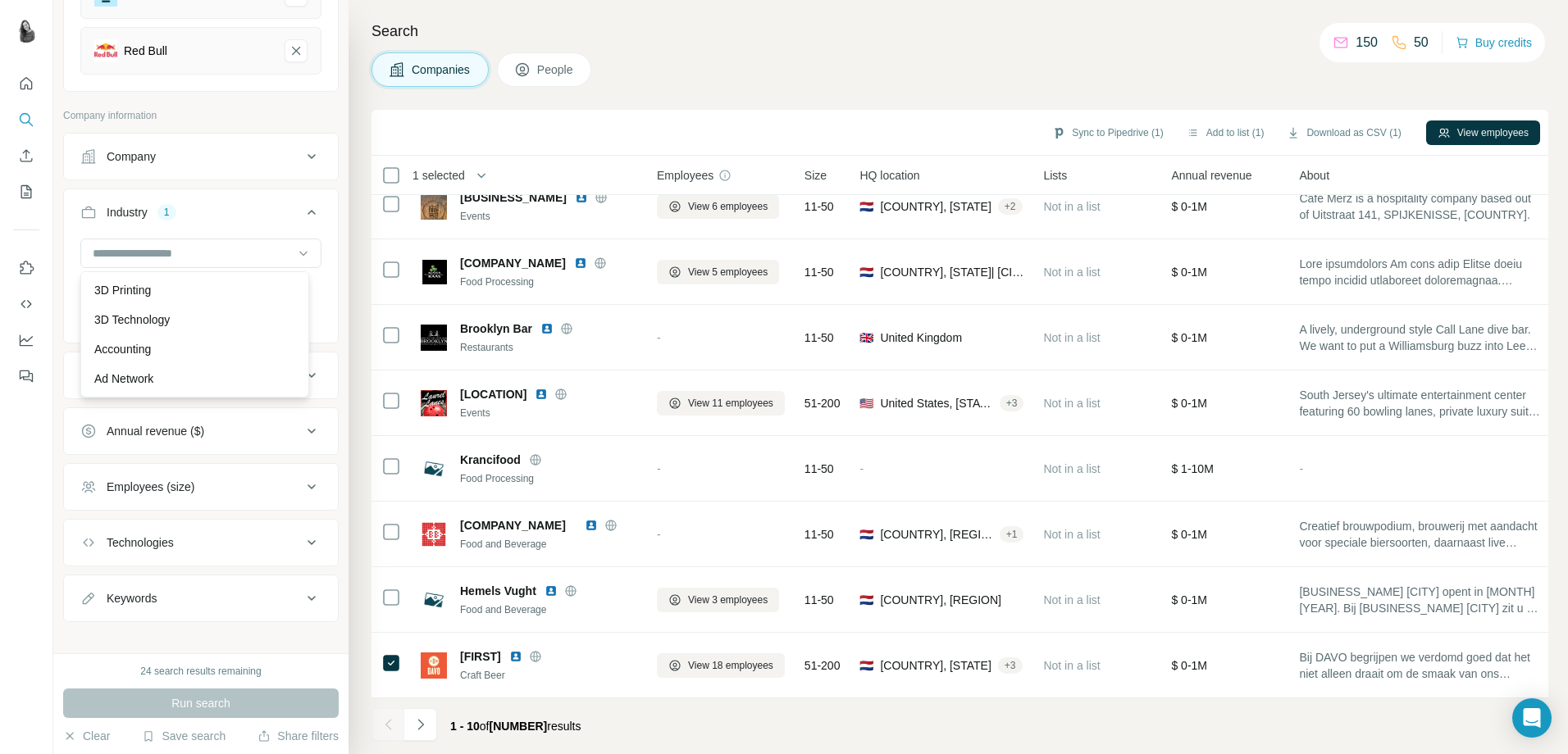 click on "Industry 1" at bounding box center [191, 212] 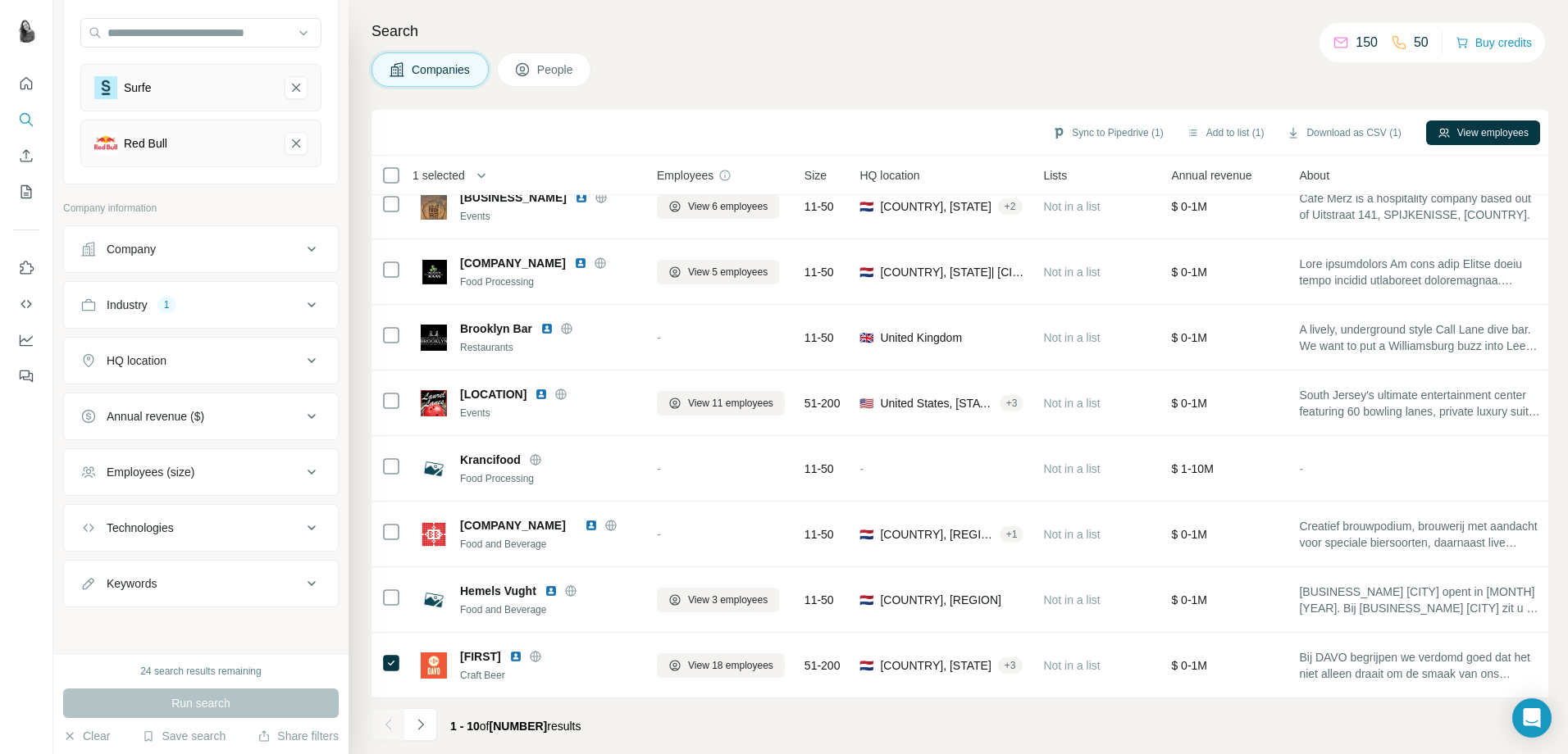 scroll, scrollTop: 153, scrollLeft: 0, axis: vertical 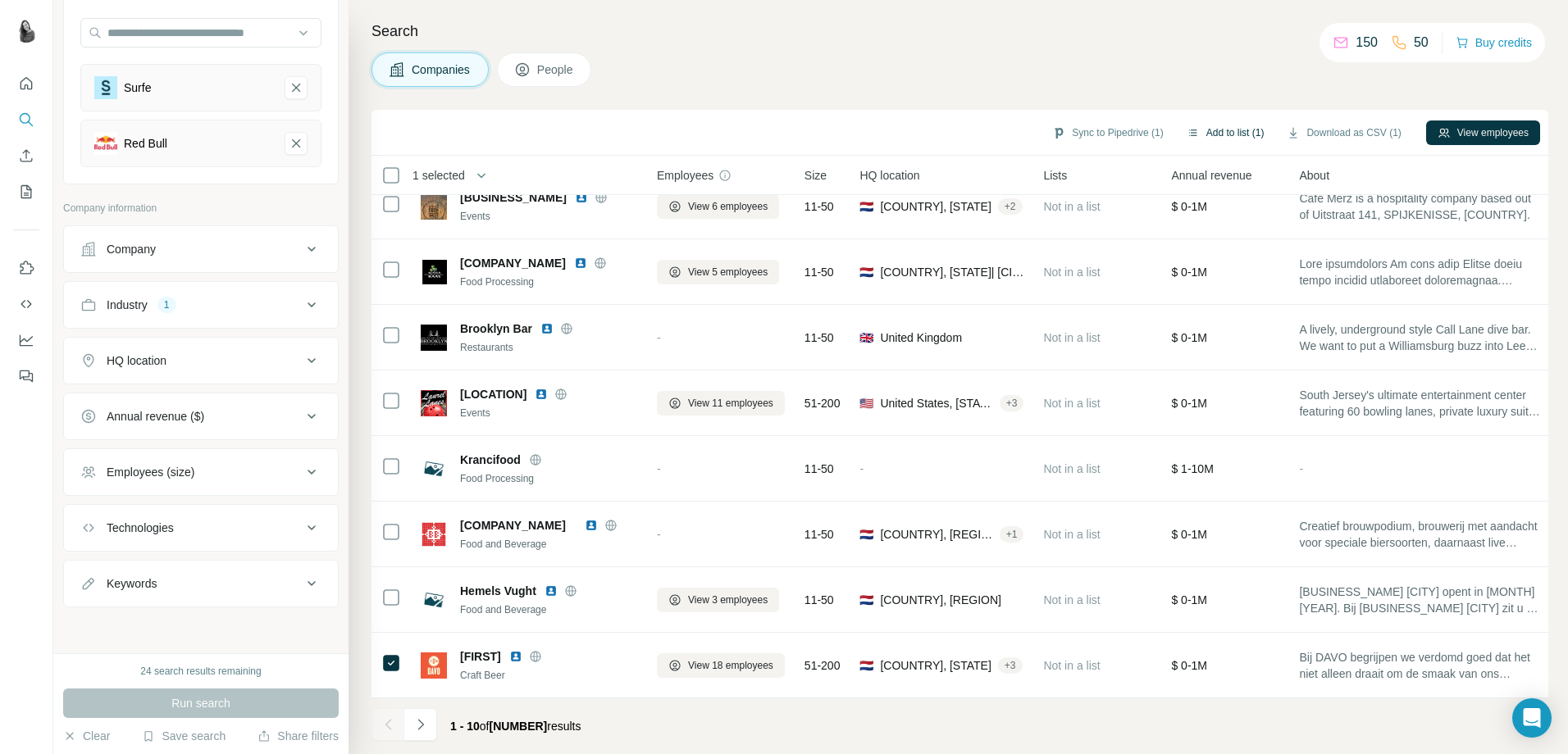 click on "Add to list (1)" at bounding box center (1225, 133) 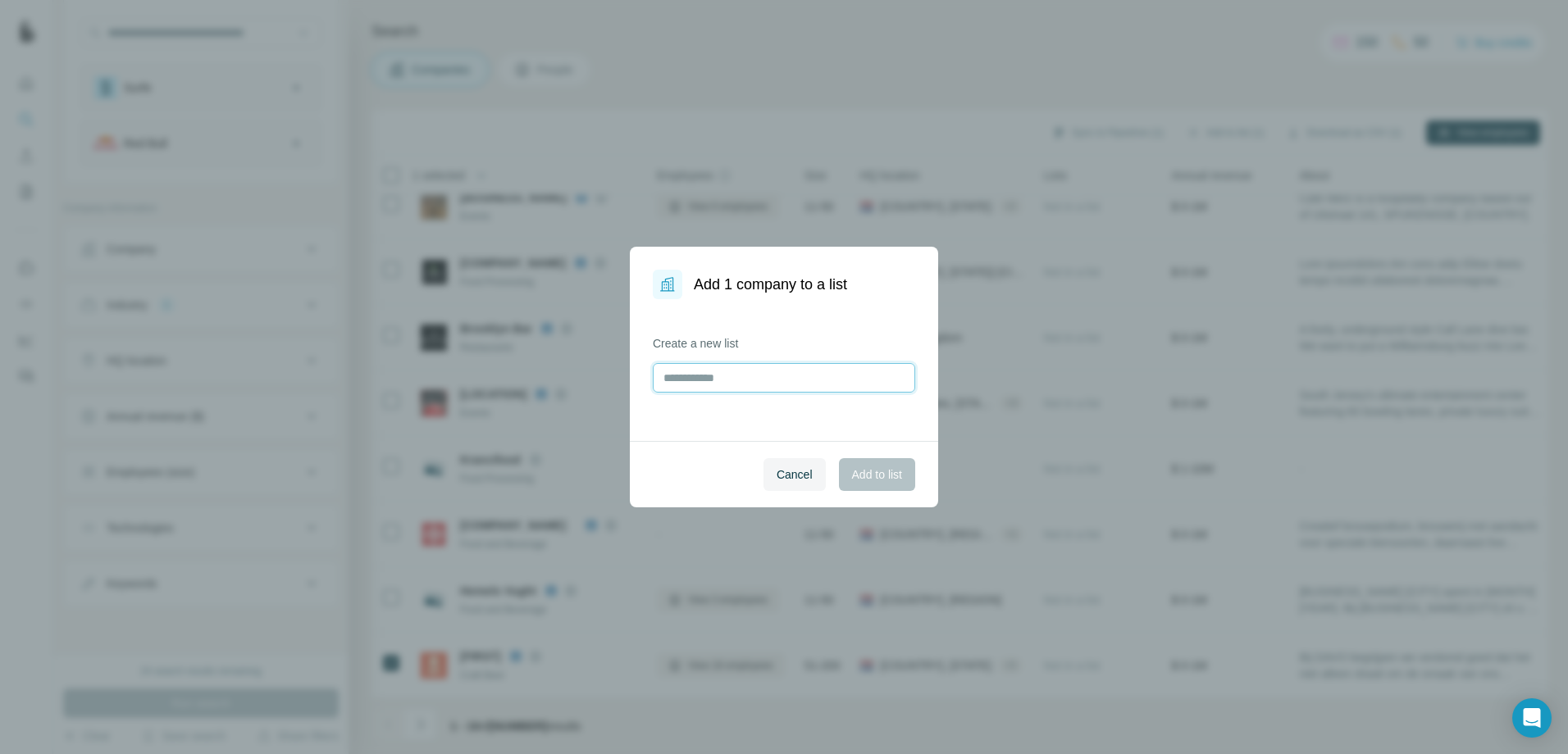 click at bounding box center [784, 378] 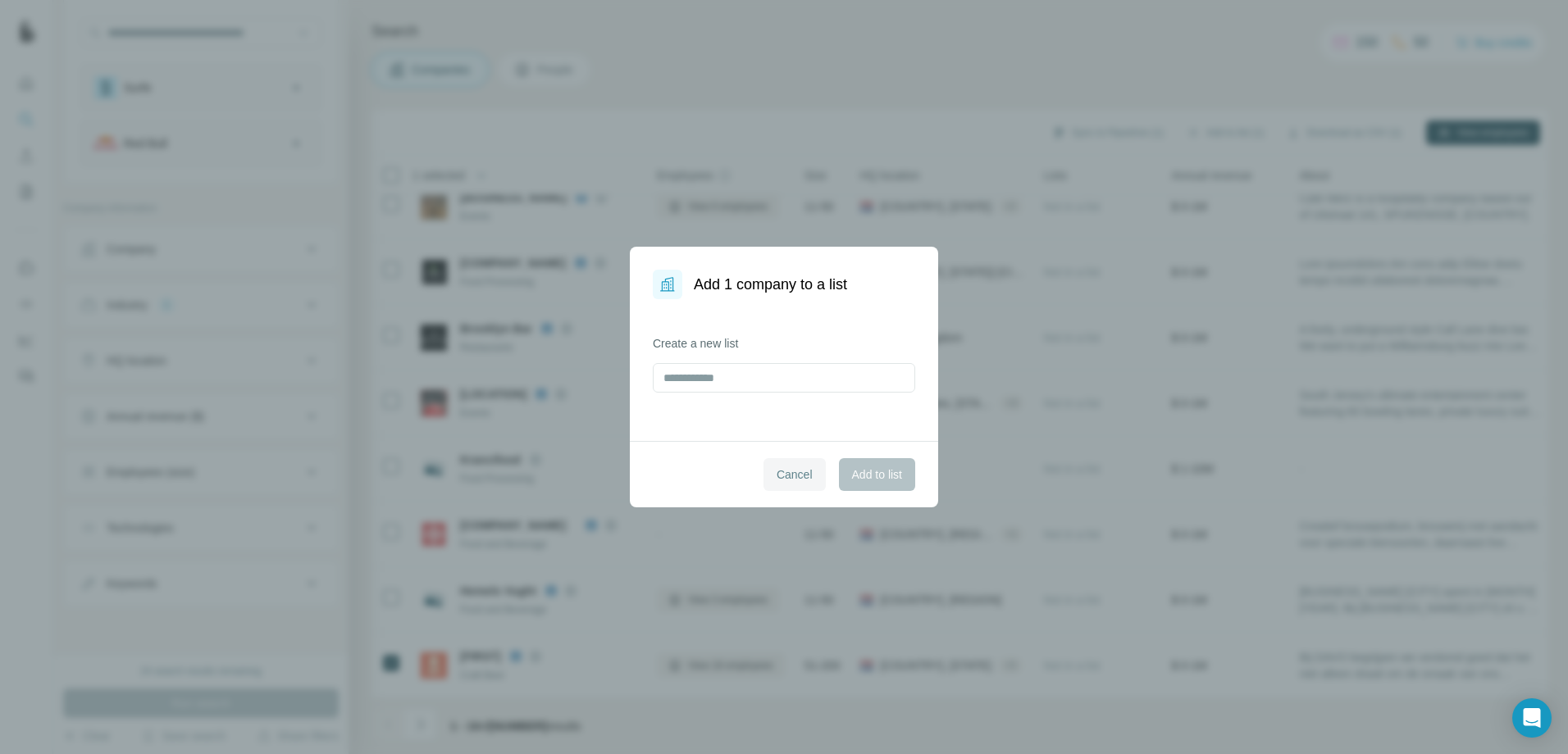 click on "Cancel" at bounding box center (795, 475) 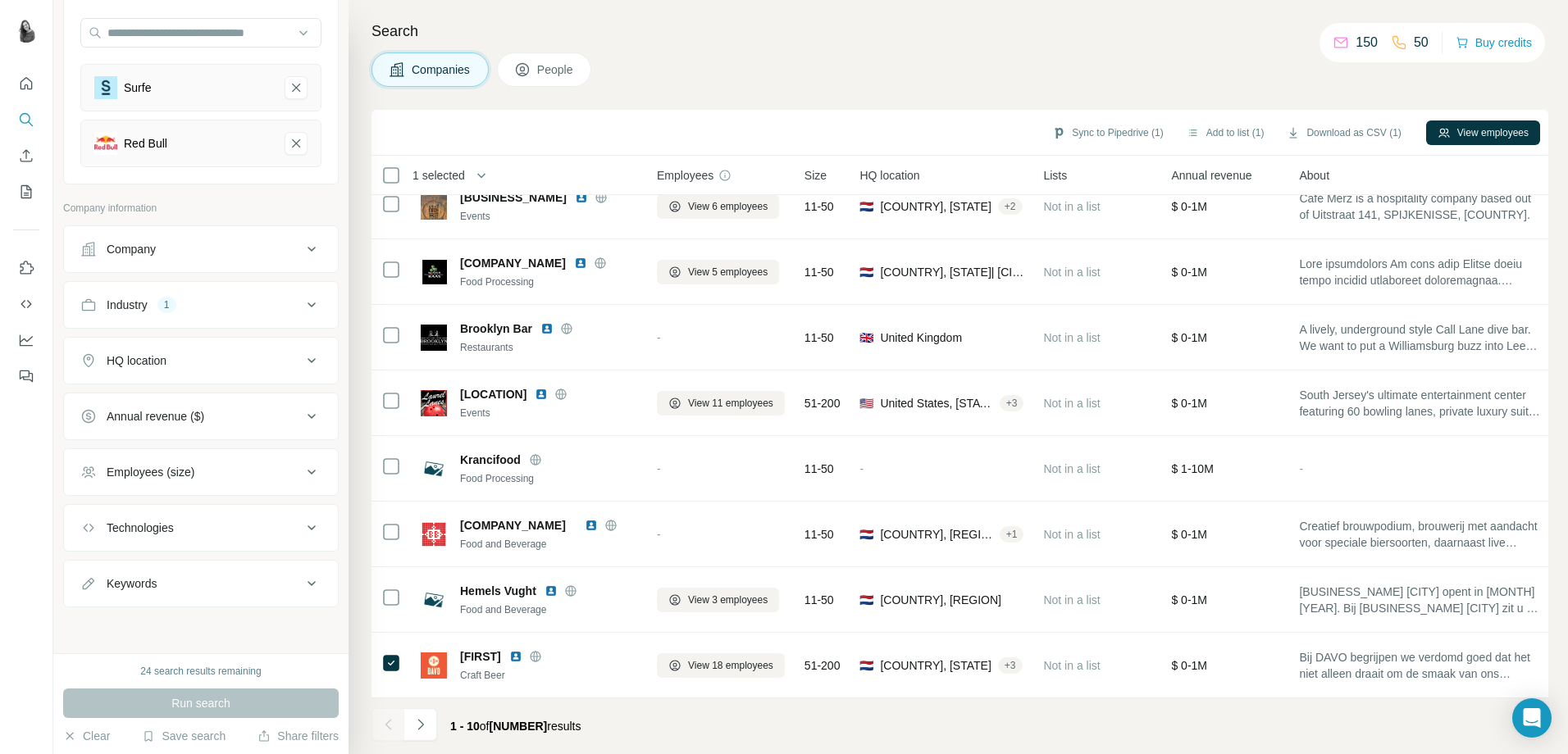click on "Annual revenue" at bounding box center [1211, 175] 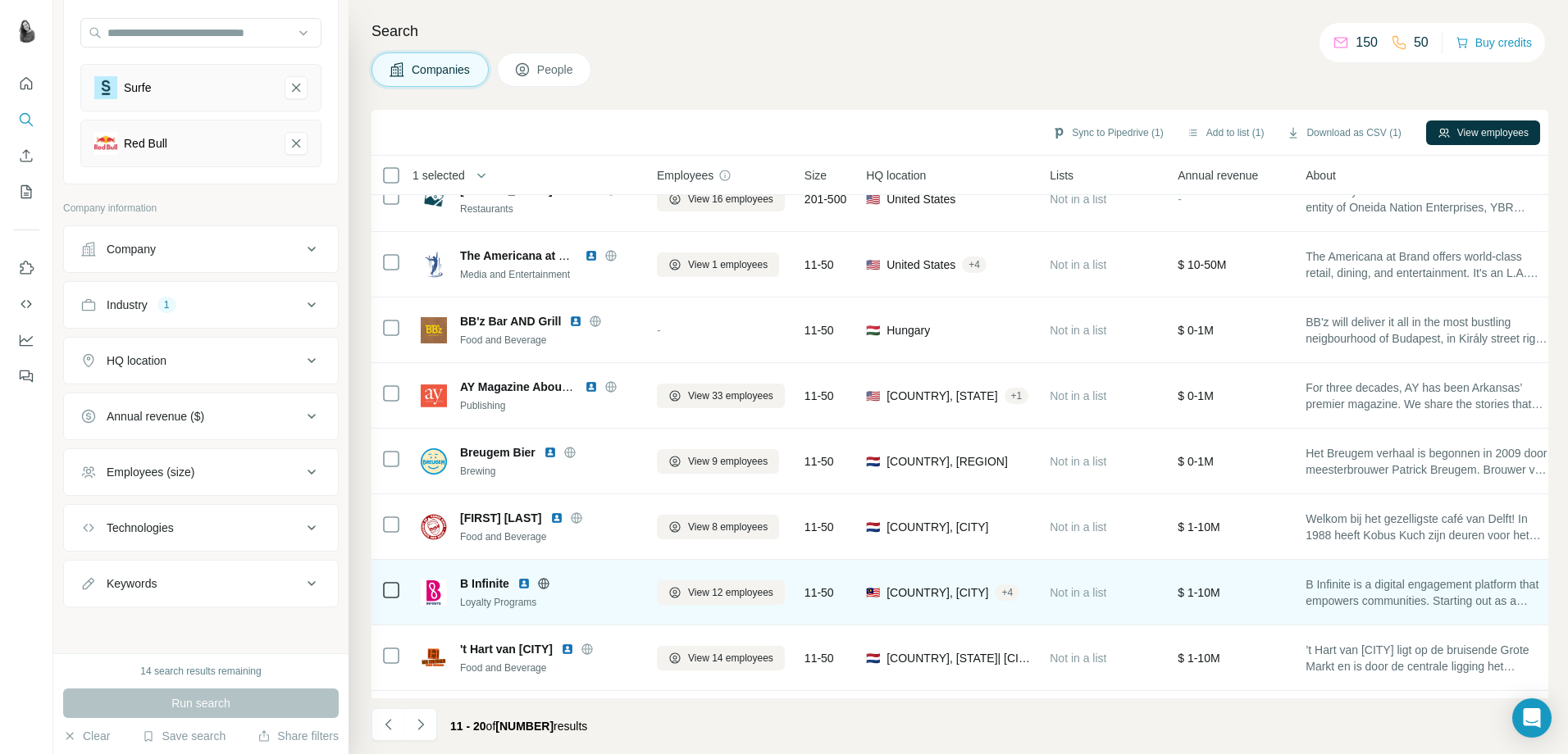 scroll, scrollTop: 0, scrollLeft: 0, axis: both 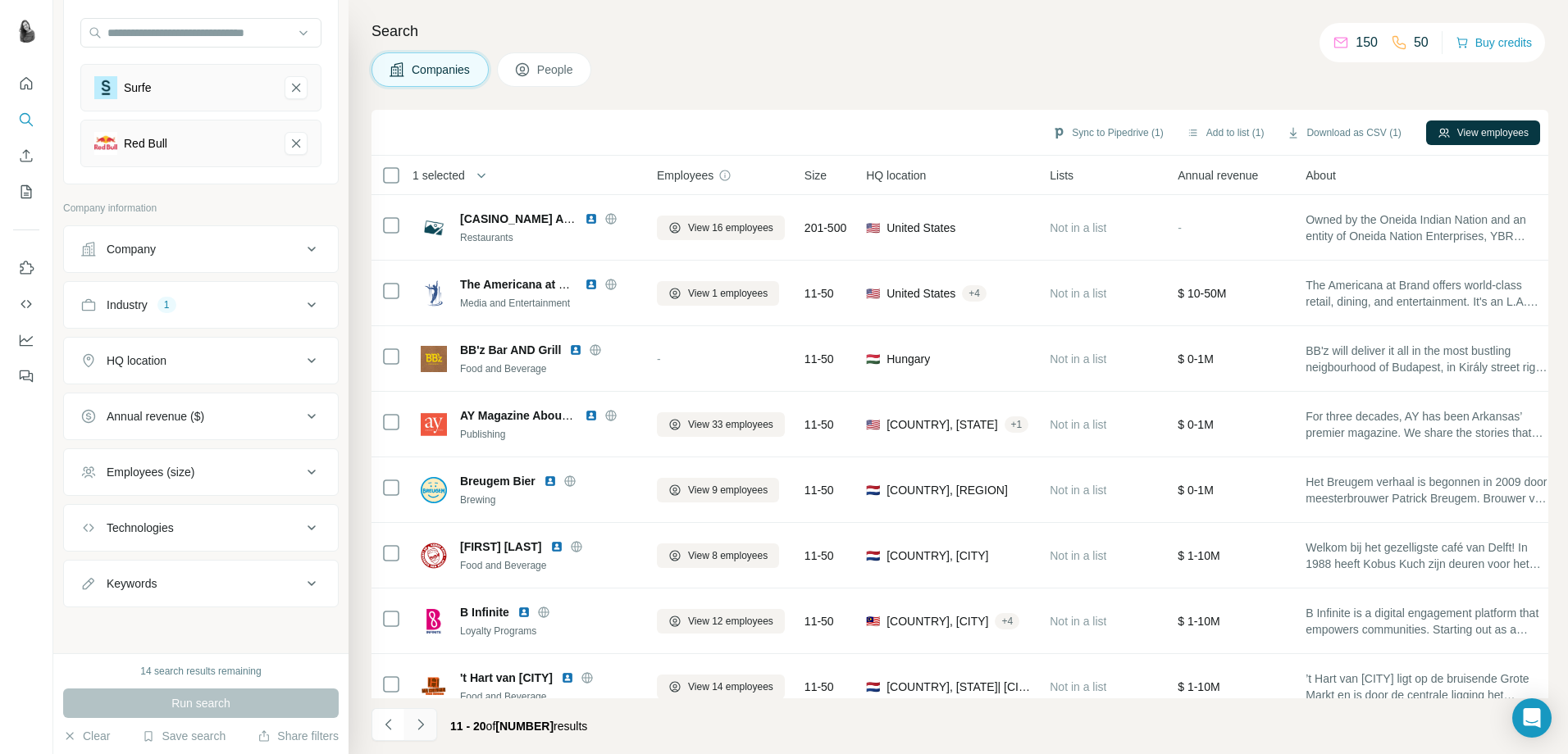 click 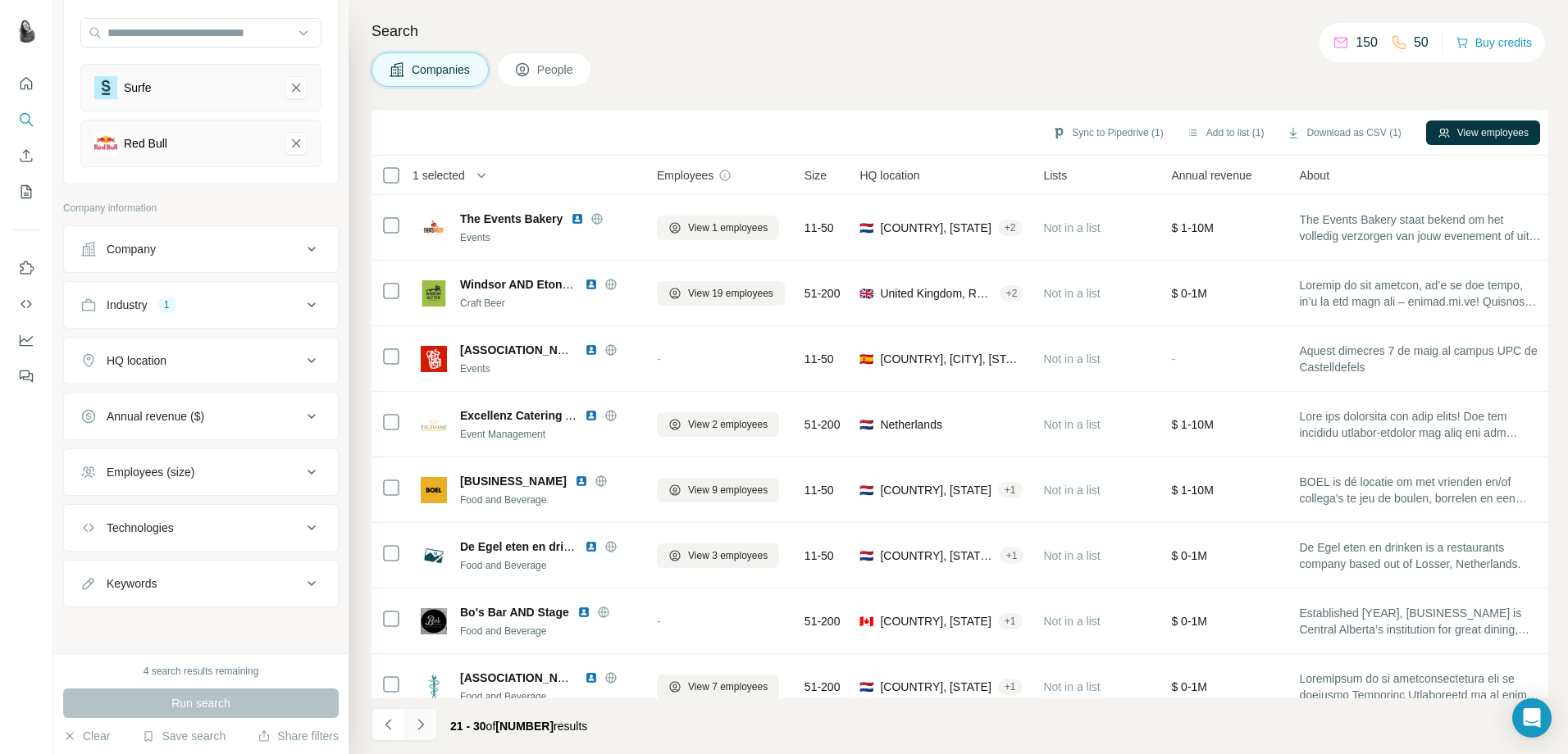 click 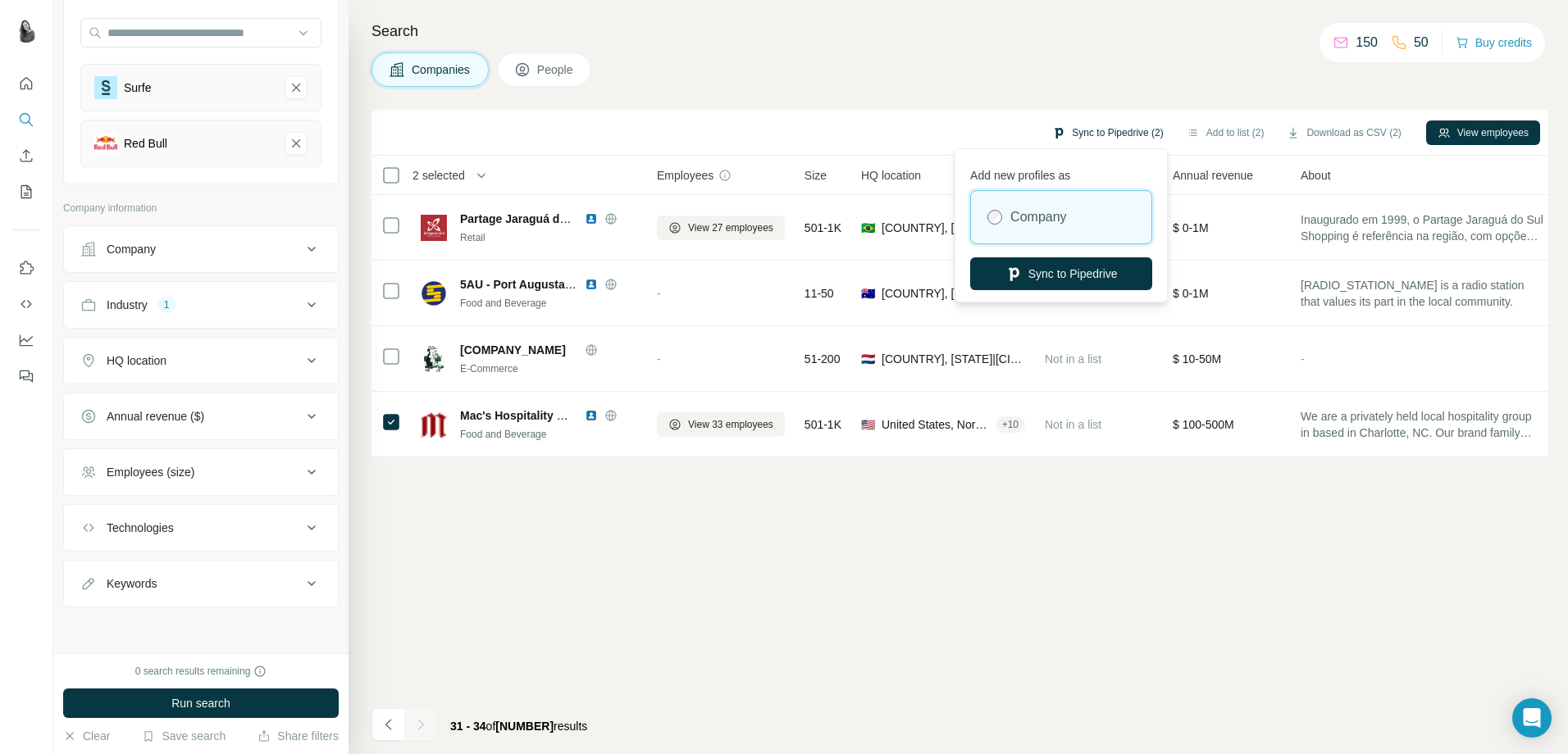 click on "Sync to Pipedrive (2)" at bounding box center [1107, 133] 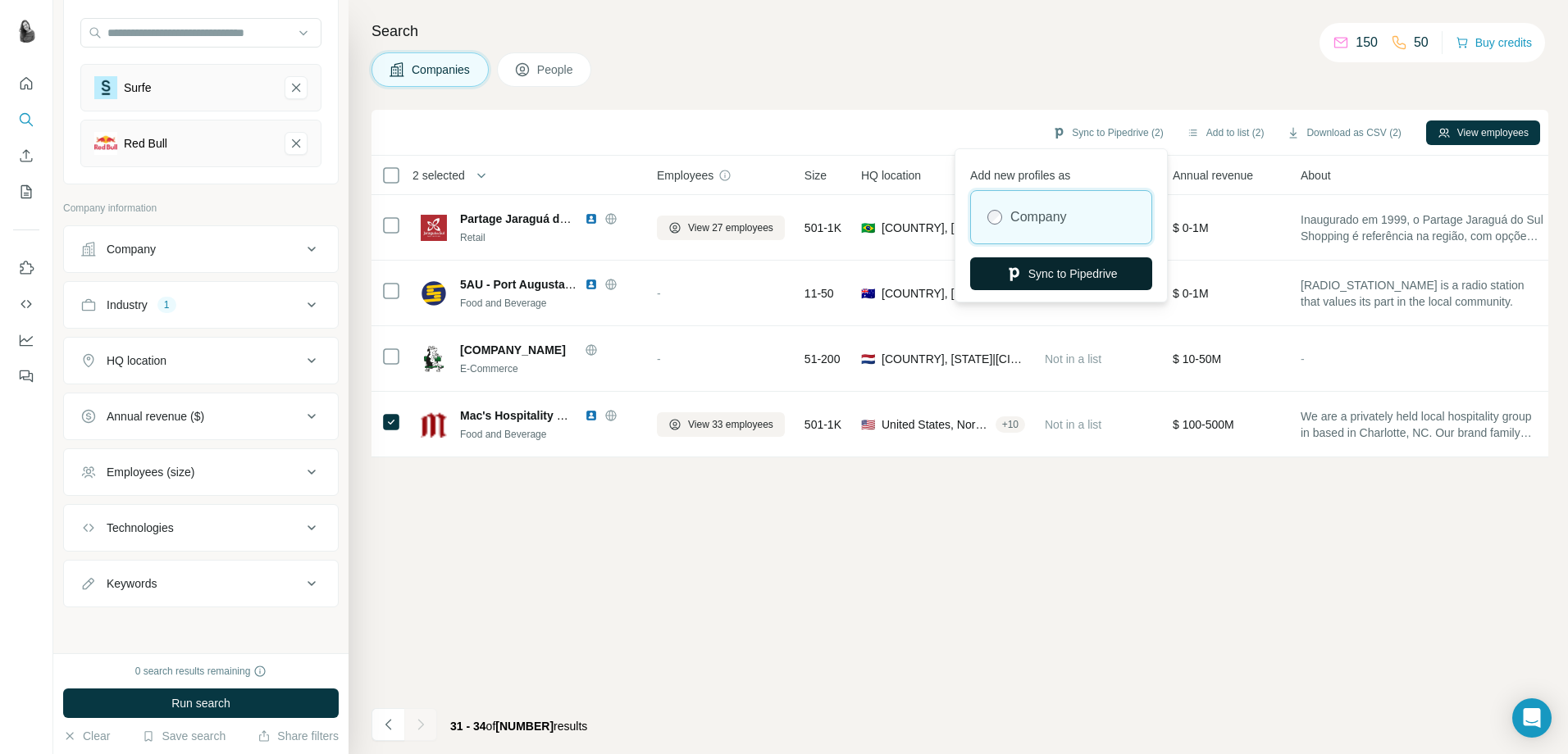 click on "Sync to Pipedrive" at bounding box center [1061, 274] 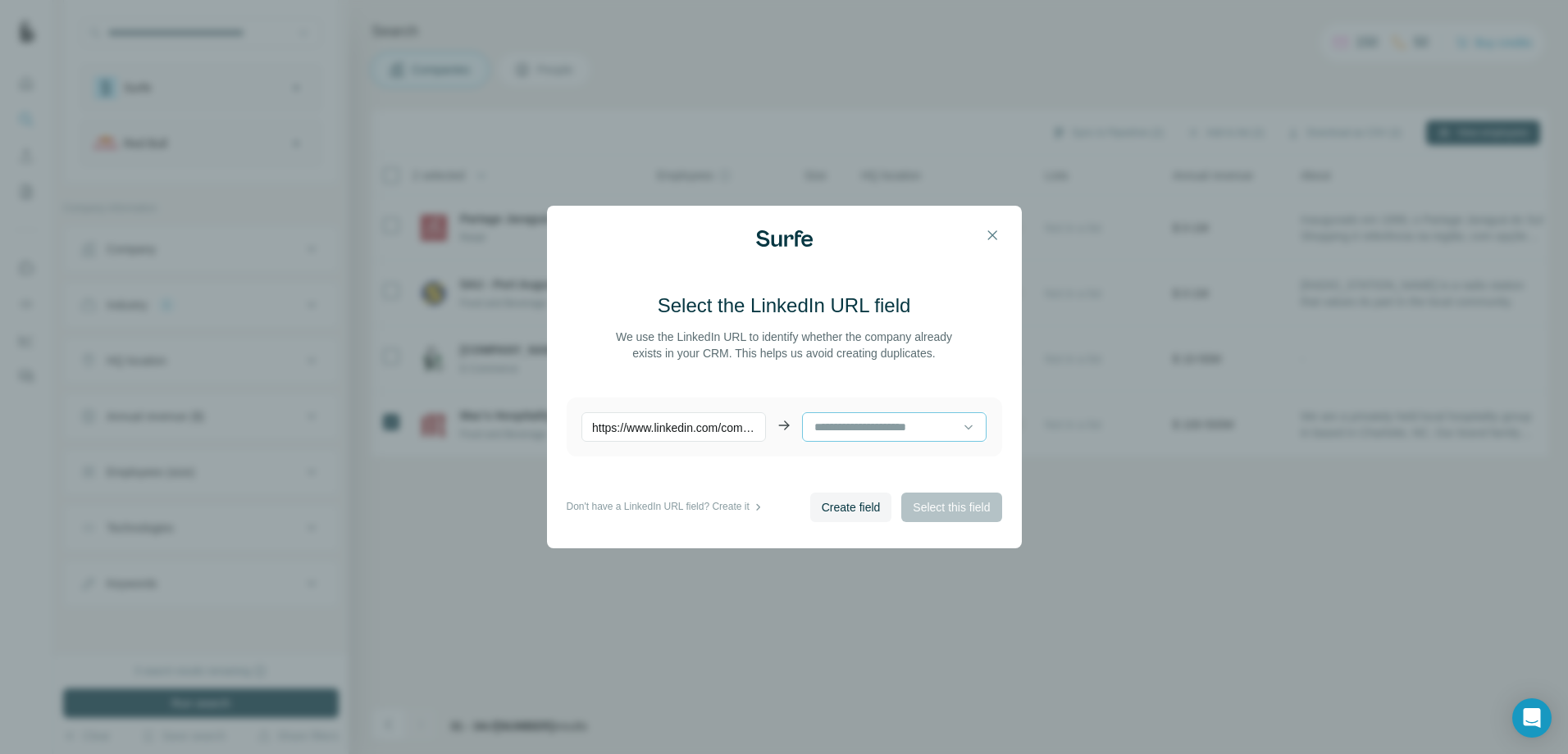 click at bounding box center [887, 427] 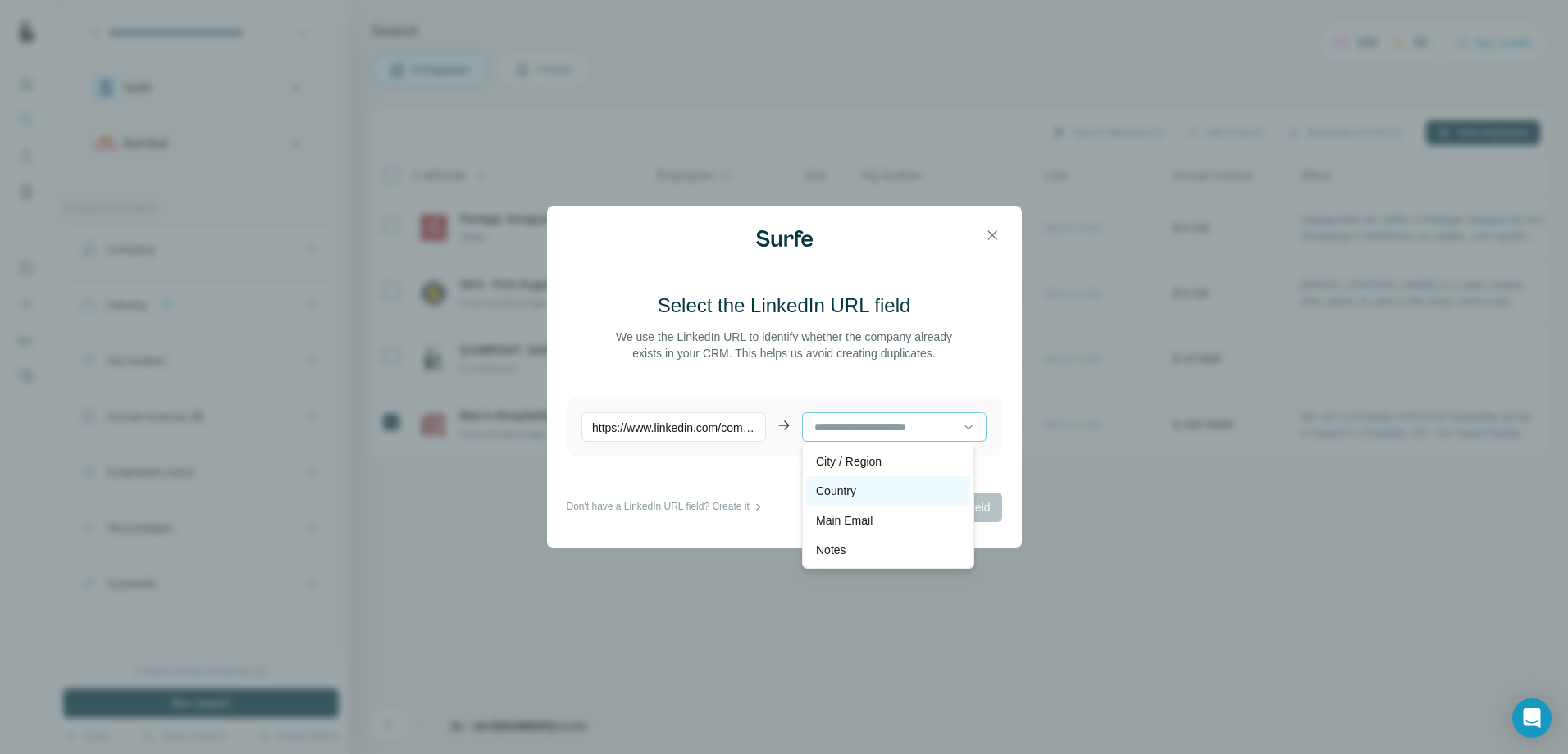 scroll, scrollTop: 3, scrollLeft: 0, axis: vertical 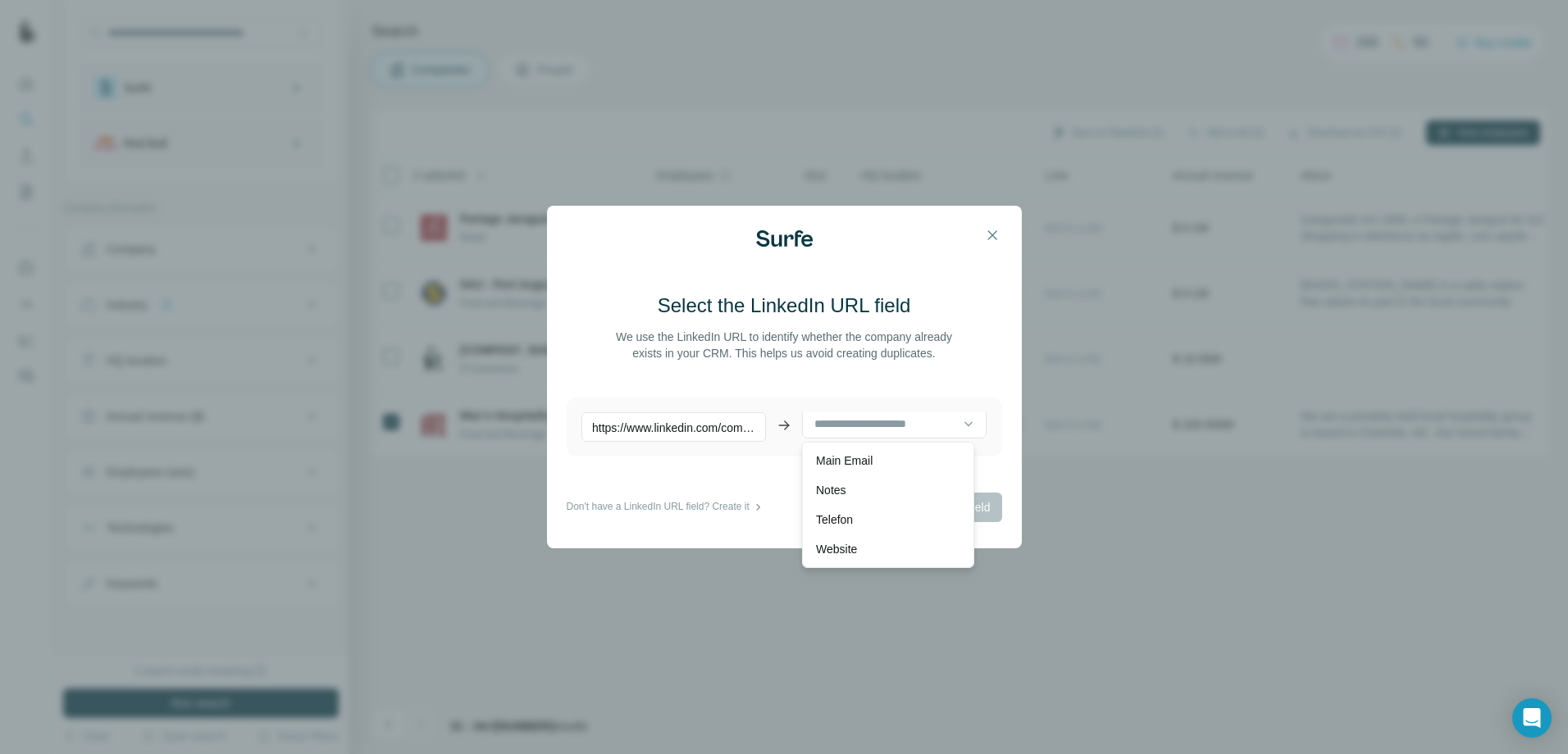 click on "Select the LinkedIn URL field We use the LinkedIn URL to identify whether the company already exists in your CRM. This helps us avoid creating duplicates. https://www.linkedin.com/company/surfe/ City / Region Country Main Email Notes Telefon Website" at bounding box center [784, 393] 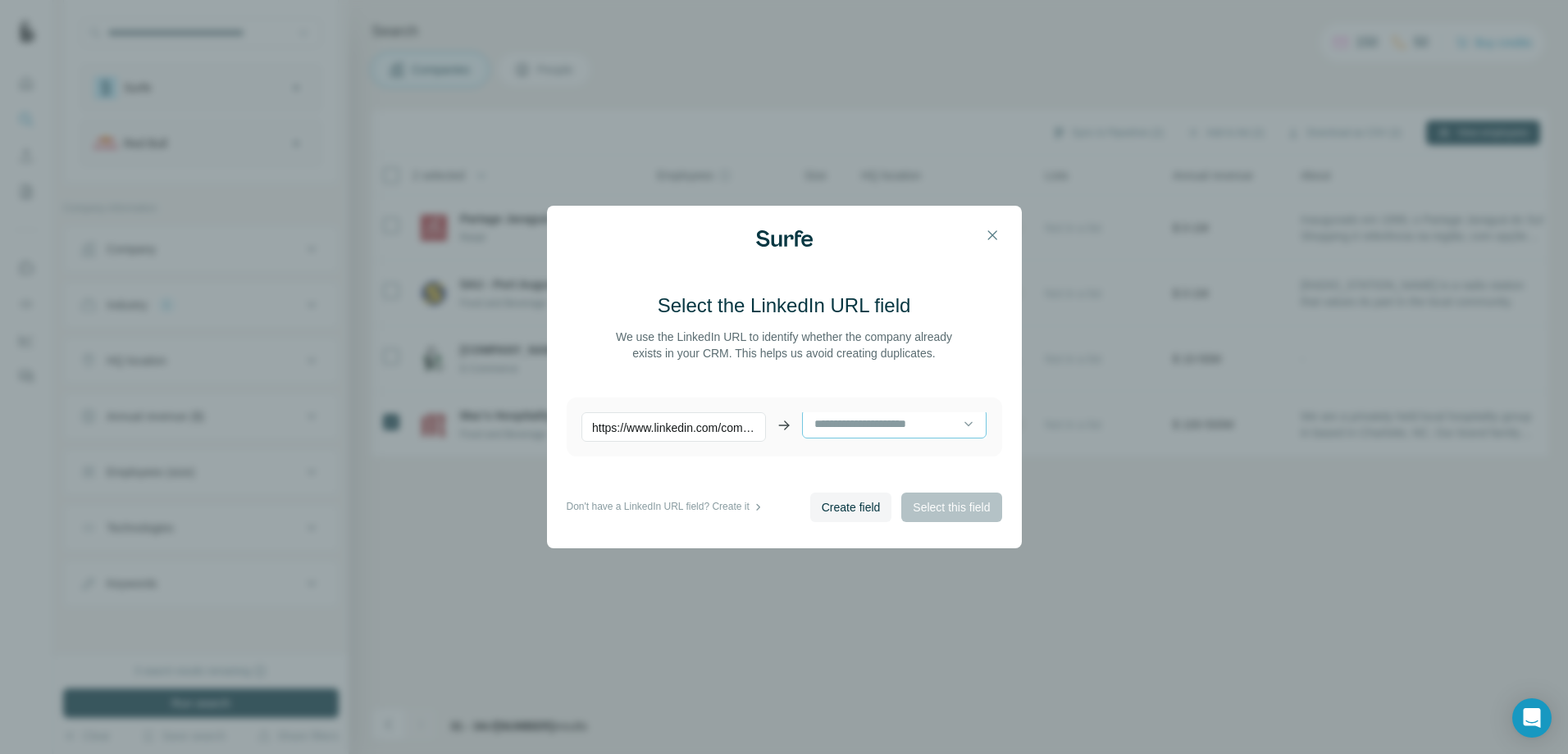 scroll, scrollTop: 0, scrollLeft: 0, axis: both 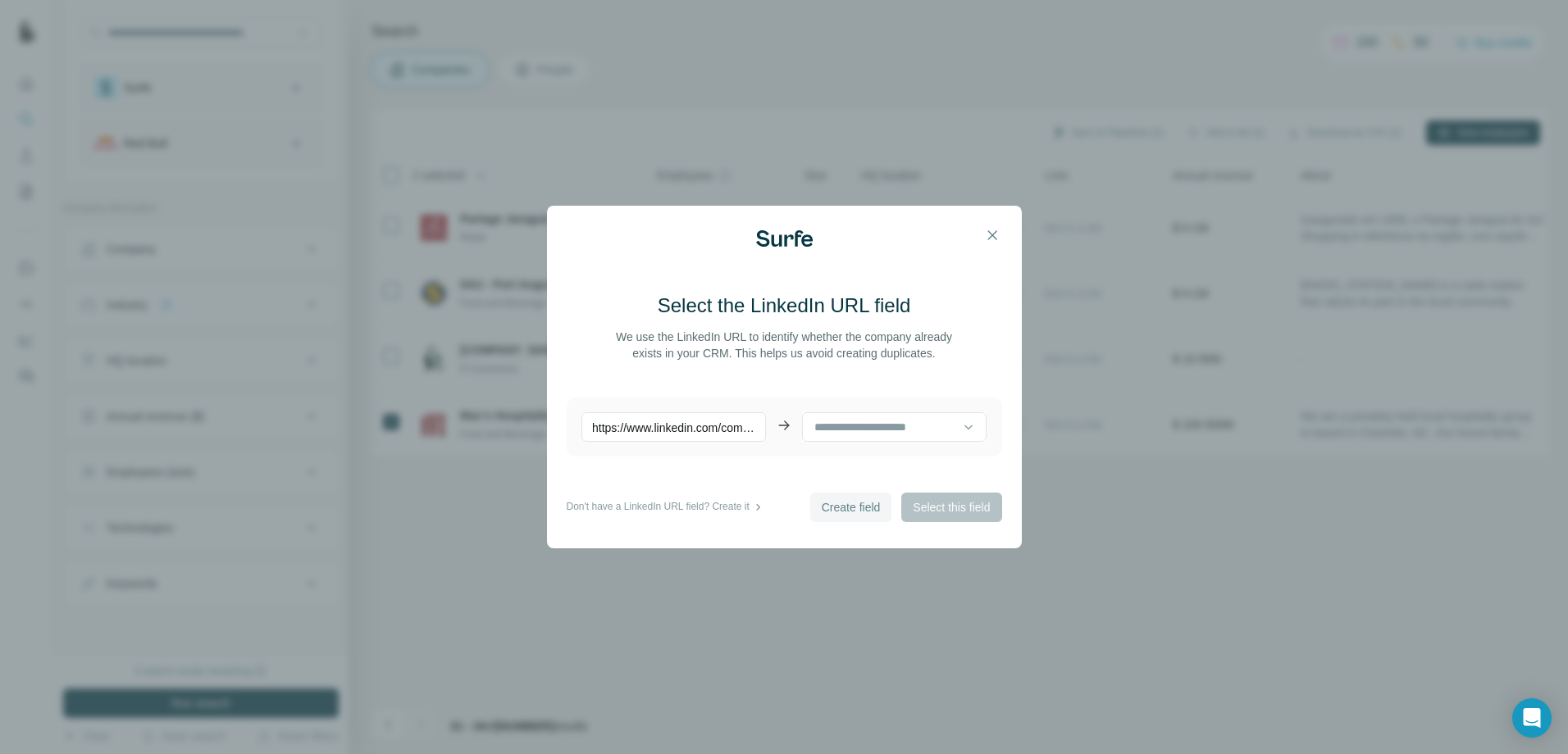click on "Create field" at bounding box center [851, 507] 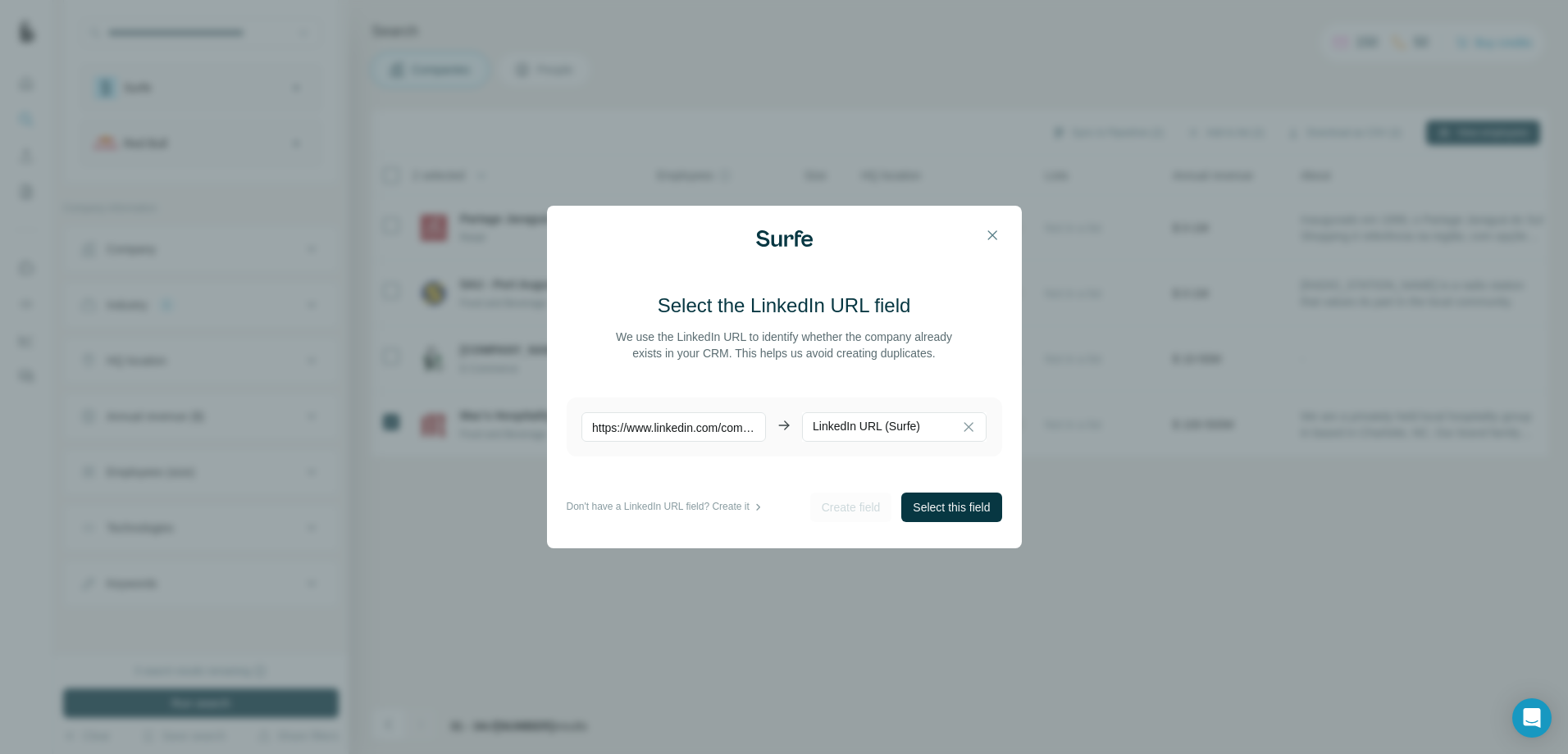 click on "Select this field" at bounding box center (951, 507) 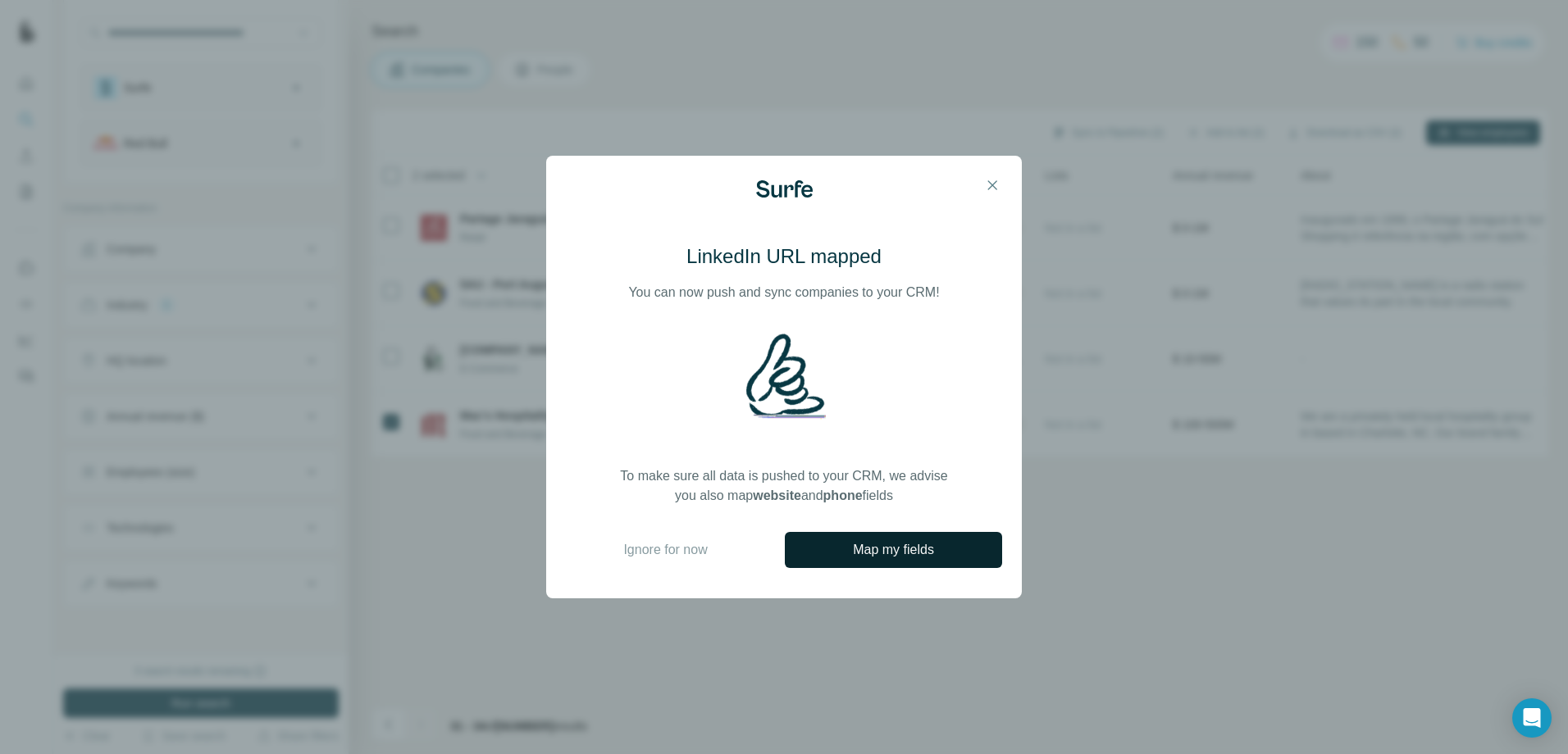 click on "Map my fields" at bounding box center (893, 550) 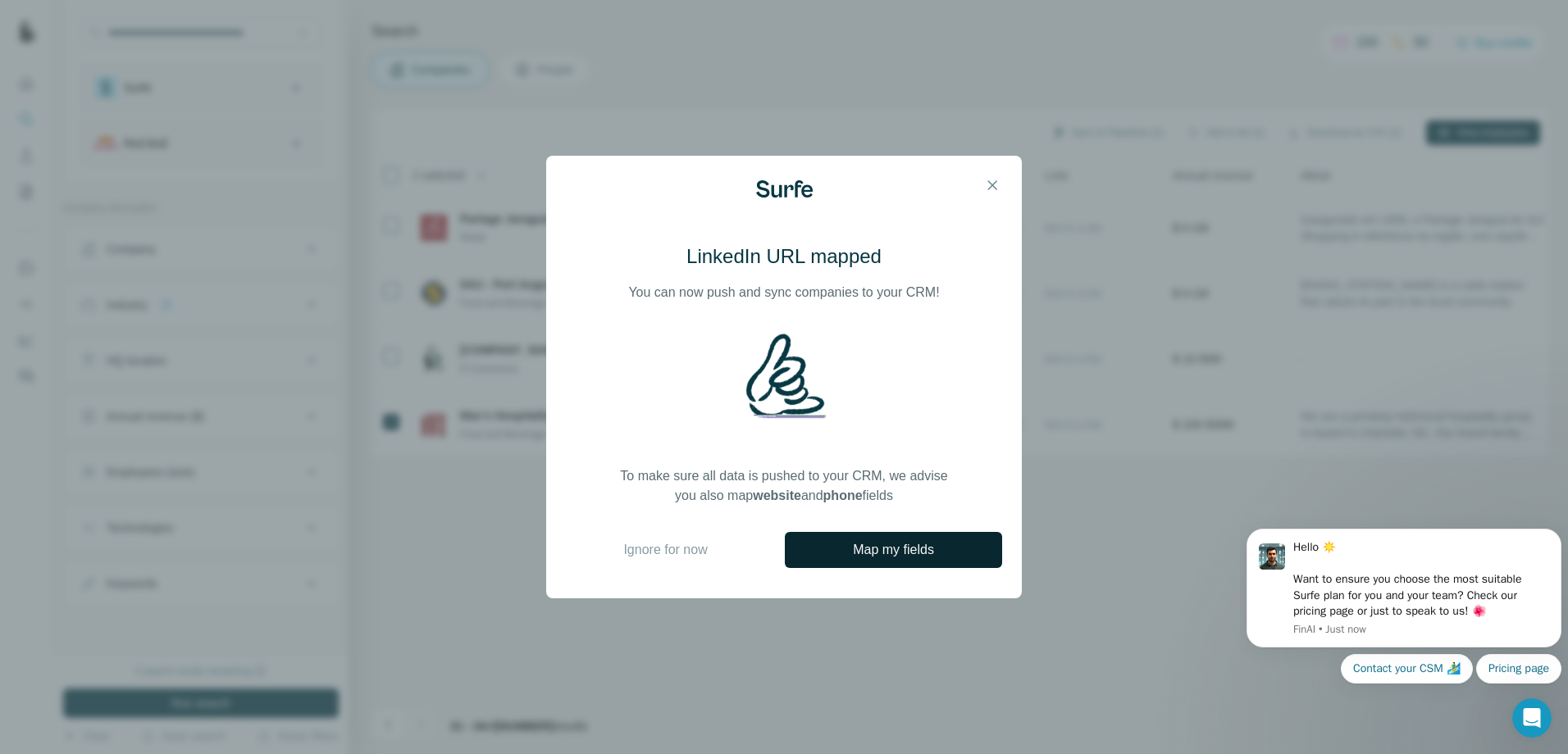 scroll, scrollTop: 0, scrollLeft: 0, axis: both 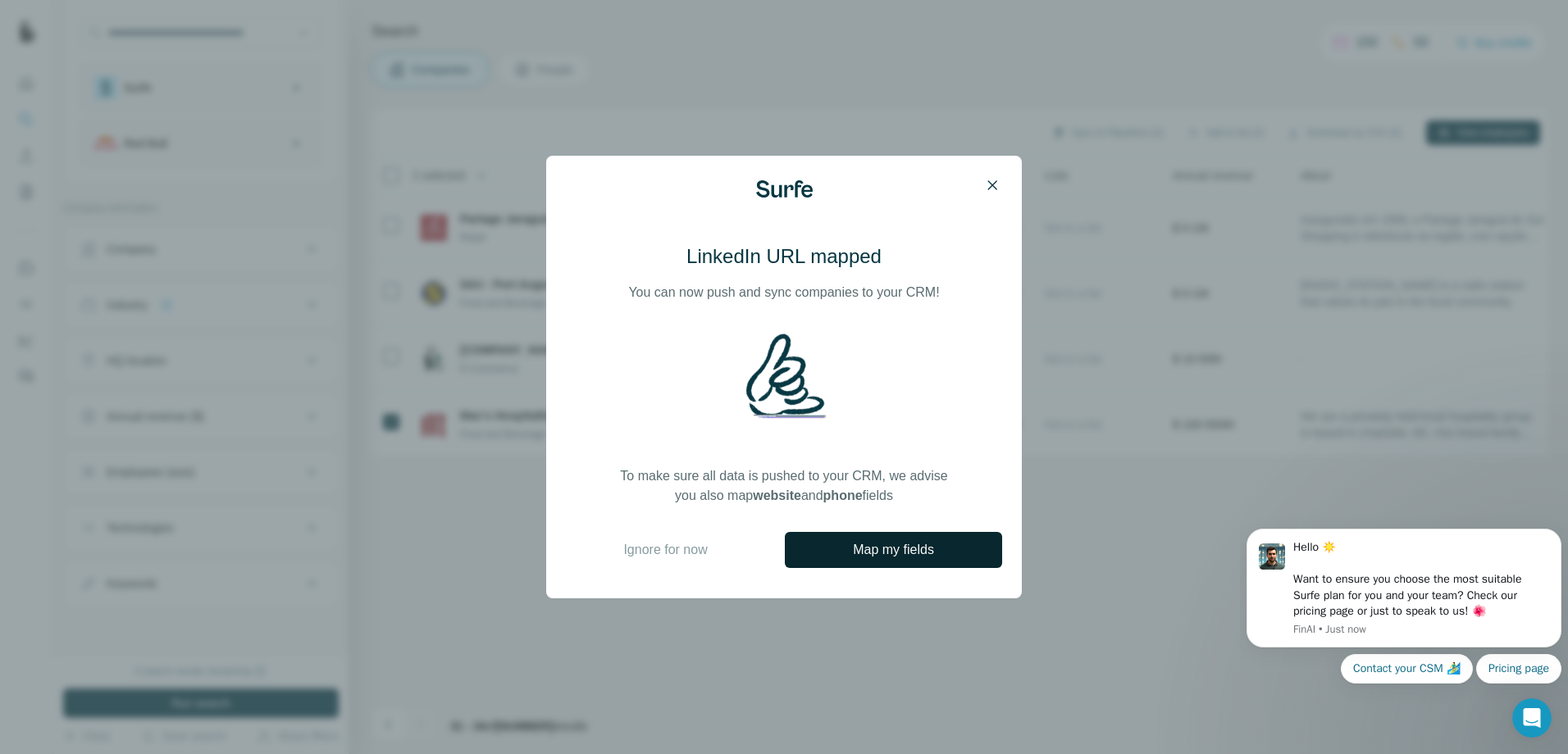 click 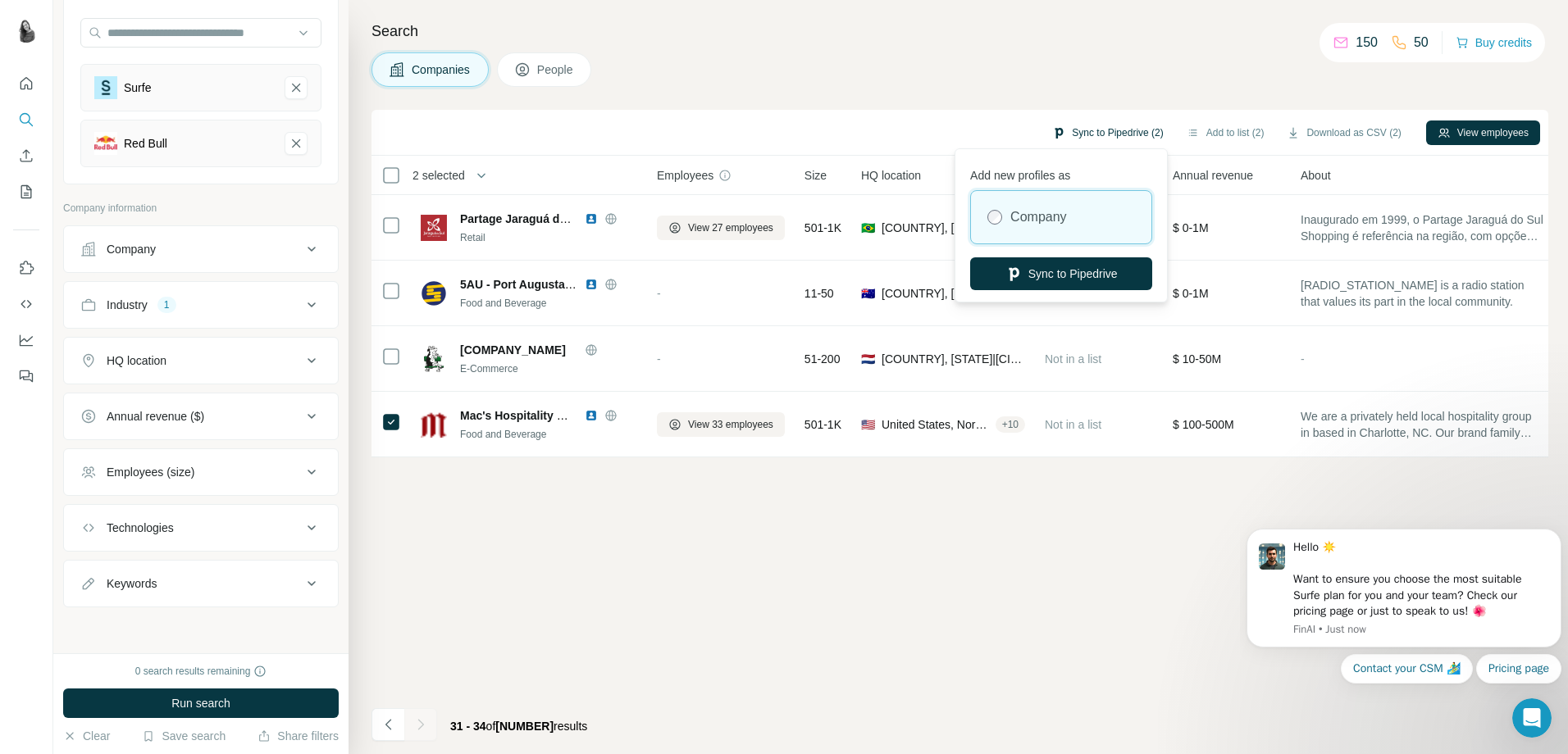 click on "Sync to Pipedrive (2)" at bounding box center [1107, 133] 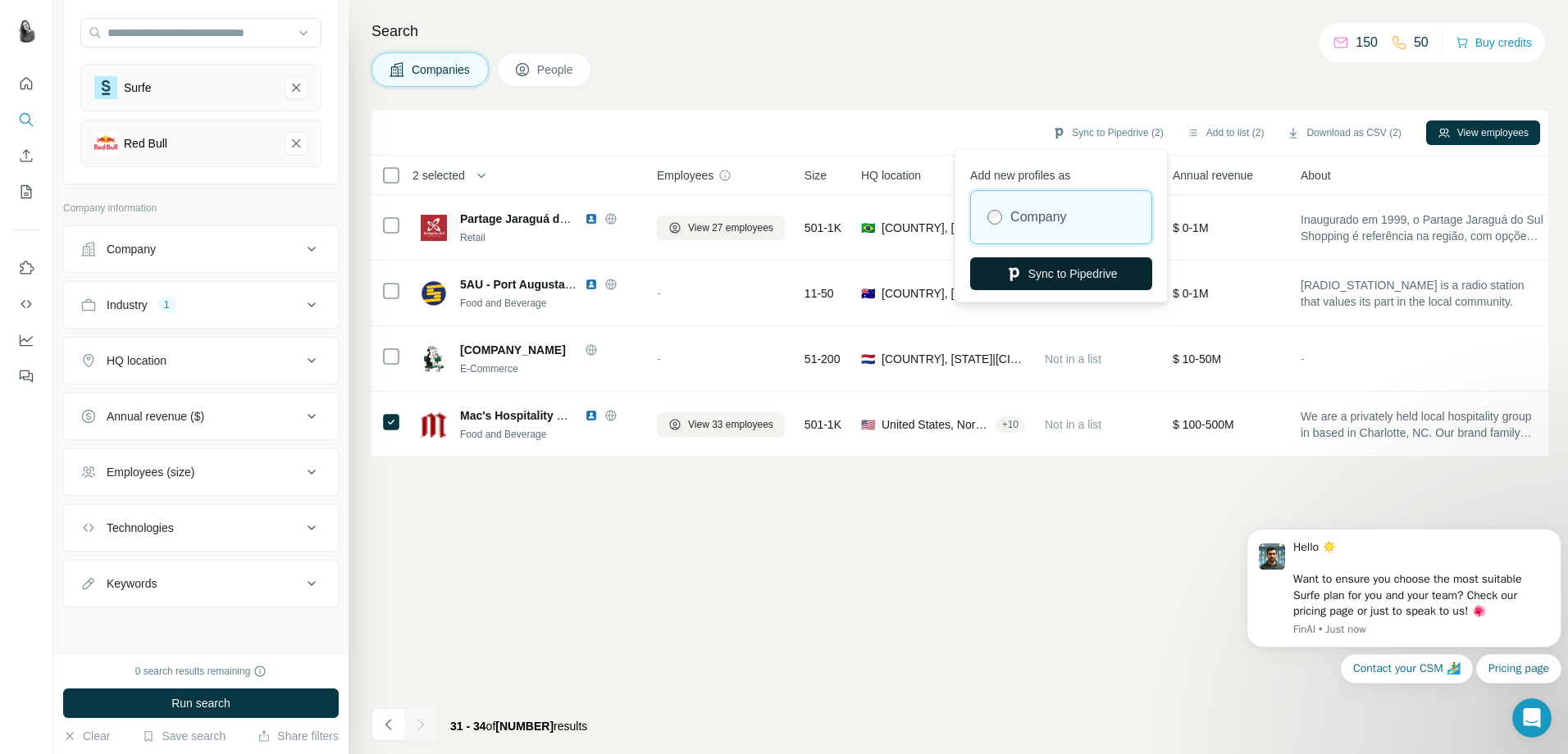 click on "Sync to Pipedrive" at bounding box center (1061, 274) 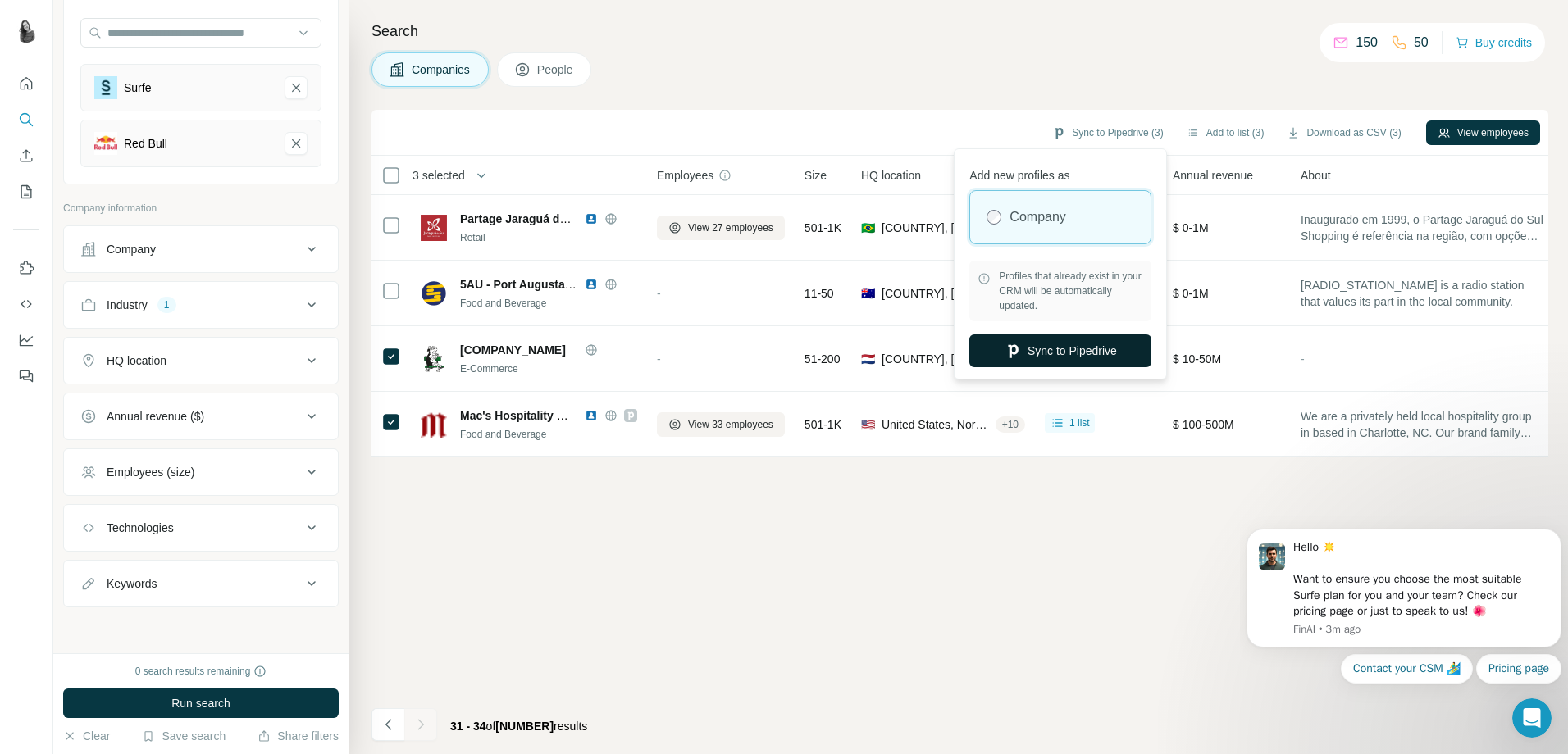 click on "Sync to Pipedrive" at bounding box center [1060, 351] 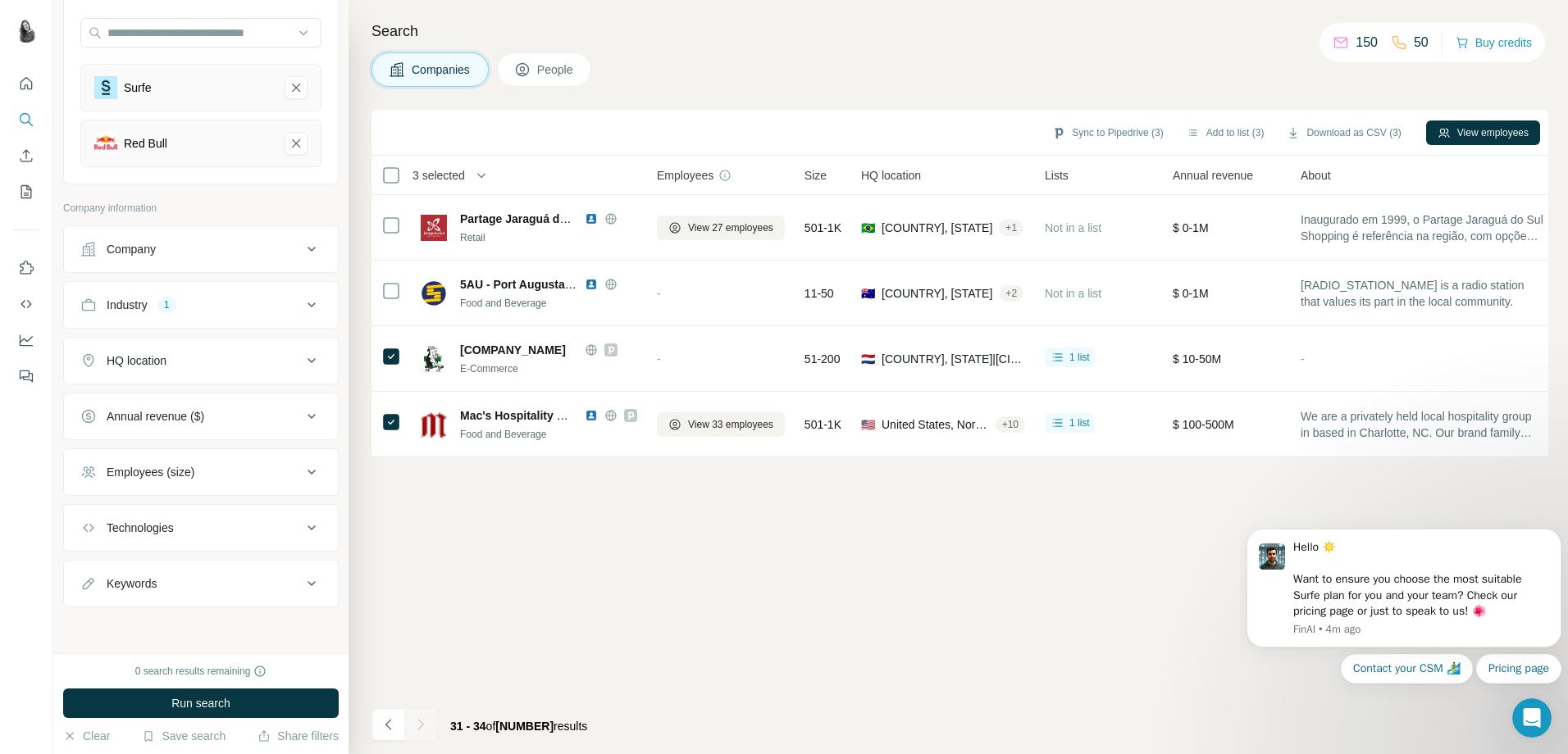click on "Search Companies People Sync to Pipedrive (3) Add to list (3) Download as CSV (3) View employees 3 selected Companies Employees Size HQ location Lists Annual revenue About Technologies Industry Keywords Partage Jaraguá do Sul Retail View 27 employees 501-1K 🇧🇷 [COUNTRY], [REGION] + 2 Not in a list $ 0-1M - Retail, E-Commerce, Wholesale, Food and Beverage, Sales the poster our shops poster shops shopping deals here latest news the latest here latest news best deals shopping not check out deals products what's on meet our products and the our on the best out the 5AU - Port Augusta Whyalla AND Spencer Gulf Food and Beverage - 11-50 🇦🇺 [COUNTRY], [REGION] + 2 Not in a list $ 0-1M 5AU Port Augusta, Whyalla & Spencer Gulf is a radio station that values its part in the local community. Google Tag Manager, WordPress, WordPress VIP, Yoast SEO, Twitter Emoji (Twemoji), Gravity Forms, Priority Hints, DoubleClick for Publishers (DFP), Dealer Spike, Nginx, MySQL, Slick, RSS, phpRS, PHP, jQuery, noon" at bounding box center (958, 377) 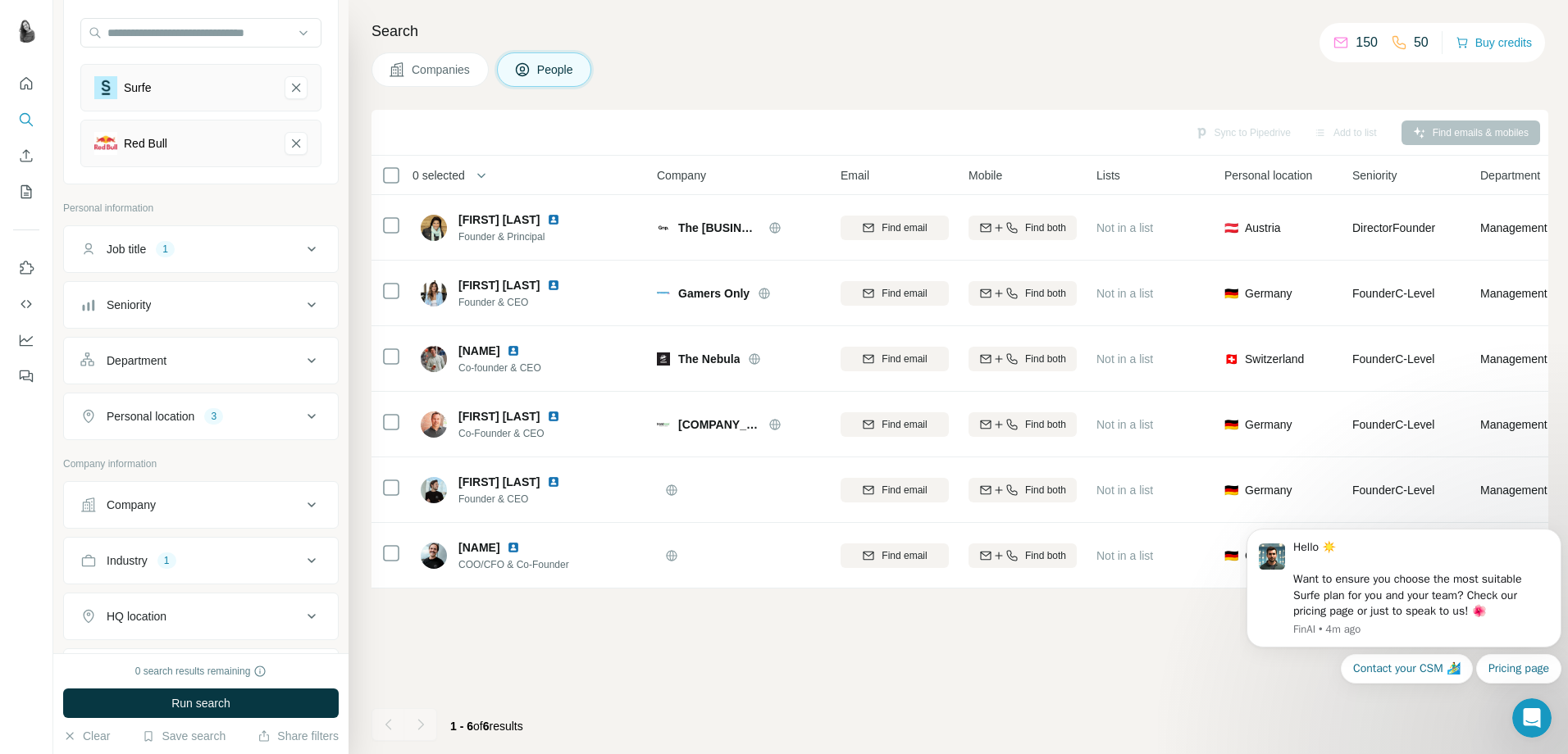 click at bounding box center [421, 724] 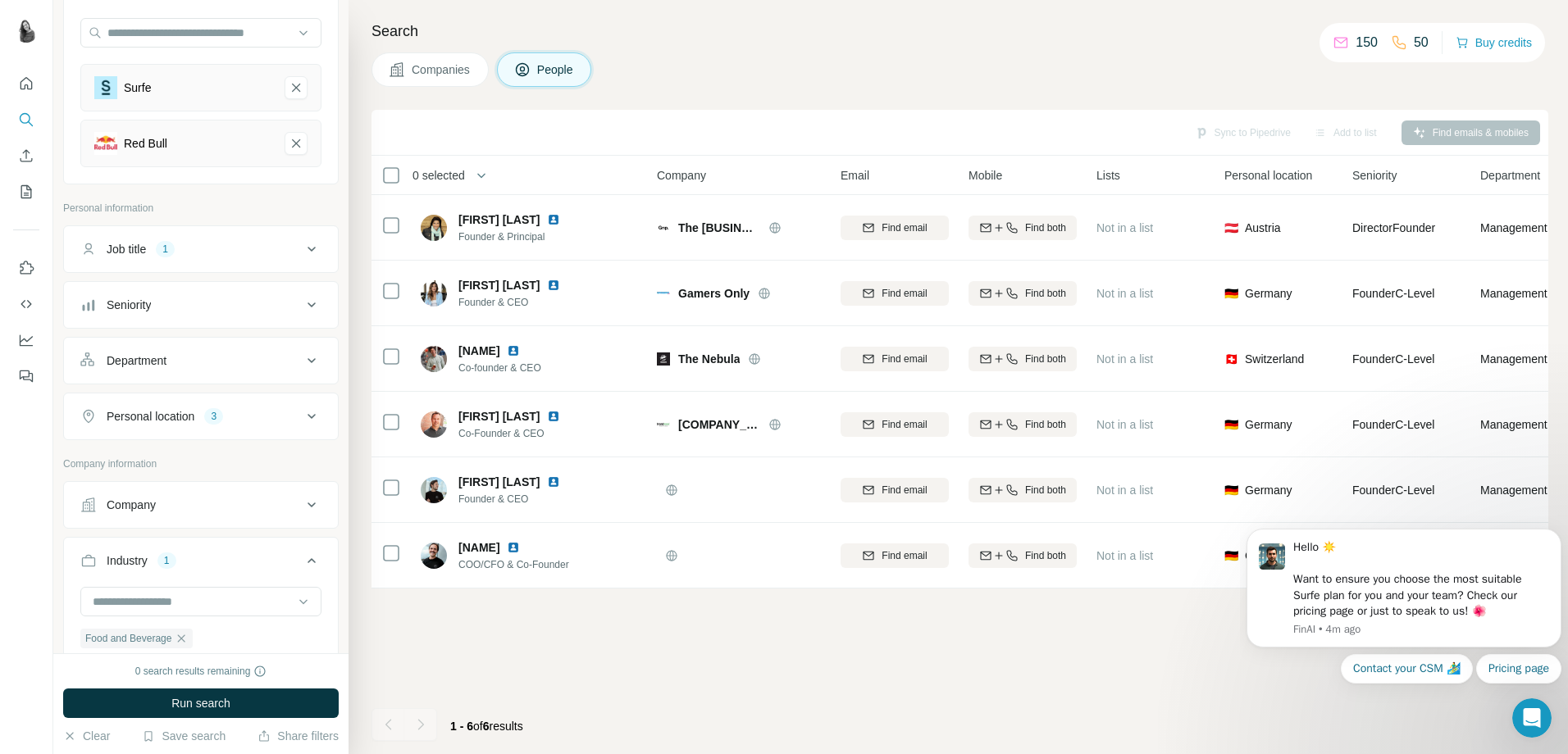 click on "Personal location 3" at bounding box center [201, 416] 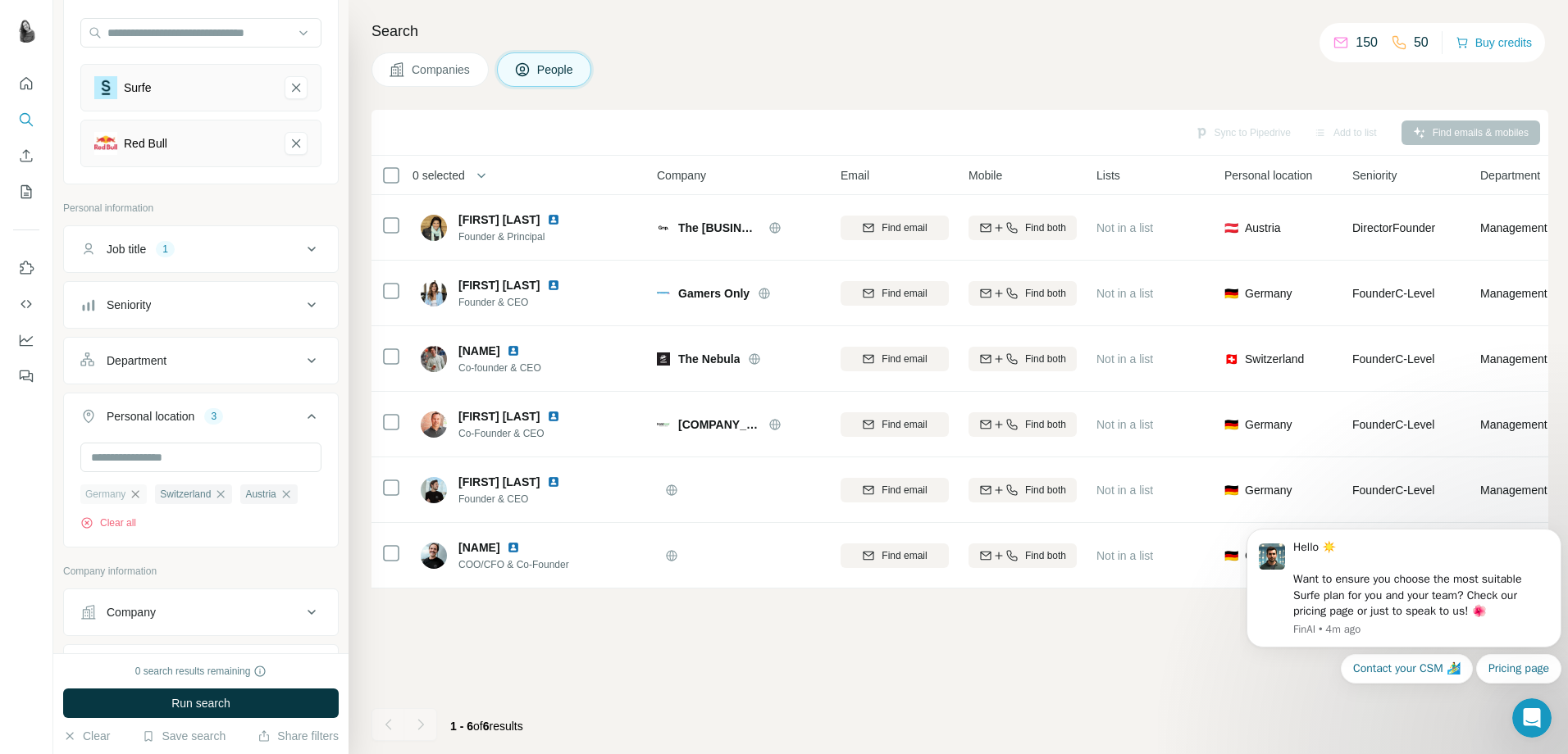 click 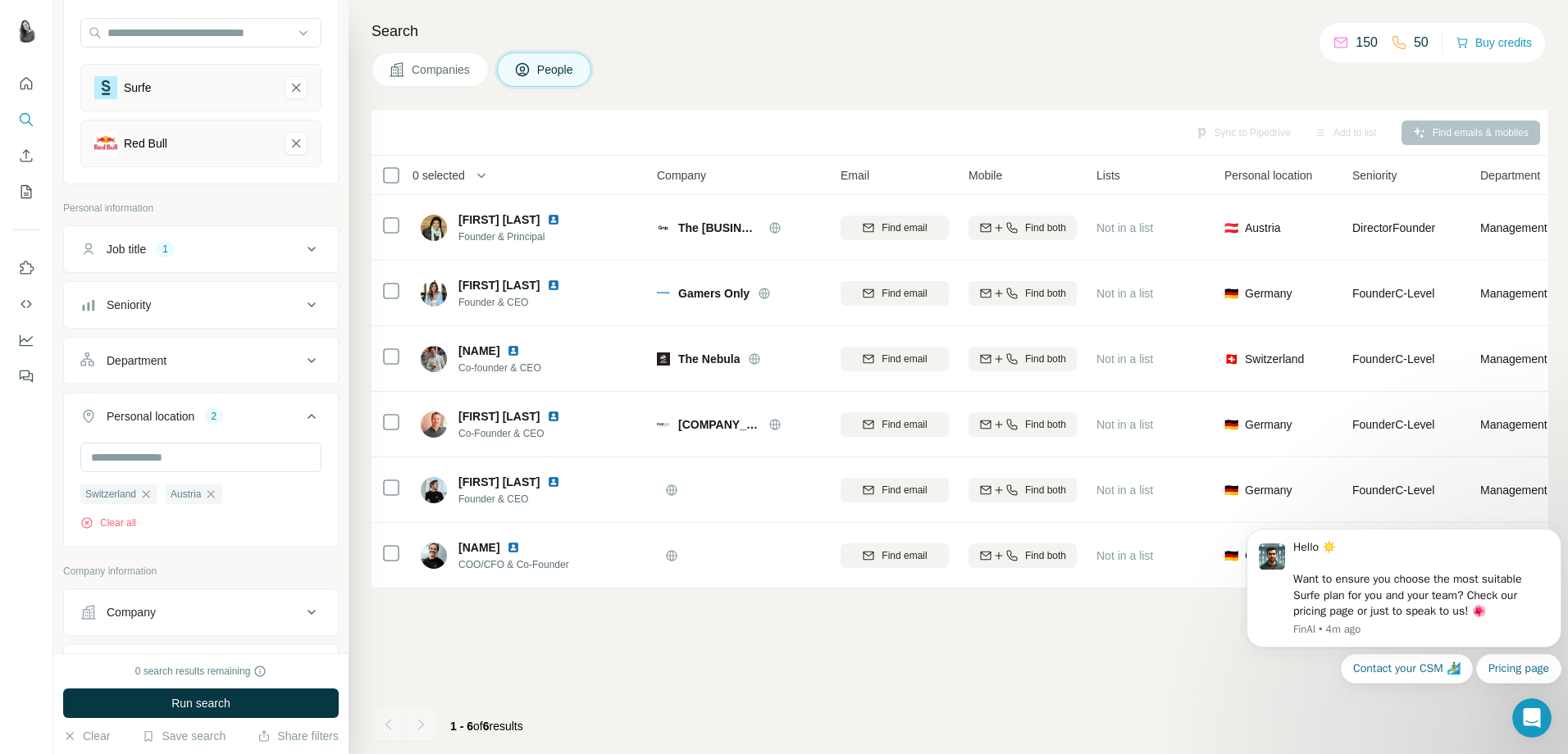 click on "Switzerland" at bounding box center (111, 494) 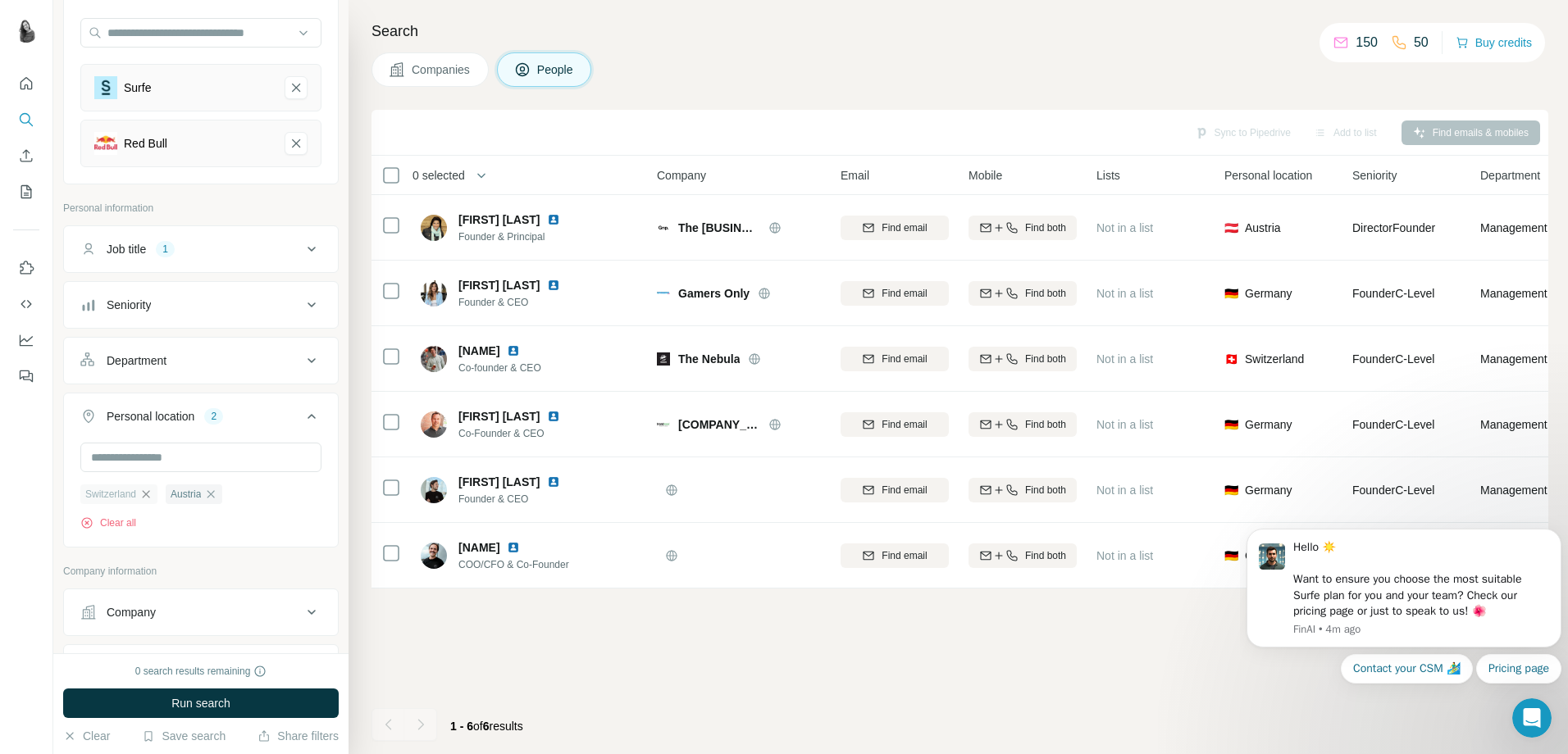 click 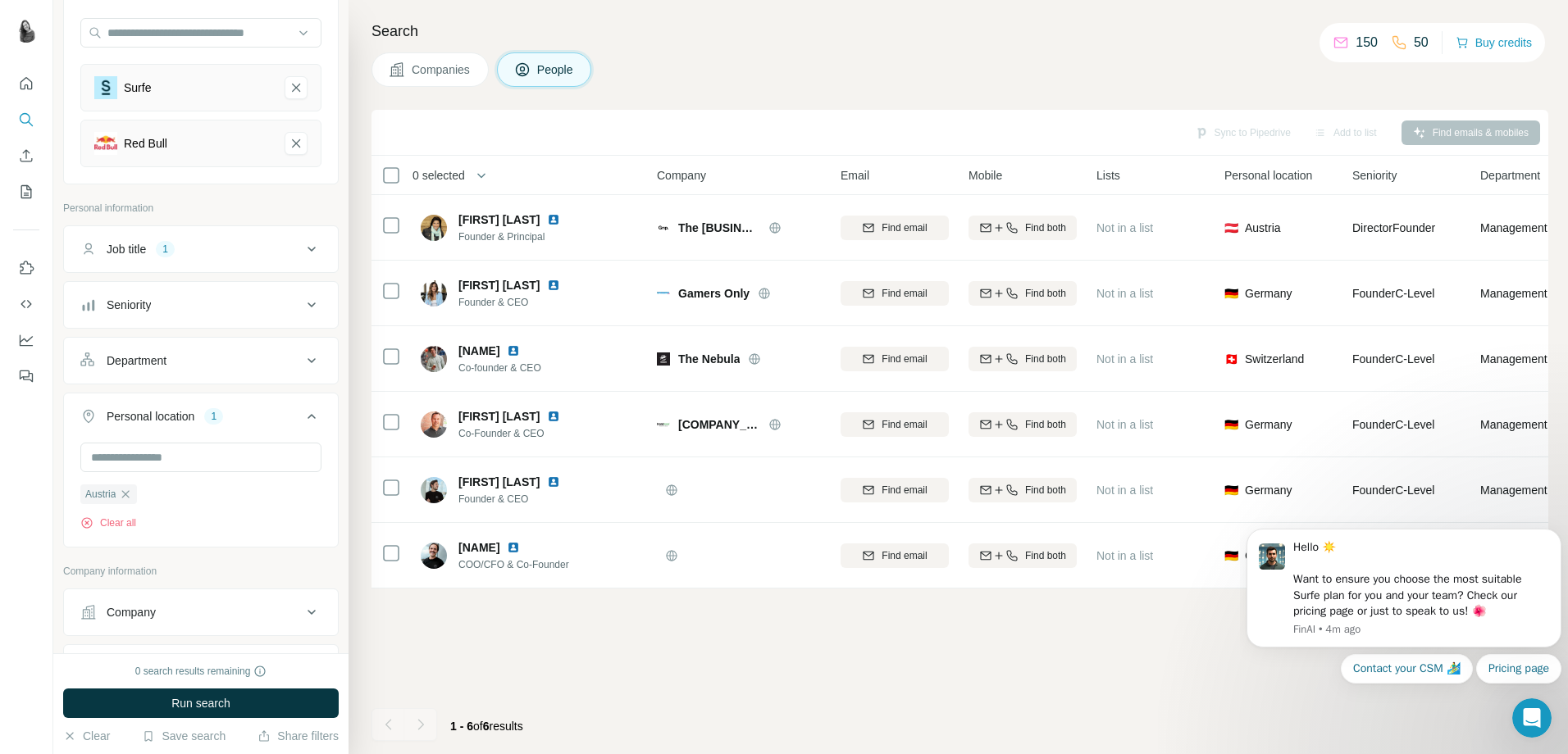 drag, startPoint x: 127, startPoint y: 495, endPoint x: 141, endPoint y: 528, distance: 35.846897 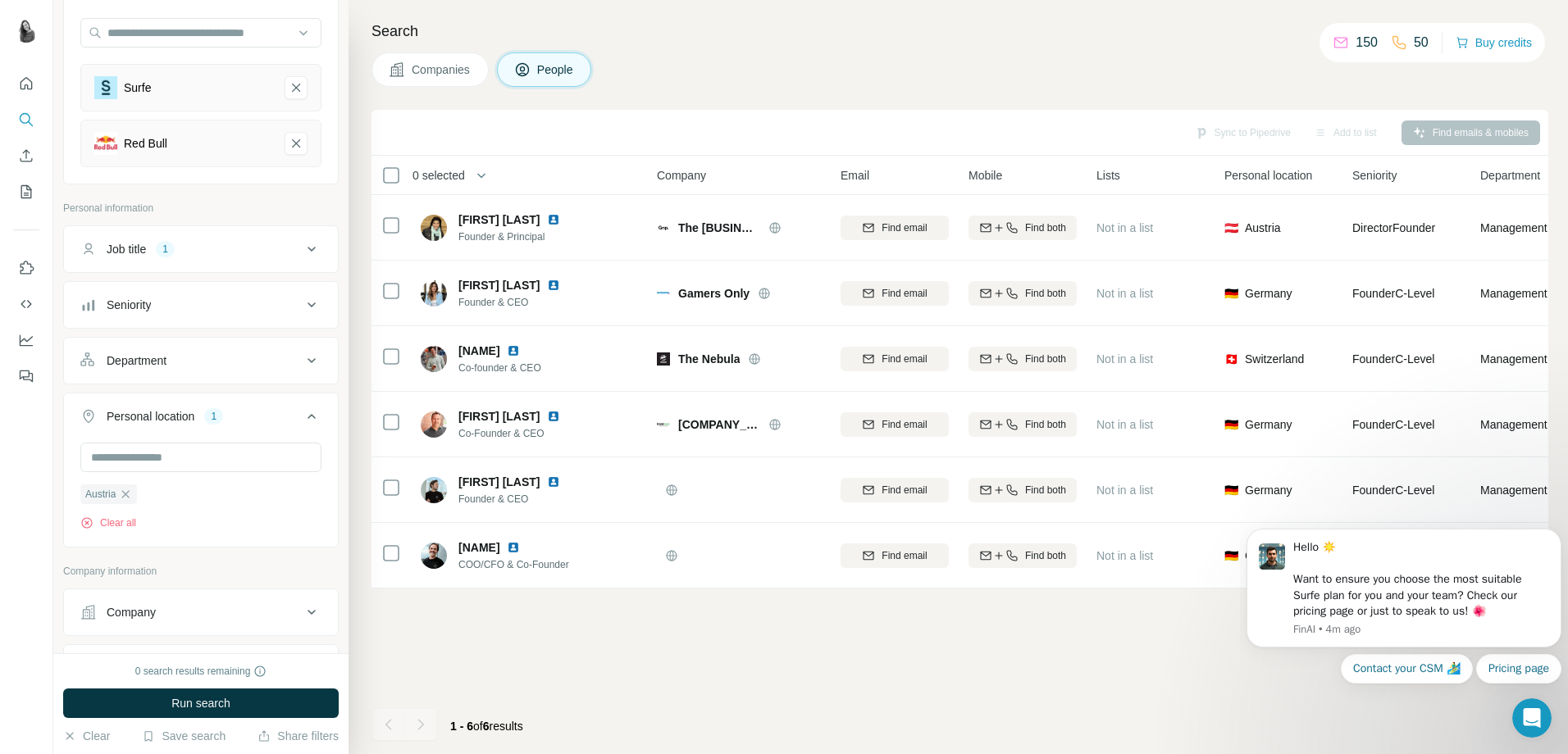 click 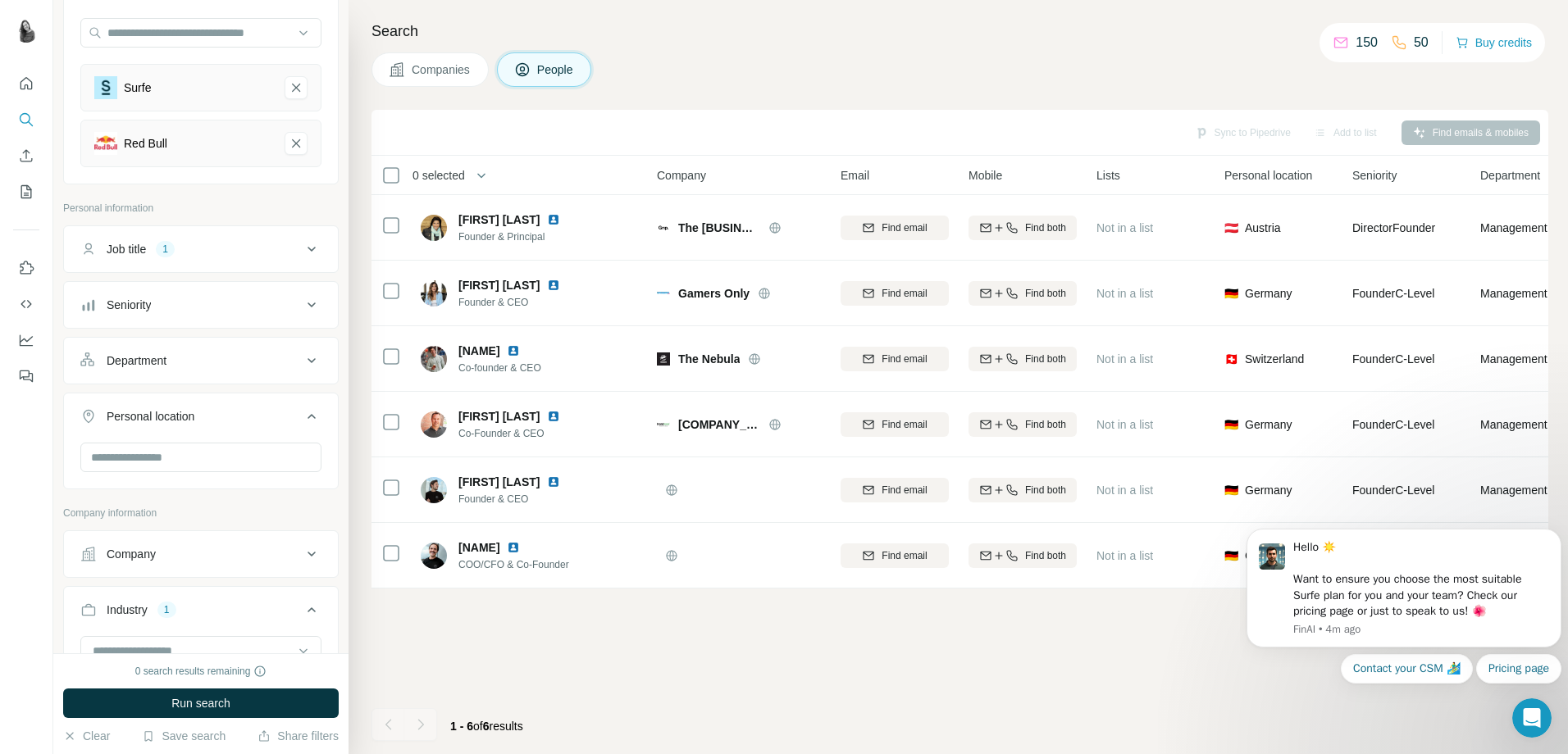 click on "Job title 1" at bounding box center (201, 249) 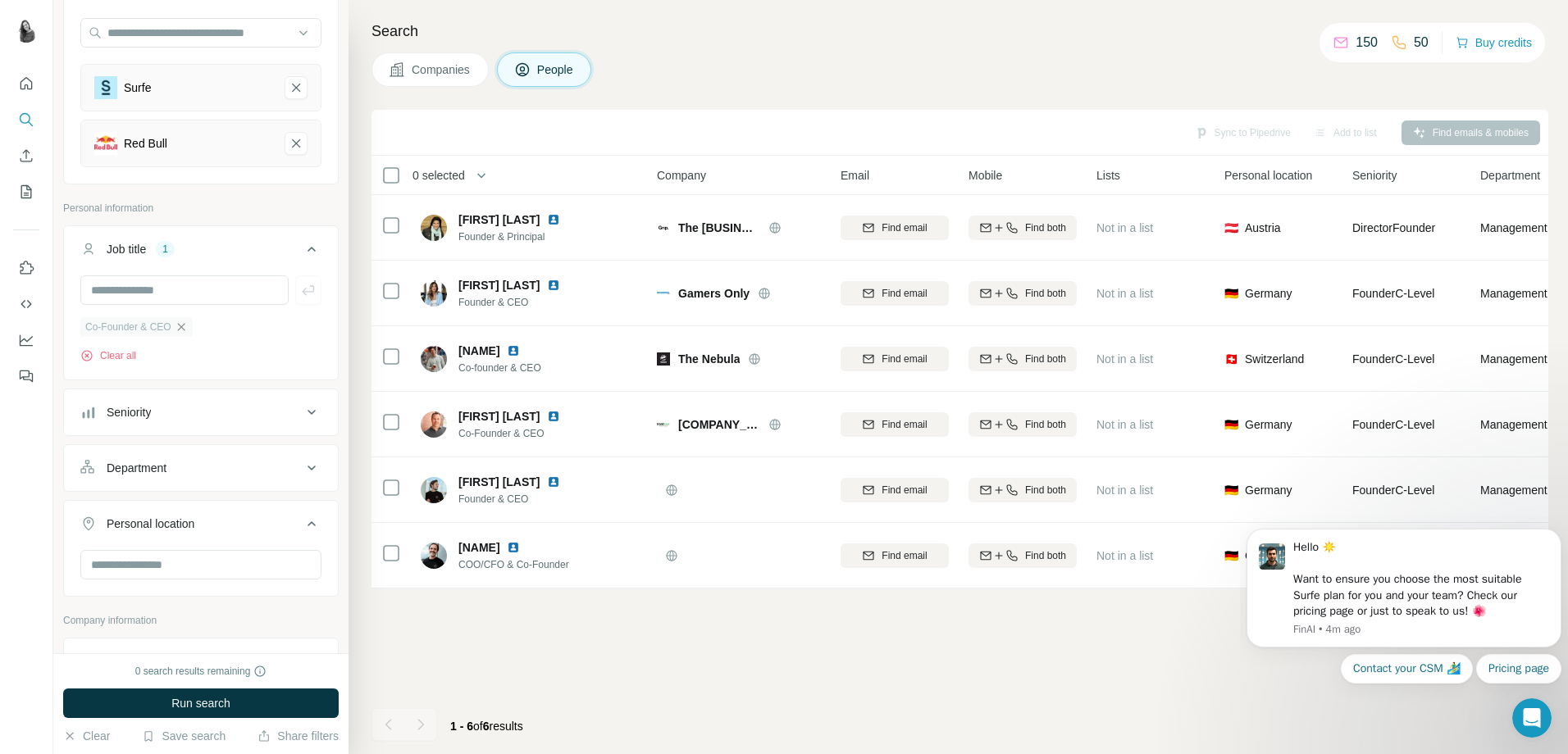 click 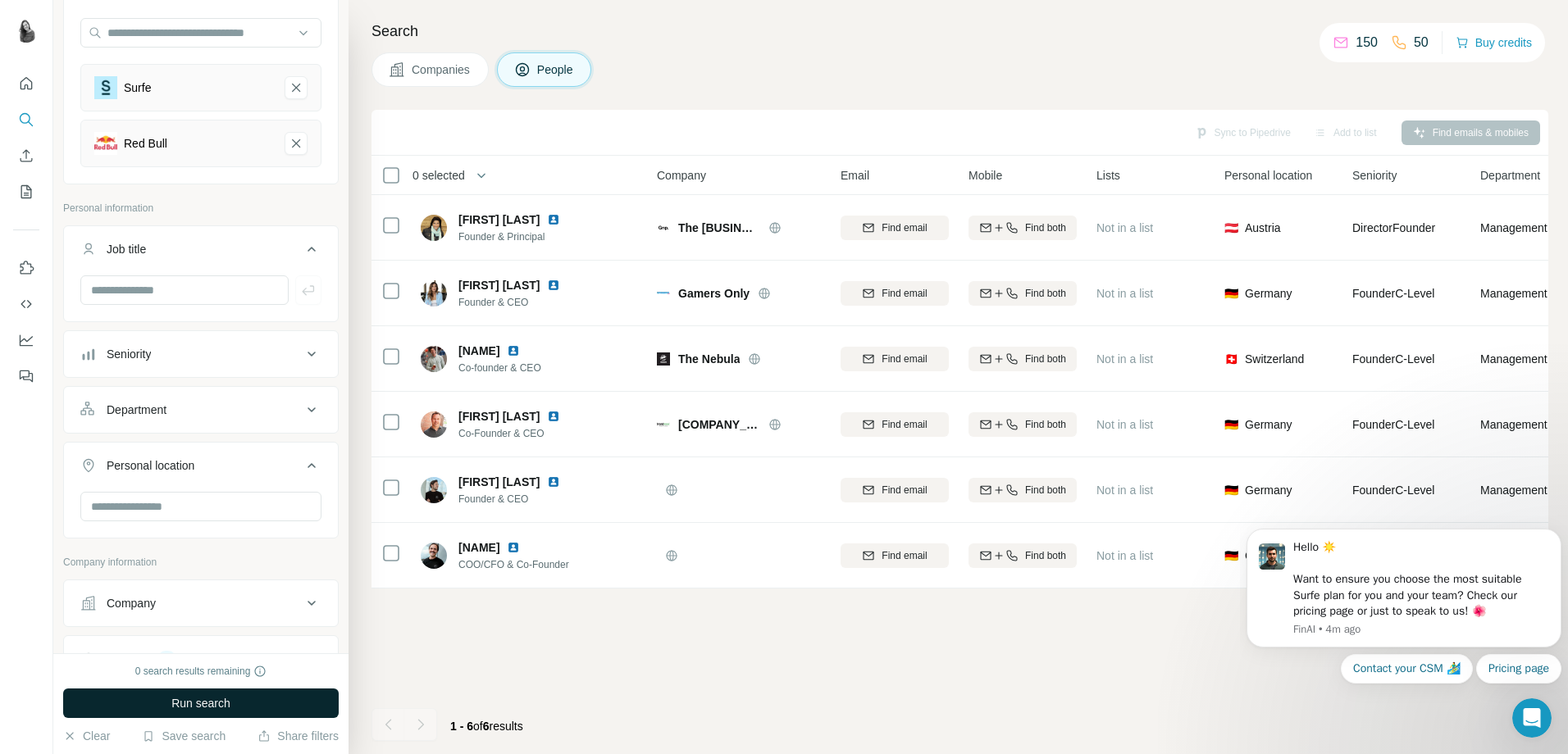 click on "Run search" at bounding box center (201, 703) 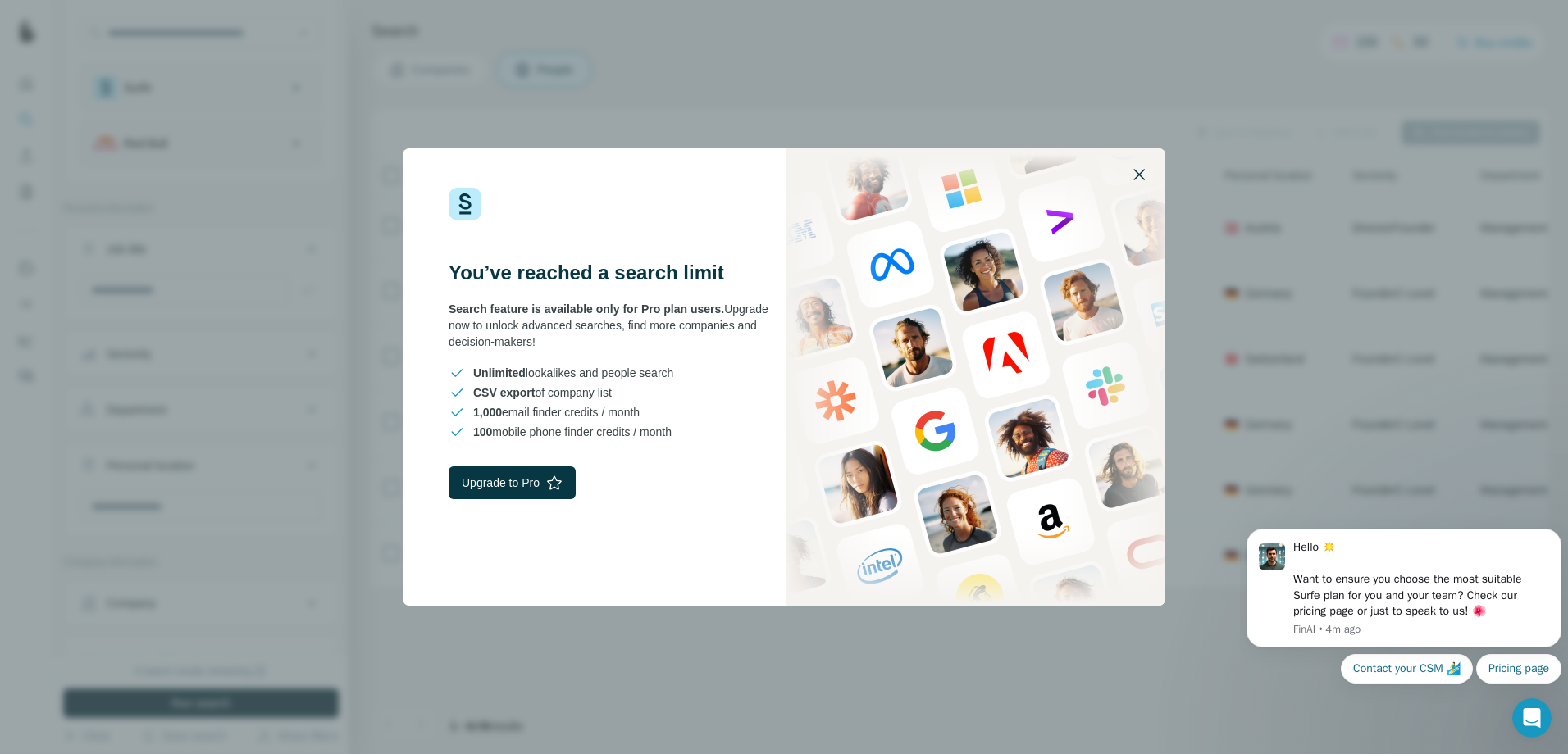 click 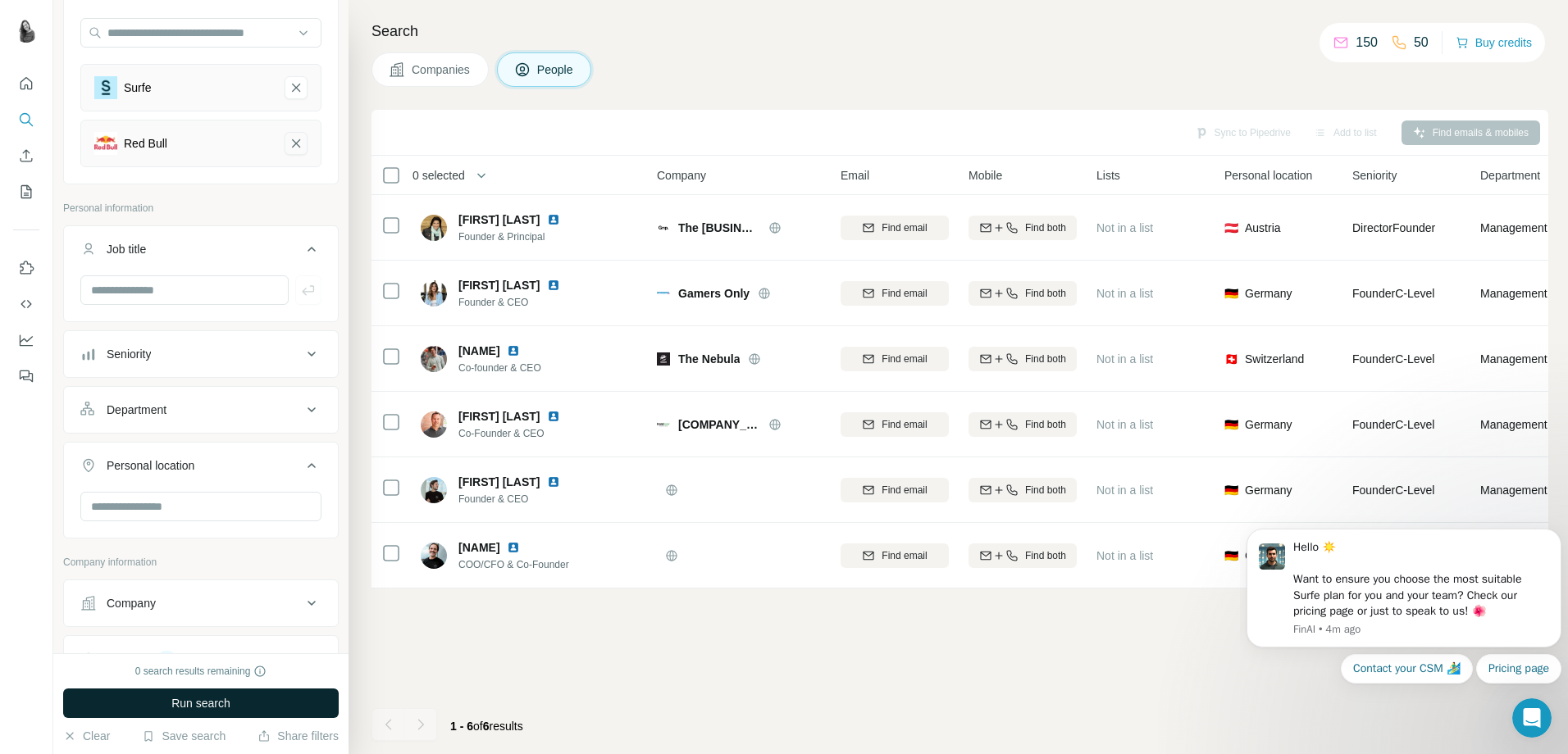 click 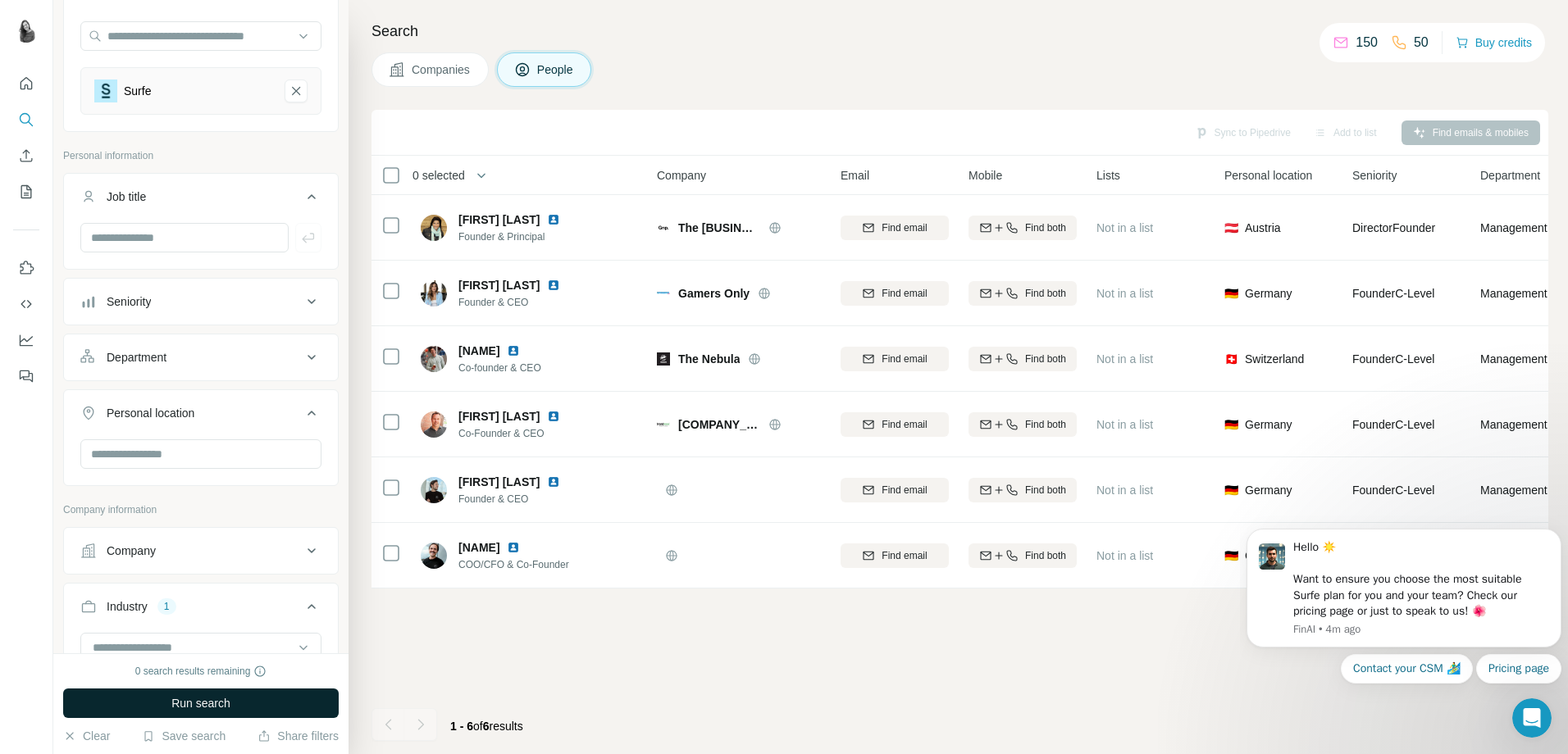 scroll, scrollTop: 410, scrollLeft: 0, axis: vertical 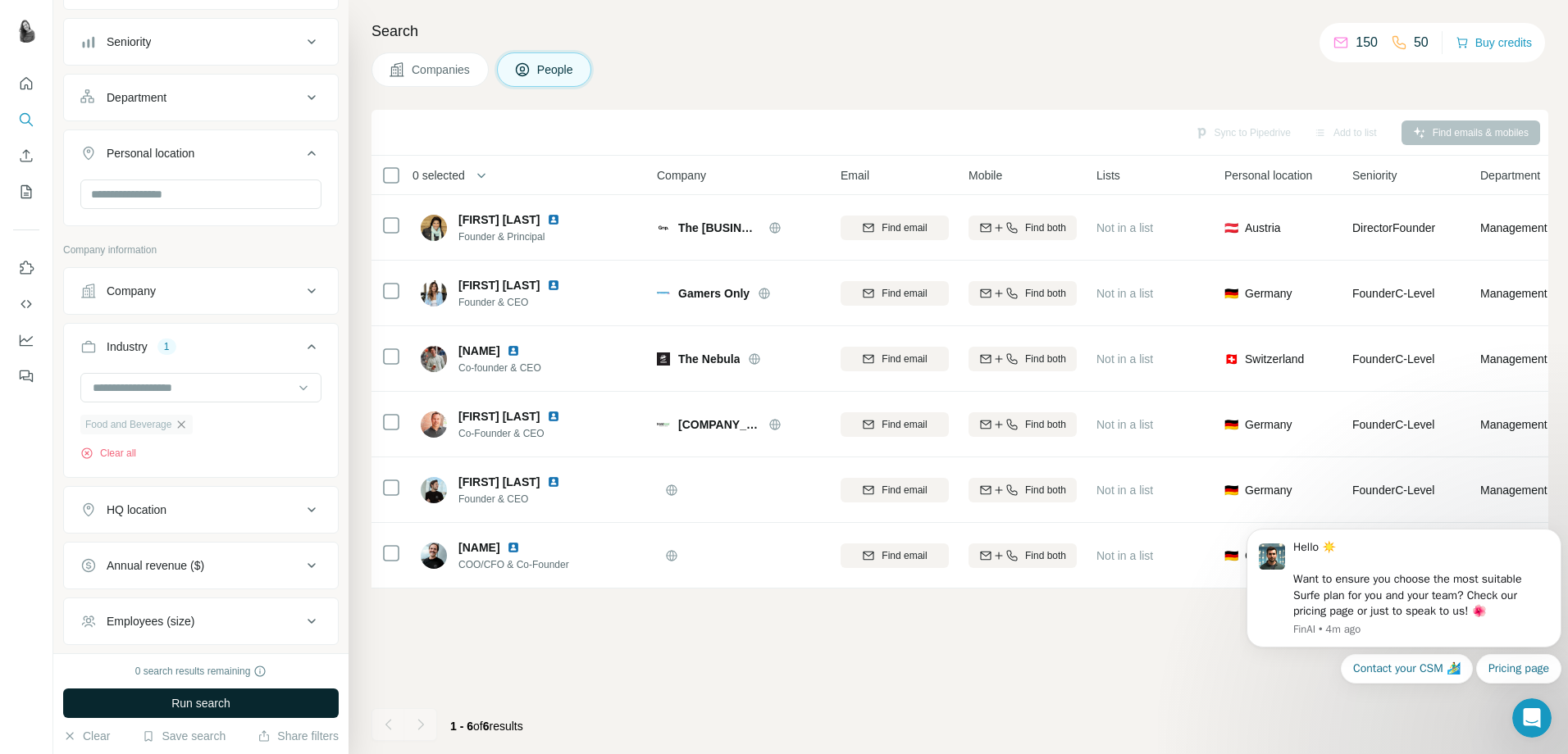 click 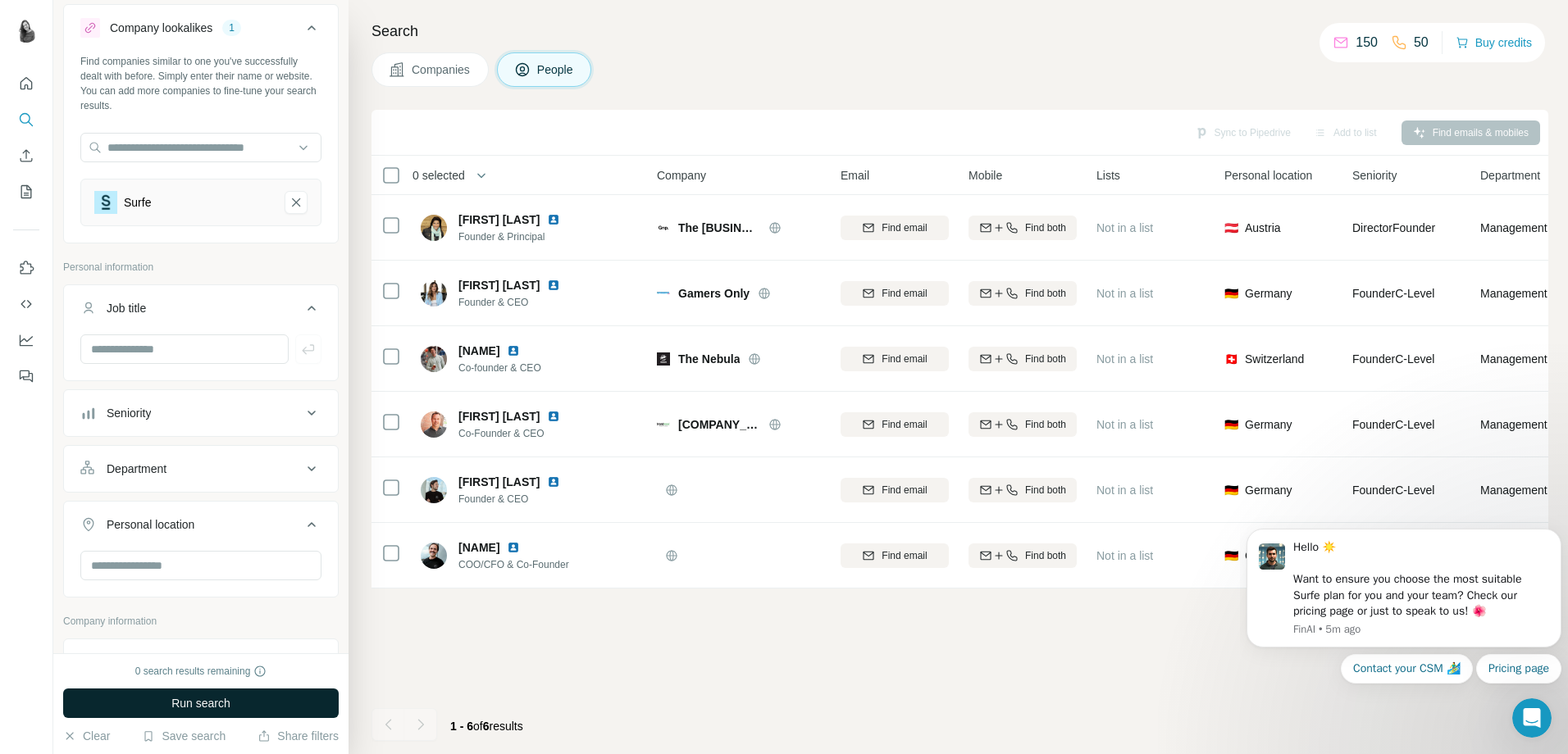 scroll, scrollTop: 0, scrollLeft: 0, axis: both 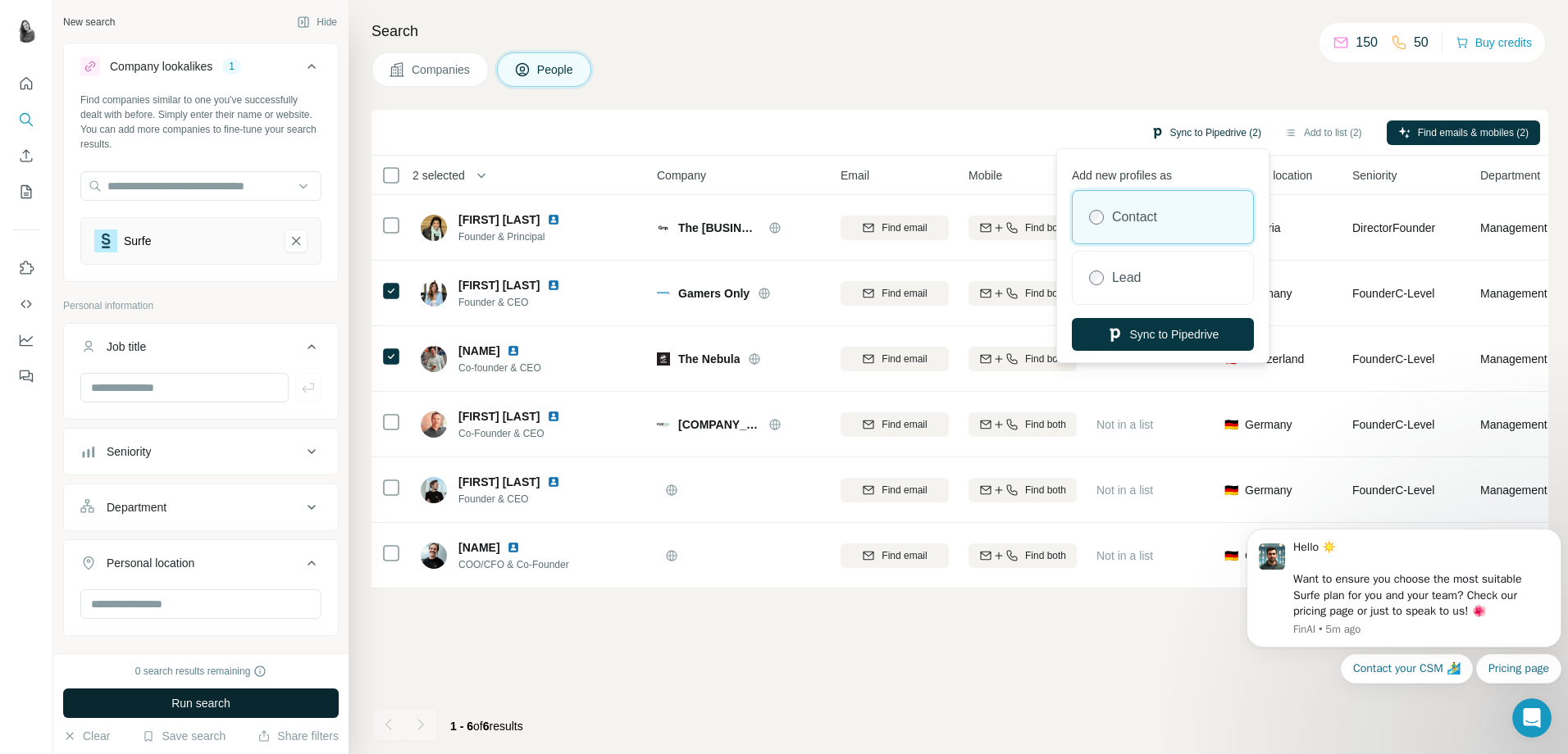 click on "Sync to Pipedrive (2)" at bounding box center (1206, 133) 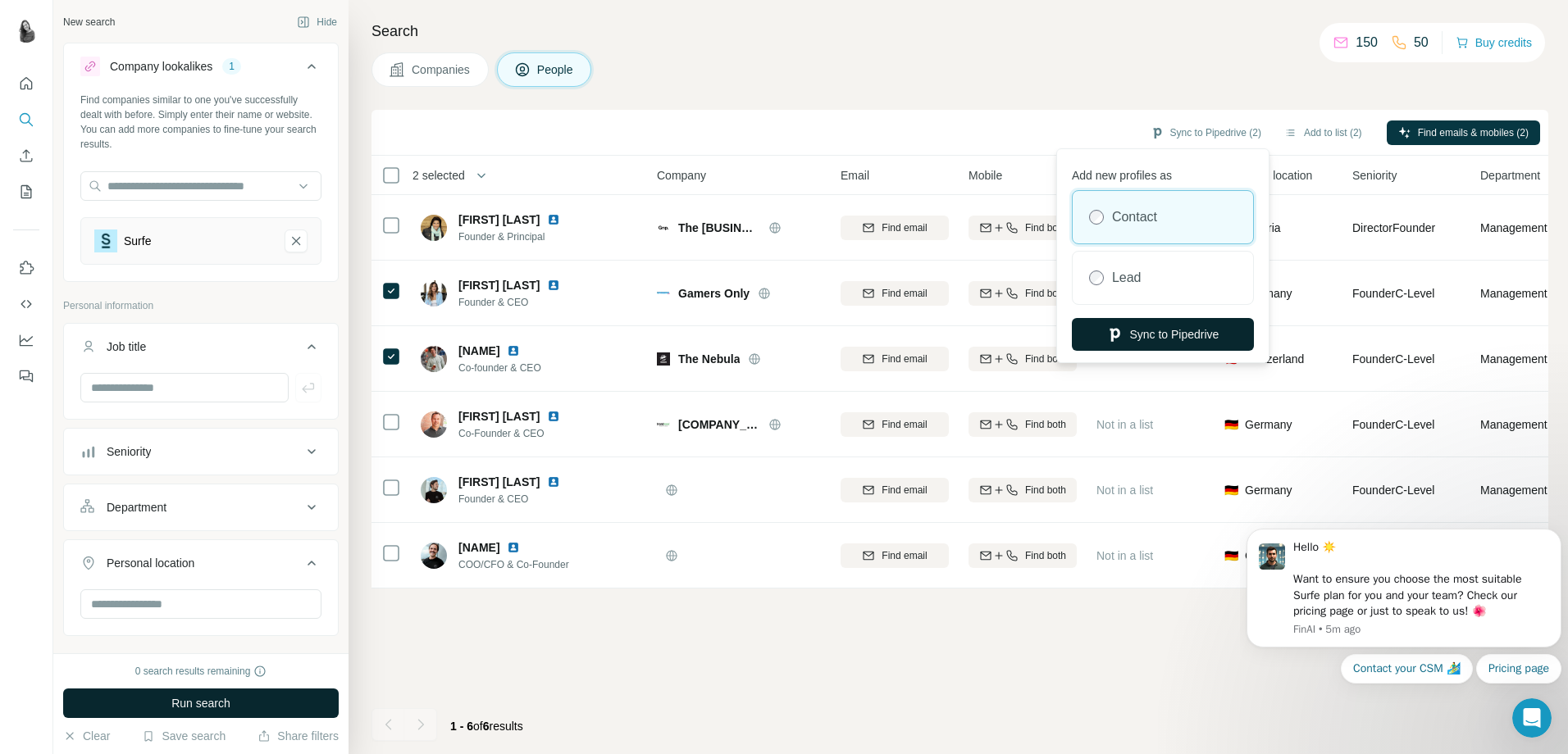 click on "Sync to Pipedrive" at bounding box center [1163, 334] 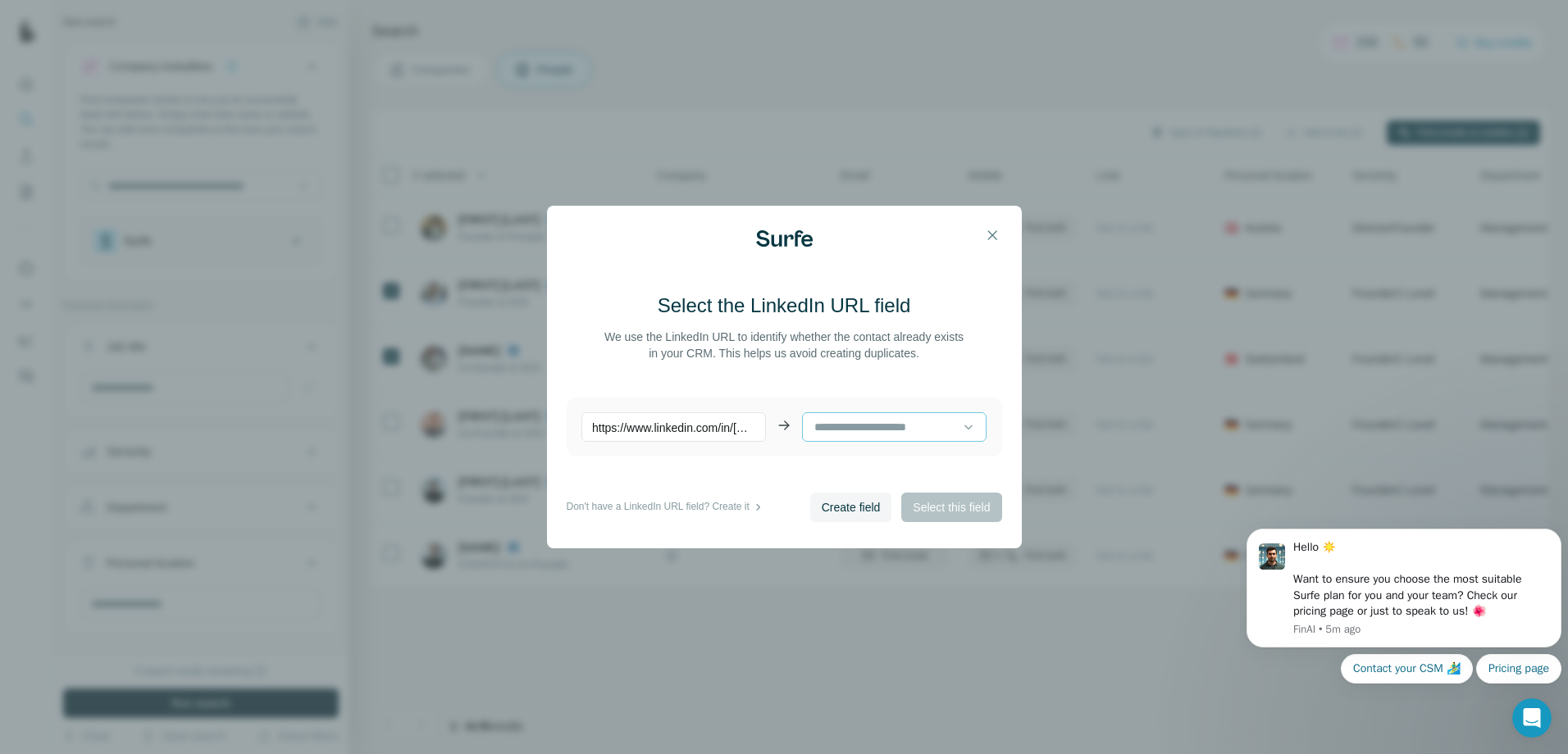 click at bounding box center (887, 427) 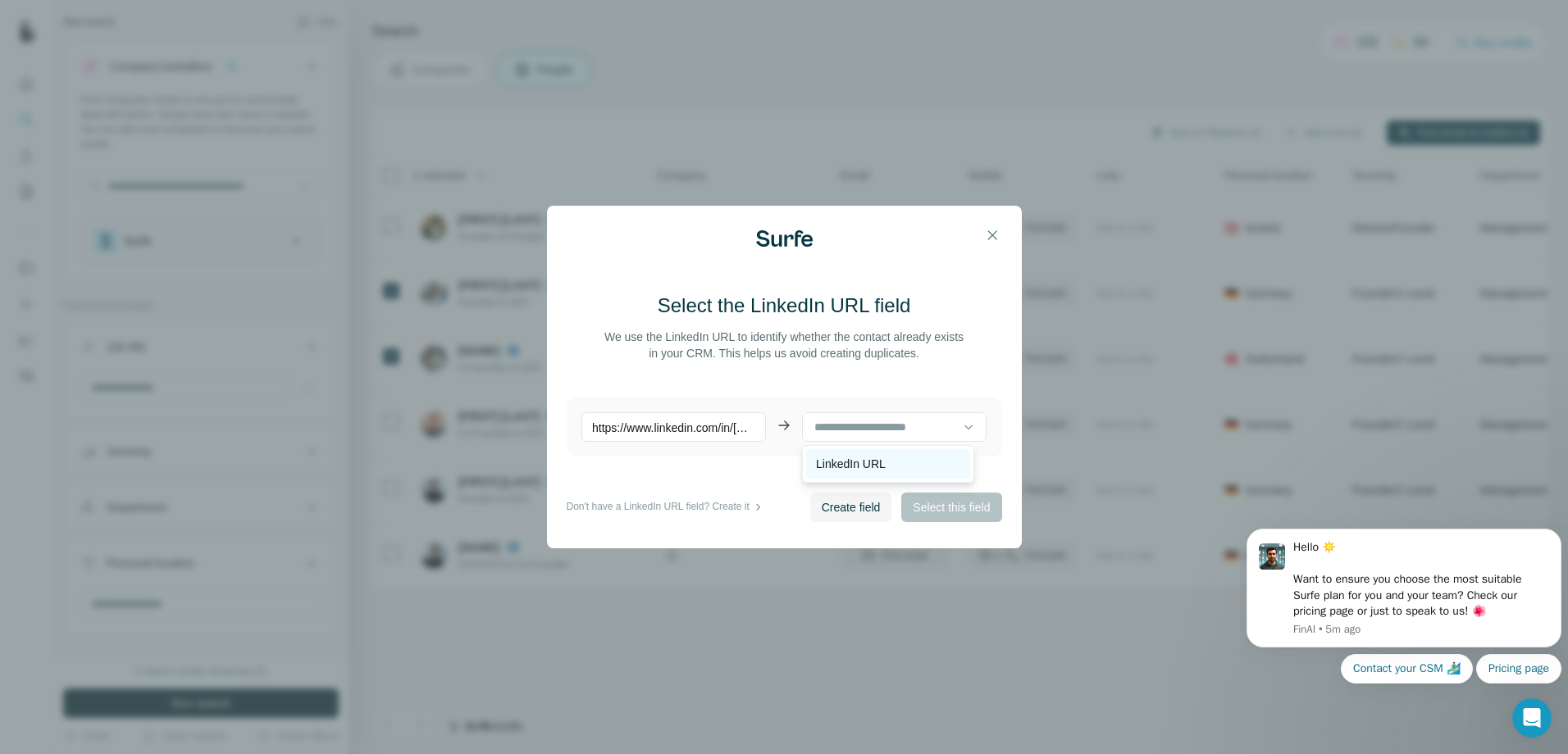 click on "LinkedIn URL" at bounding box center [888, 464] 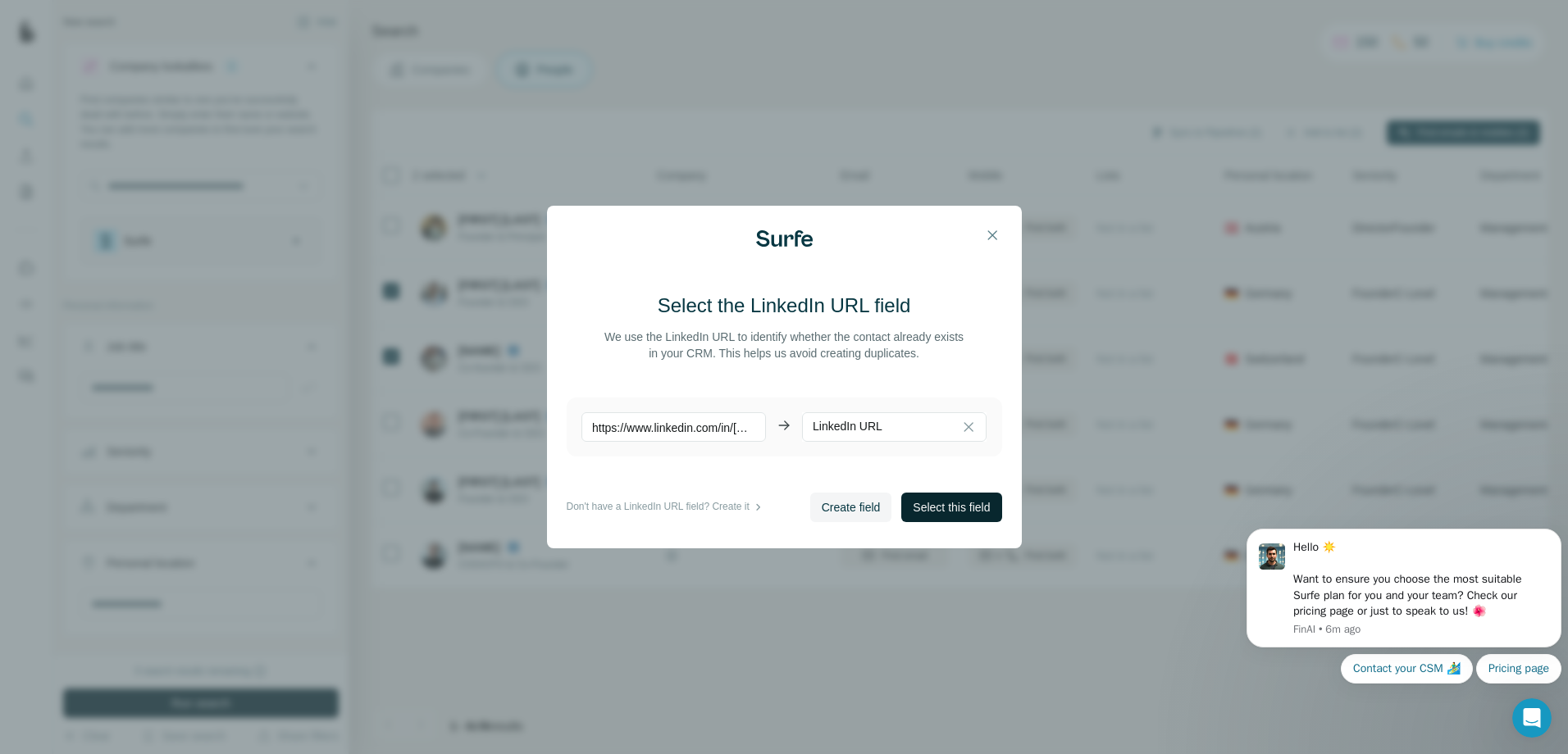 click on "Select this field" at bounding box center [951, 507] 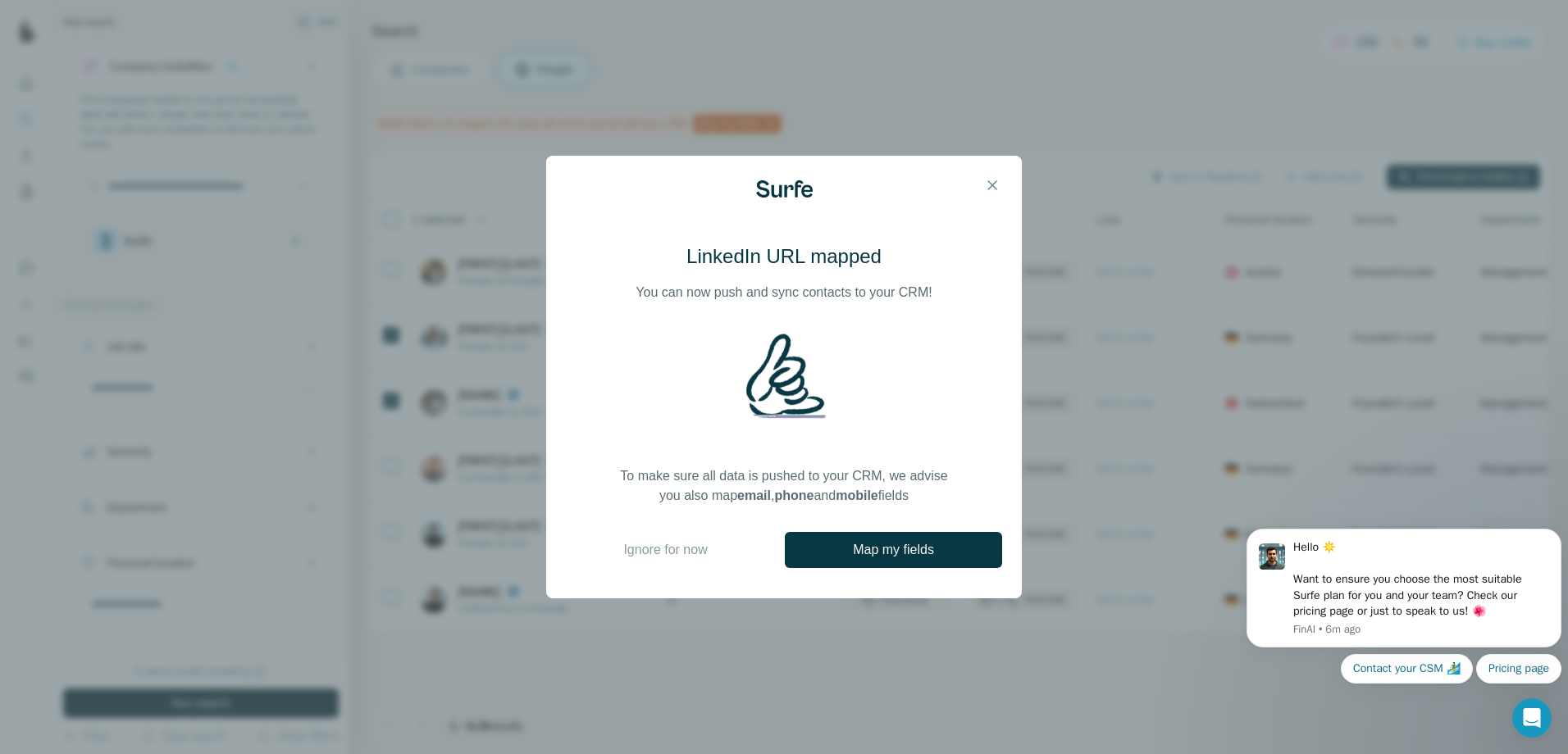 click on "Map my fields" at bounding box center [893, 550] 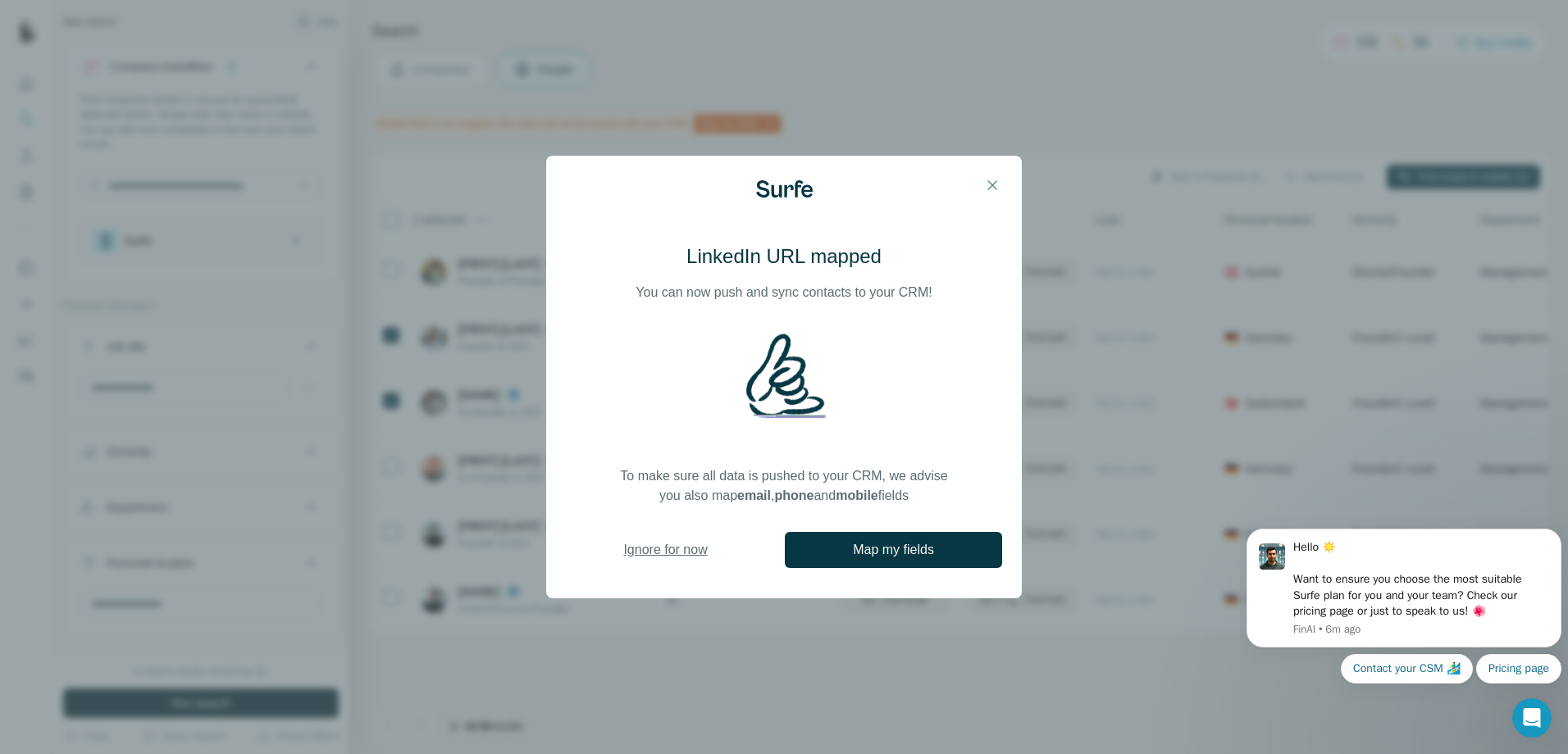 click on "Ignore for now" at bounding box center (665, 550) 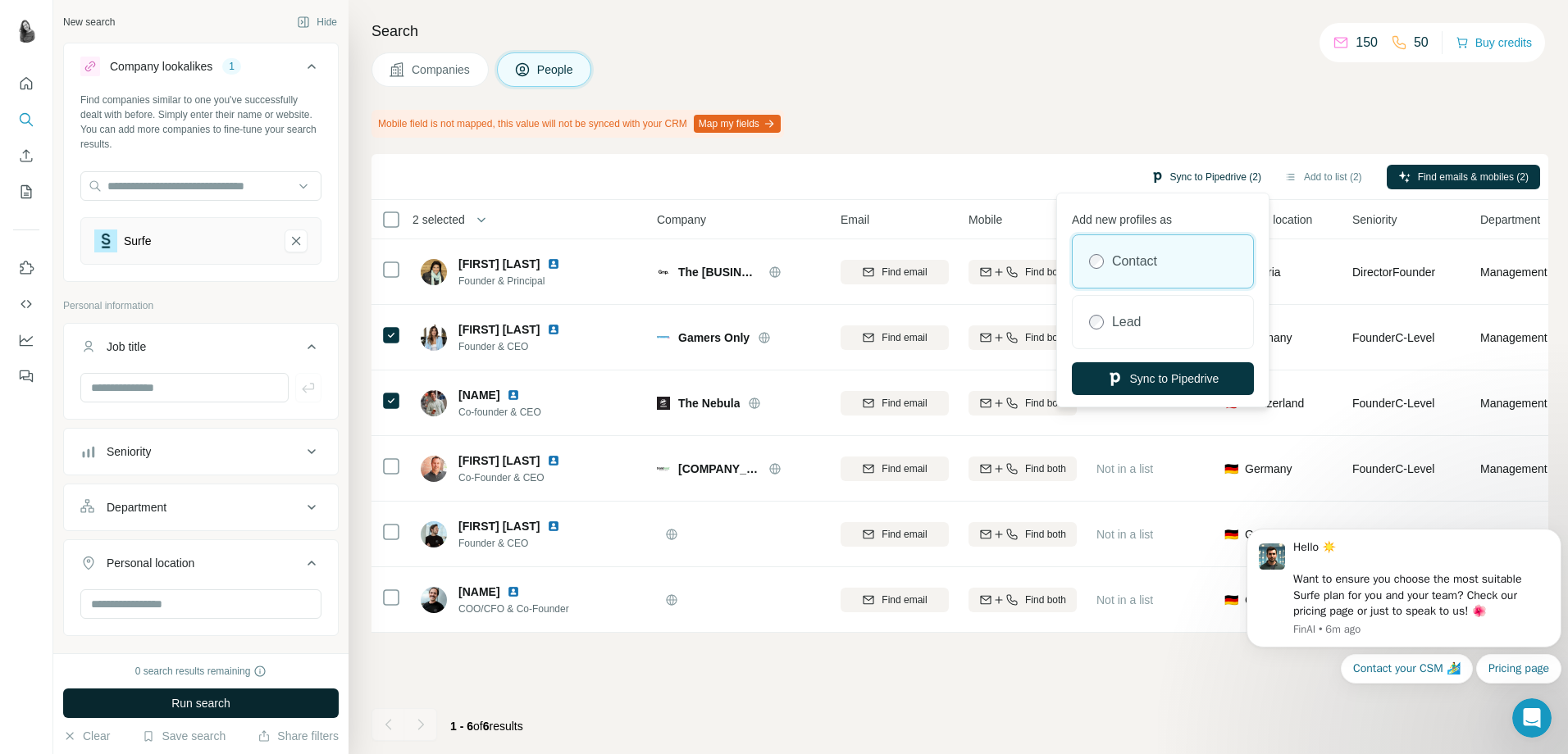 click on "Sync to Pipedrive (2)" at bounding box center (1206, 177) 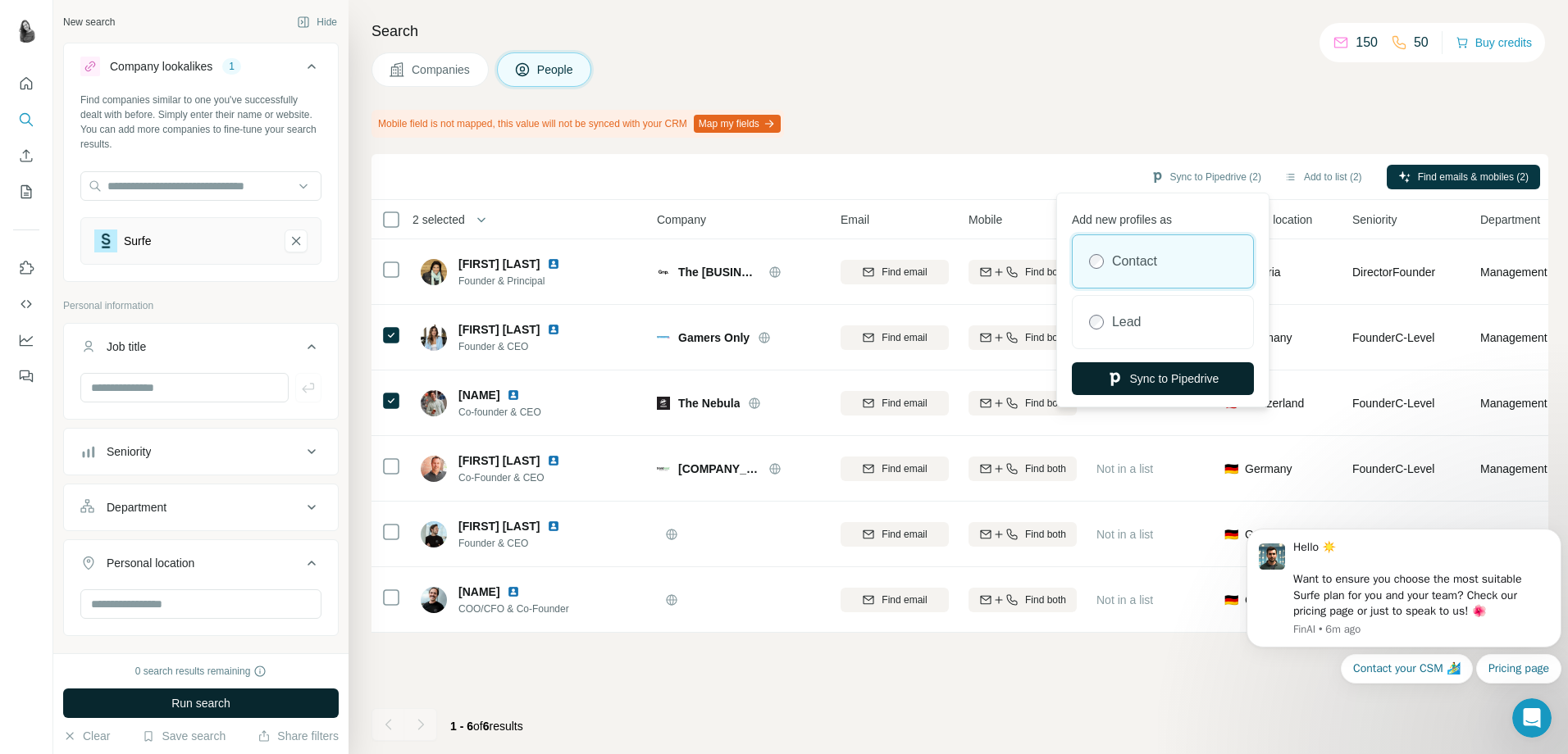 click on "Sync to Pipedrive" at bounding box center (1163, 379) 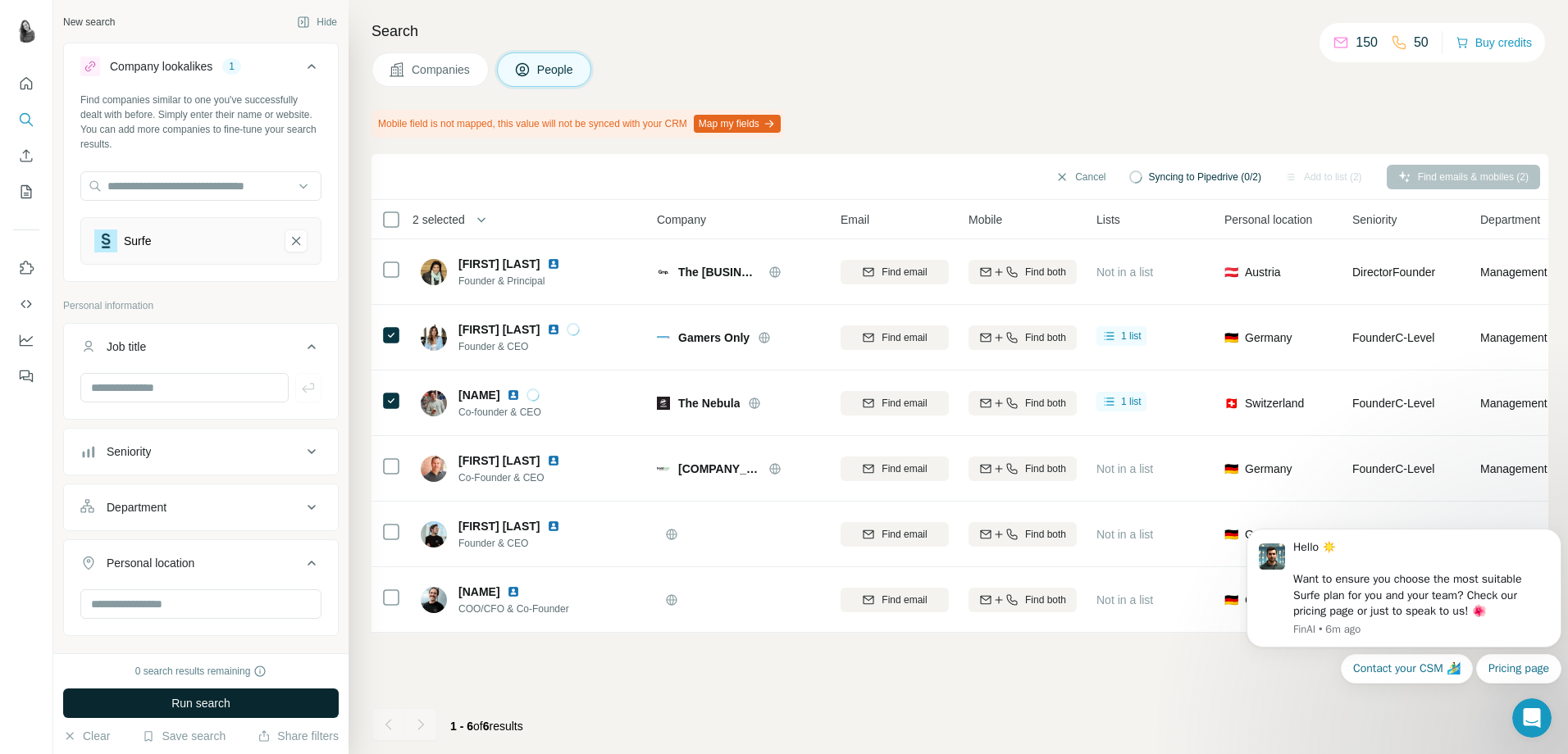 click on "Map my fields" at bounding box center (737, 124) 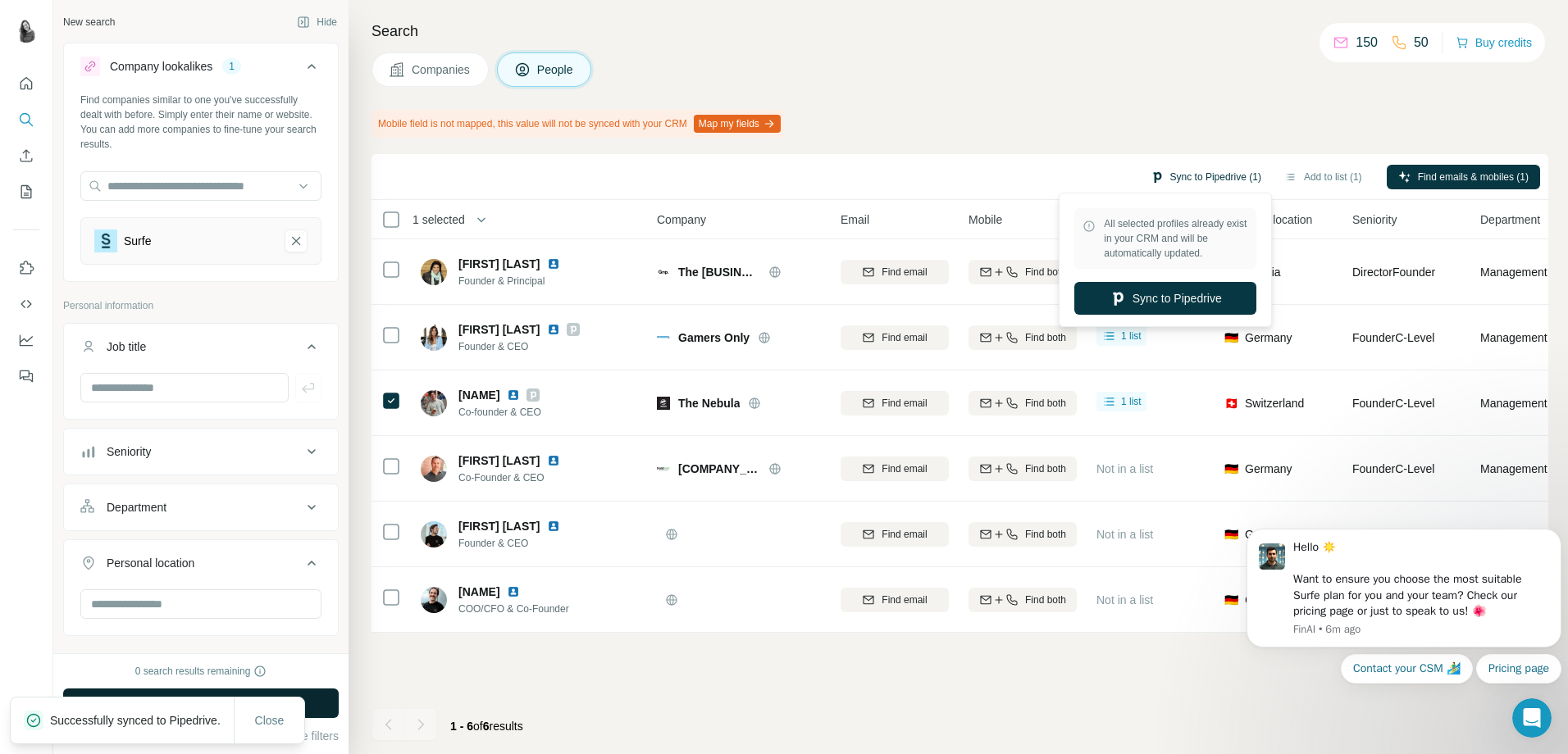 click on "Sync to Pipedrive (1)" at bounding box center [1206, 177] 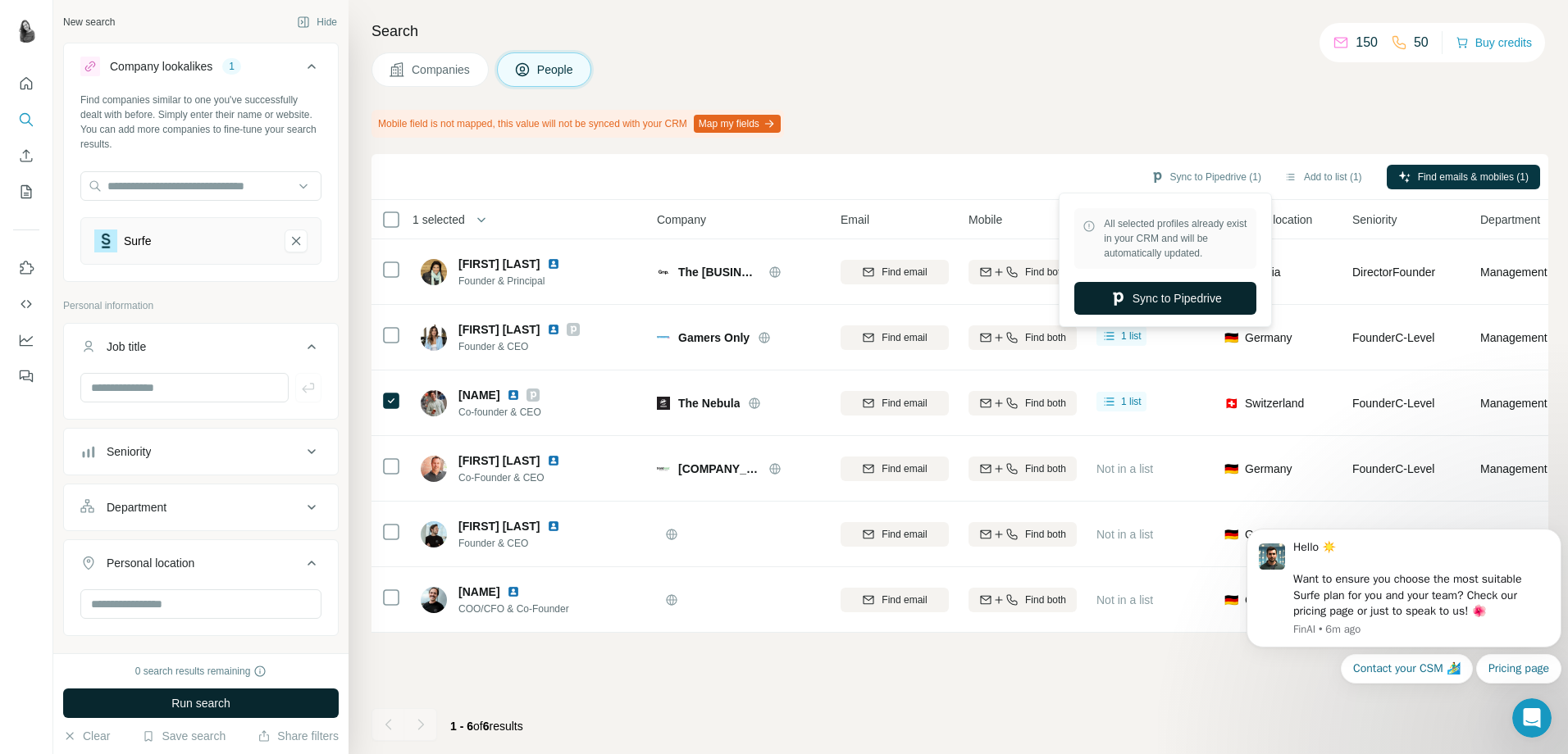 click on "Sync to Pipedrive" at bounding box center [1165, 298] 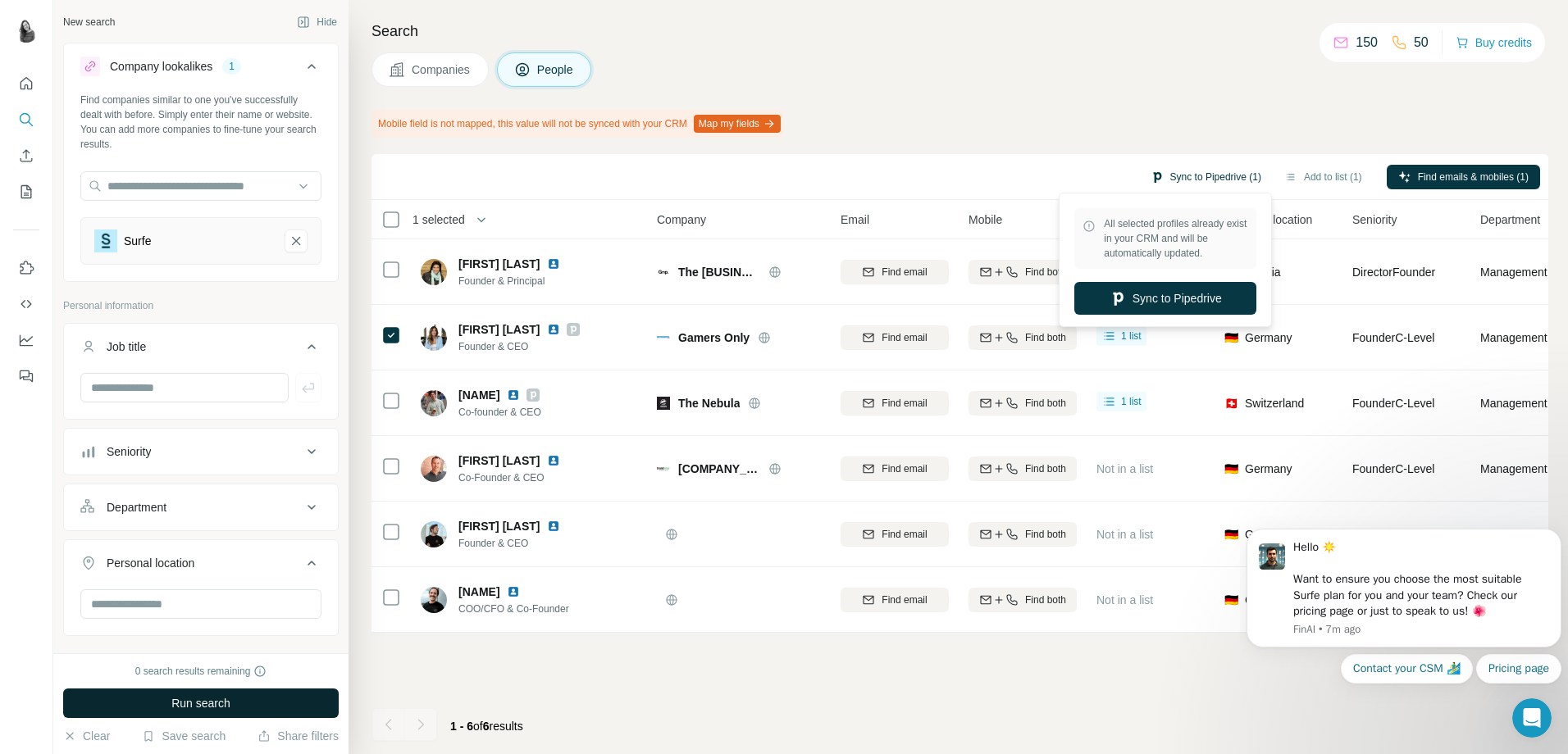 click on "Sync to Pipedrive (1)" at bounding box center (1206, 177) 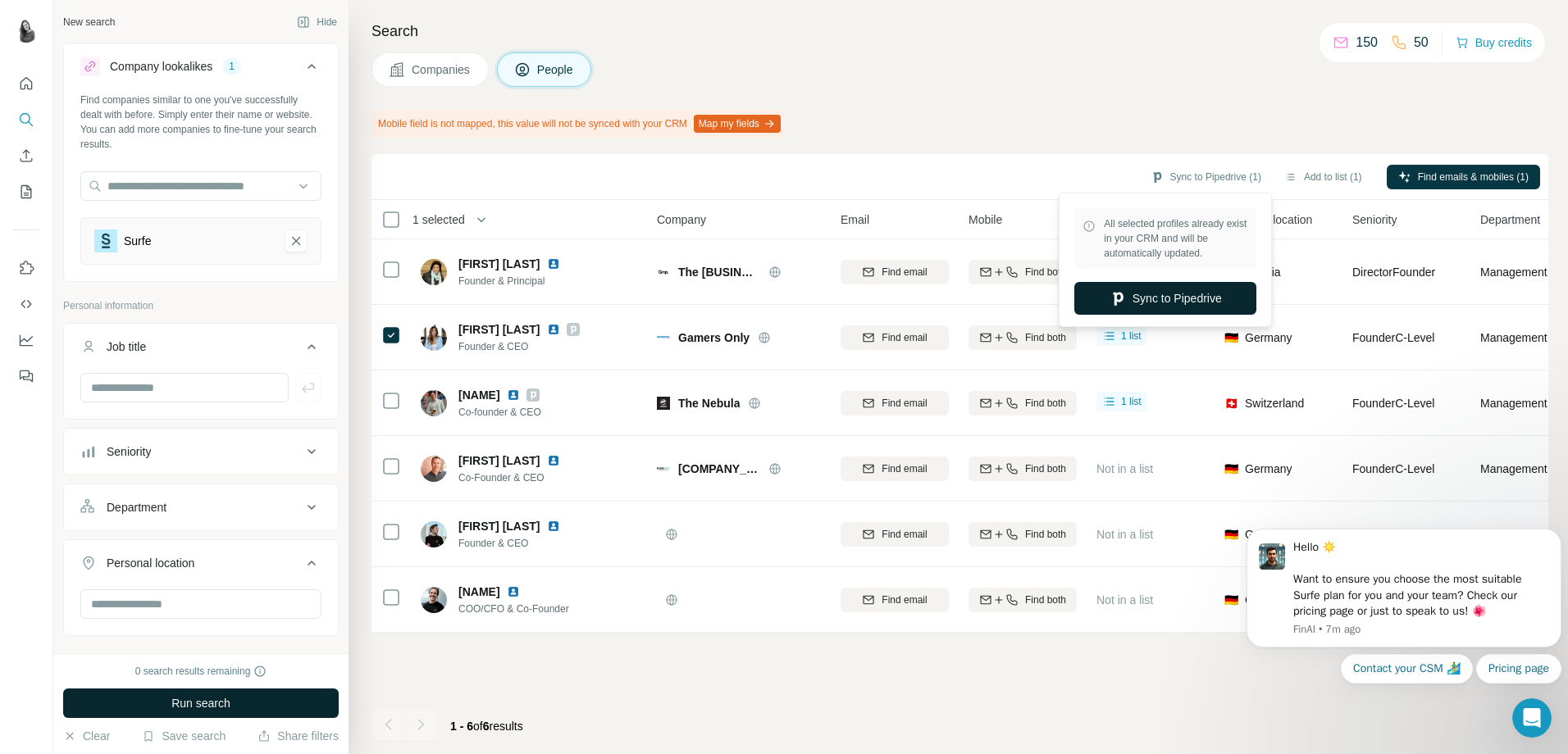 click on "Sync to Pipedrive" at bounding box center (1165, 298) 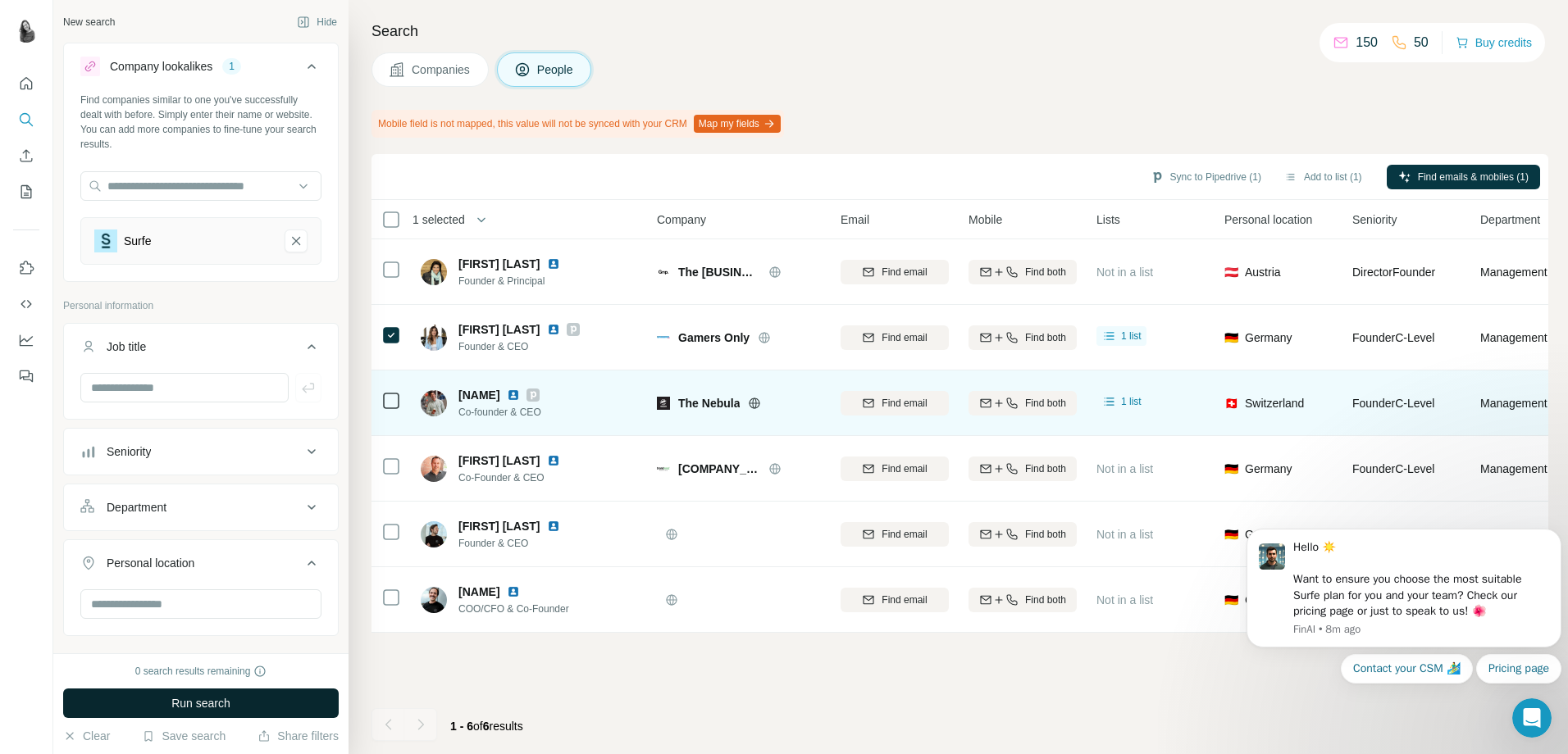 click on "The Nebula" at bounding box center (750, 403) 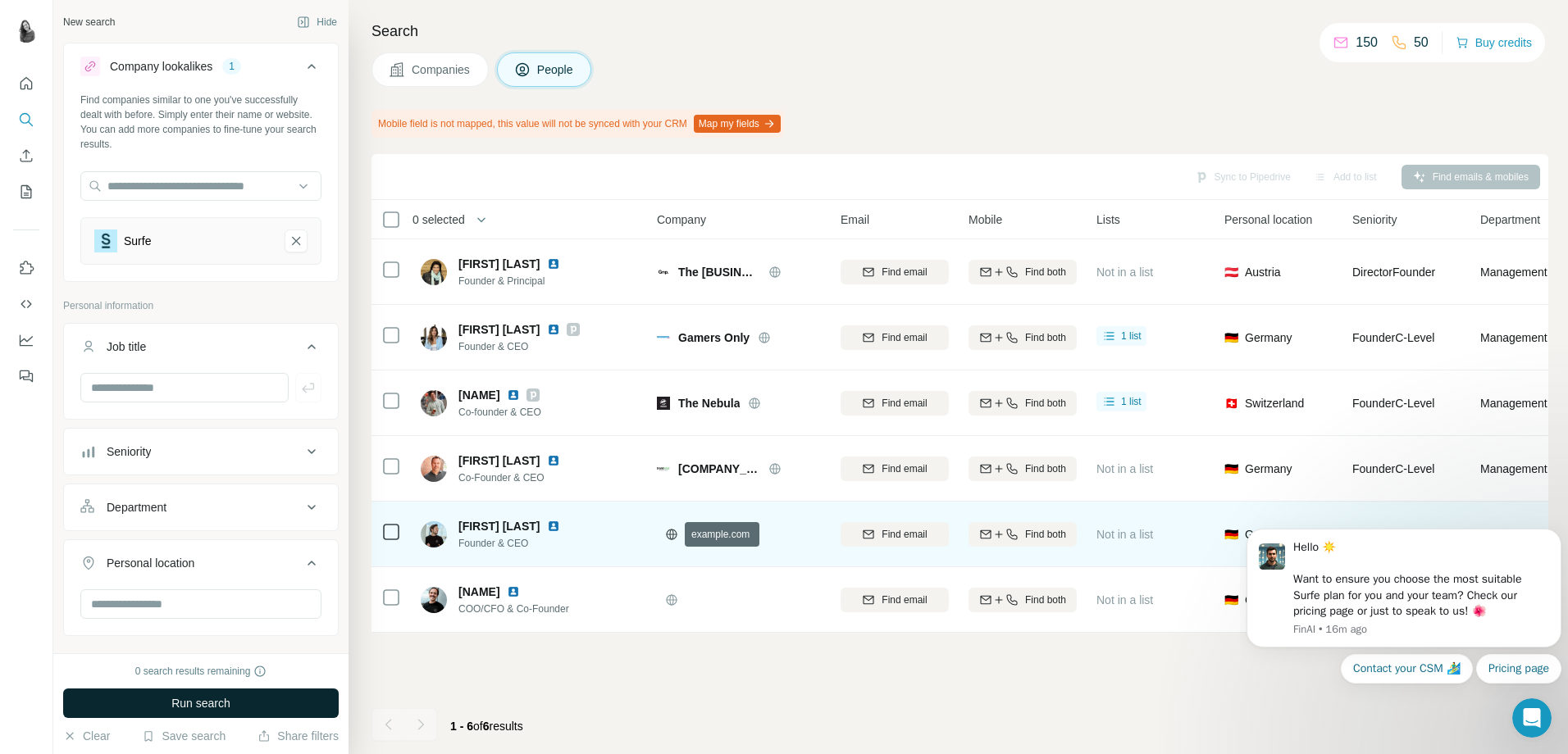 click 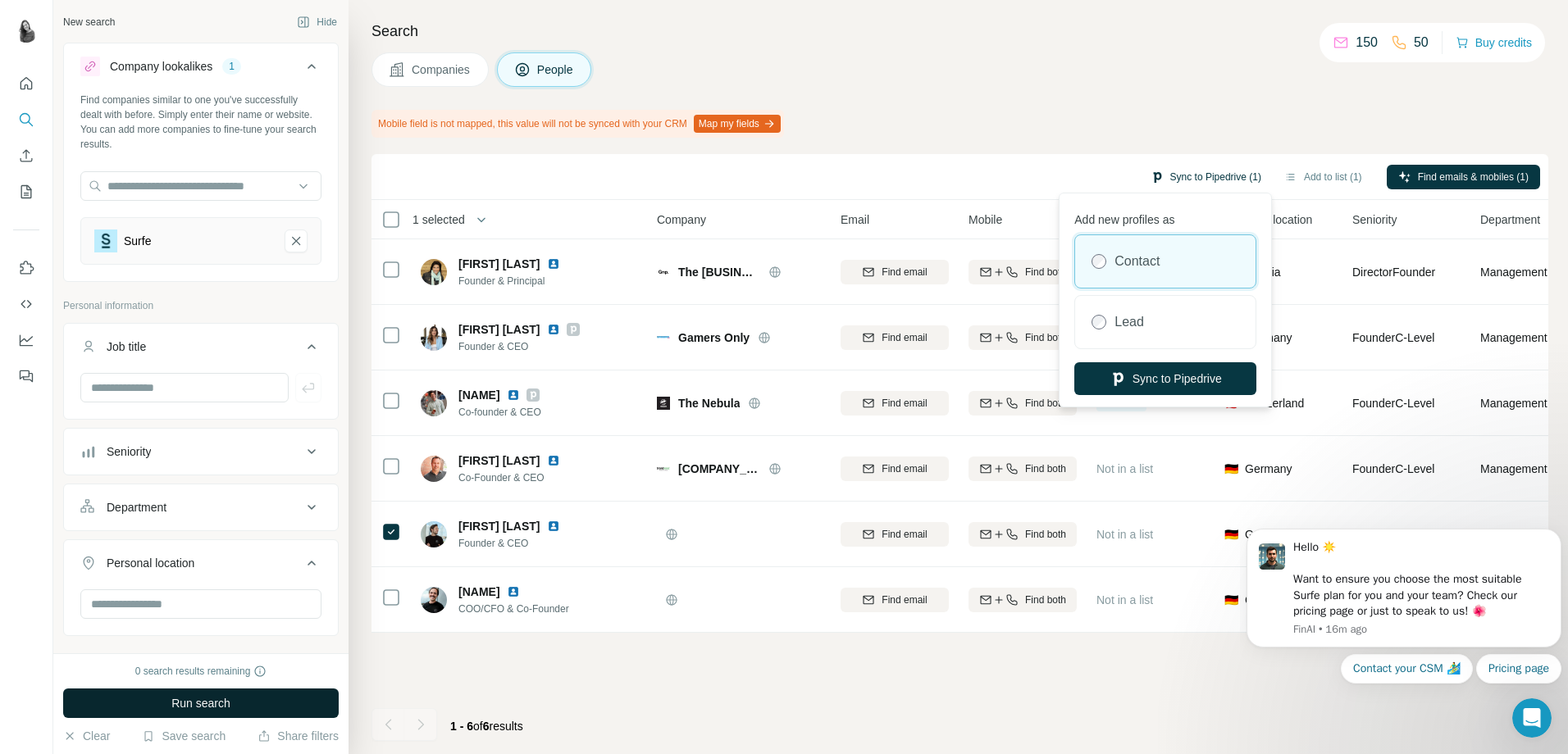 click on "Sync to Pipedrive (1)" at bounding box center (1206, 177) 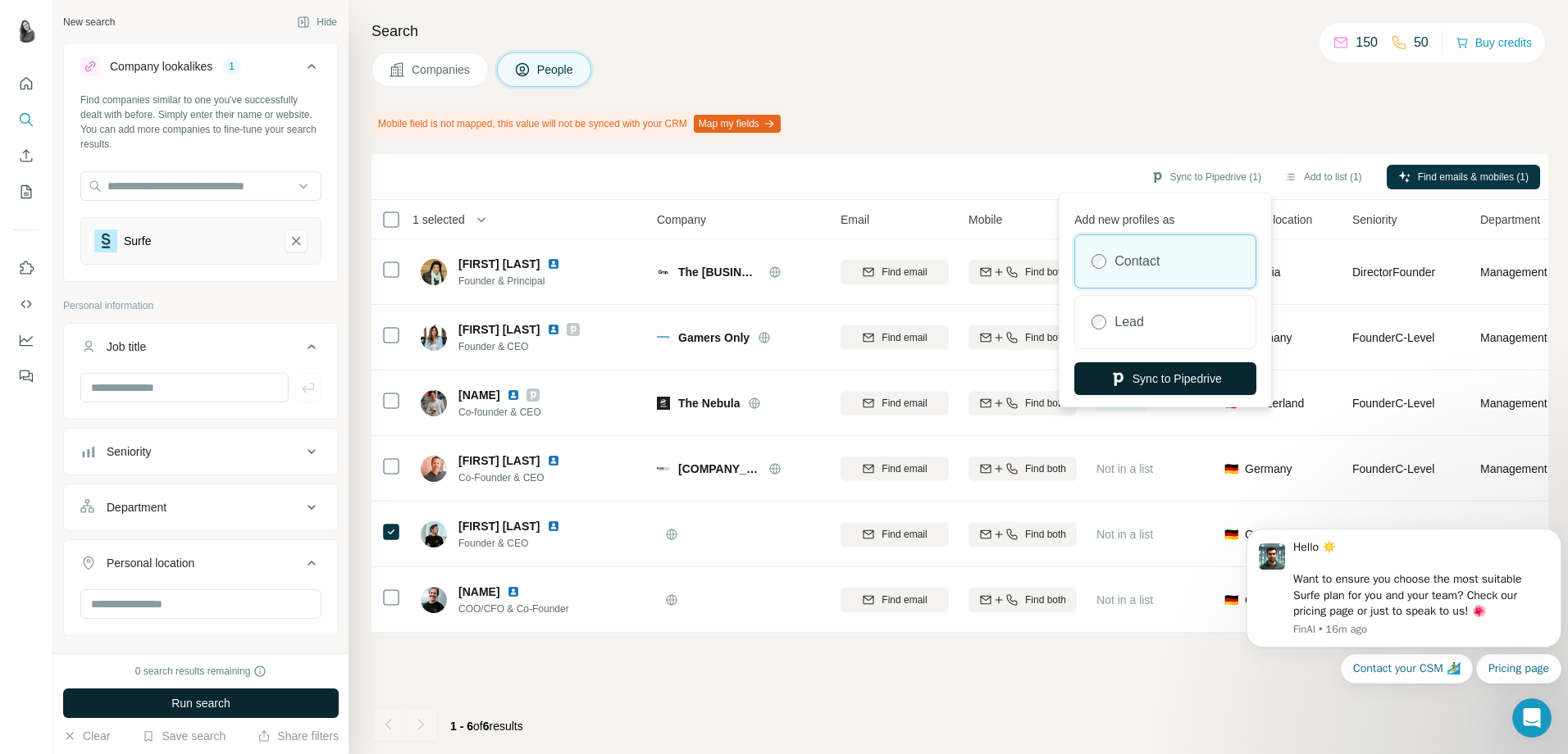 click on "Sync to Pipedrive" at bounding box center [1165, 379] 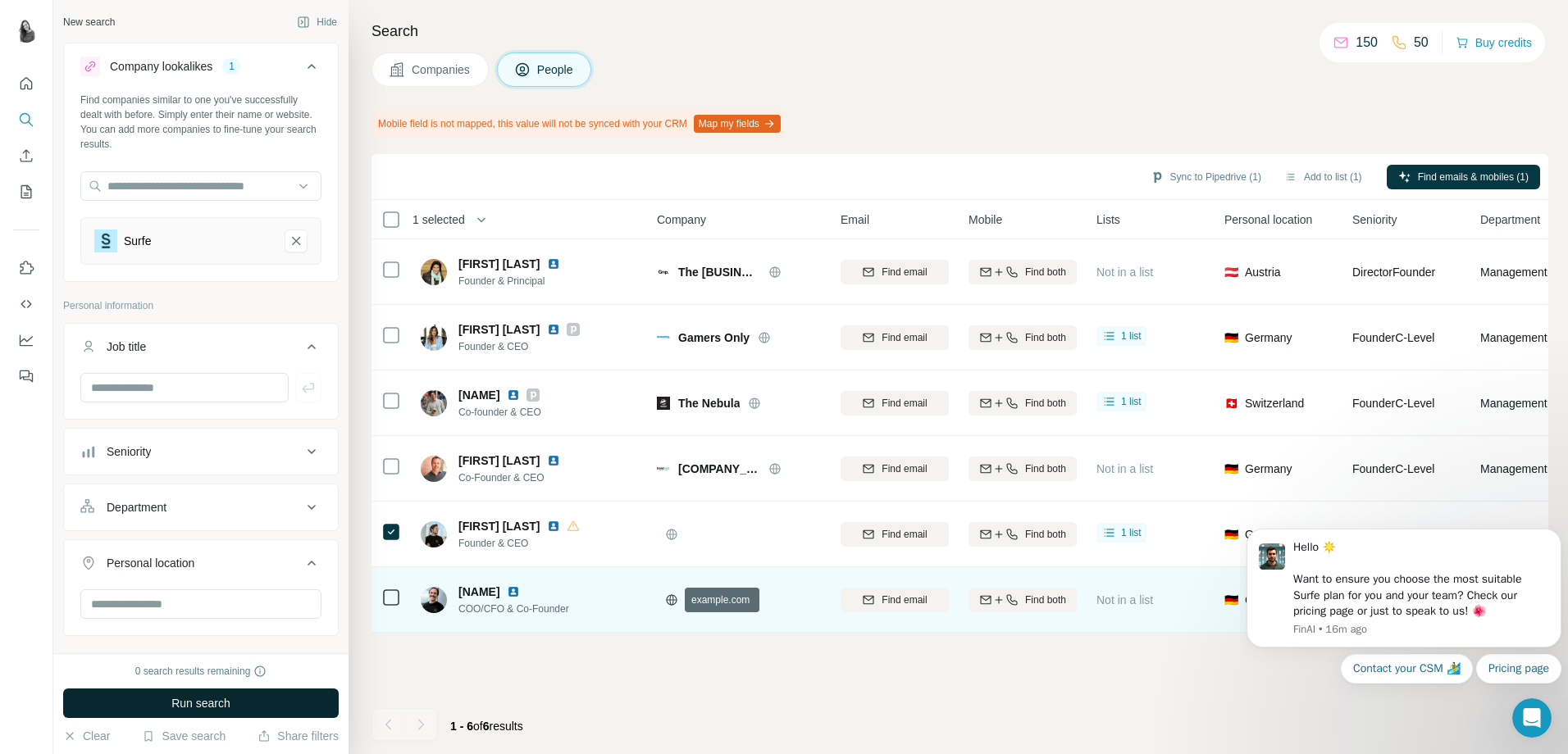 click 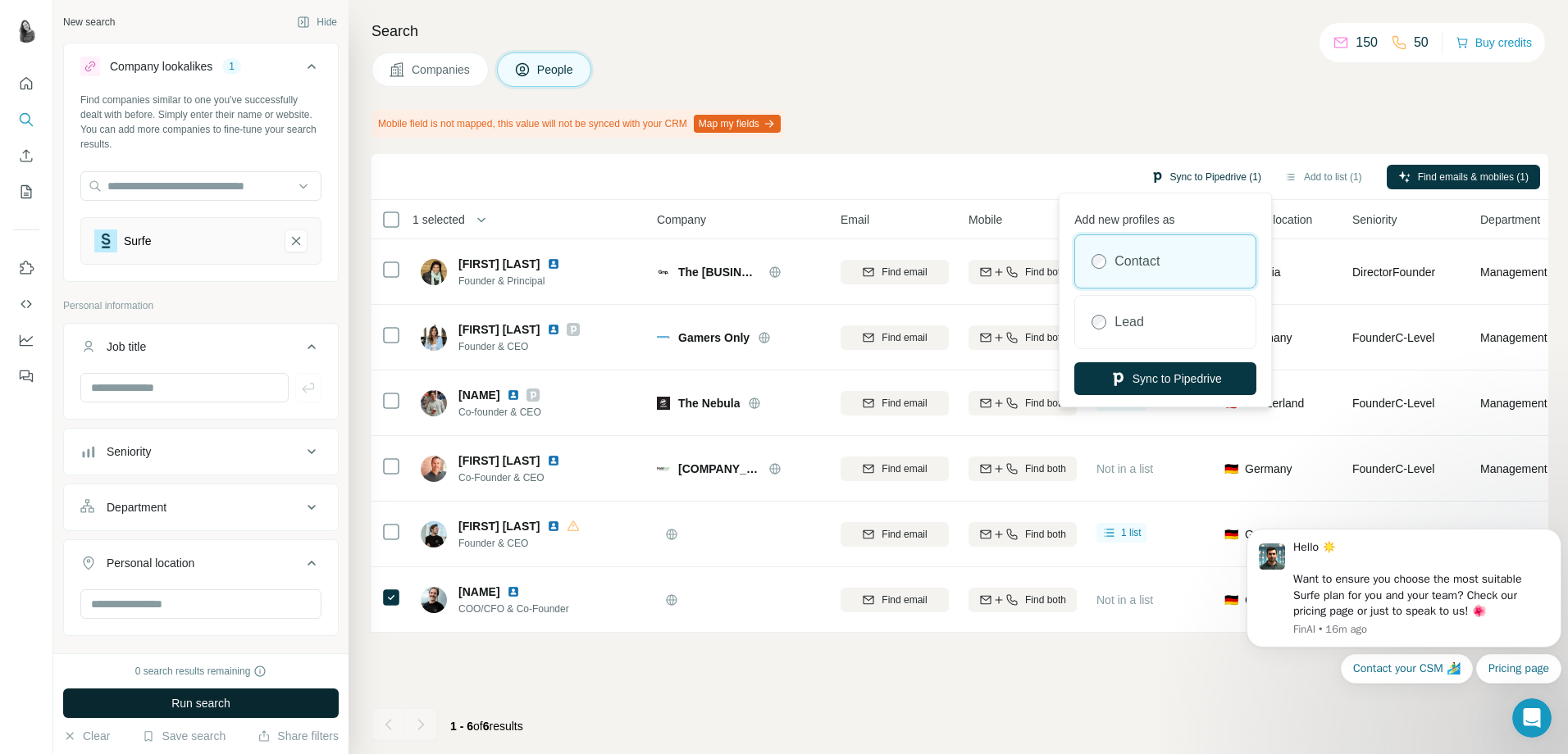click on "Sync to Pipedrive (1)" at bounding box center [1206, 177] 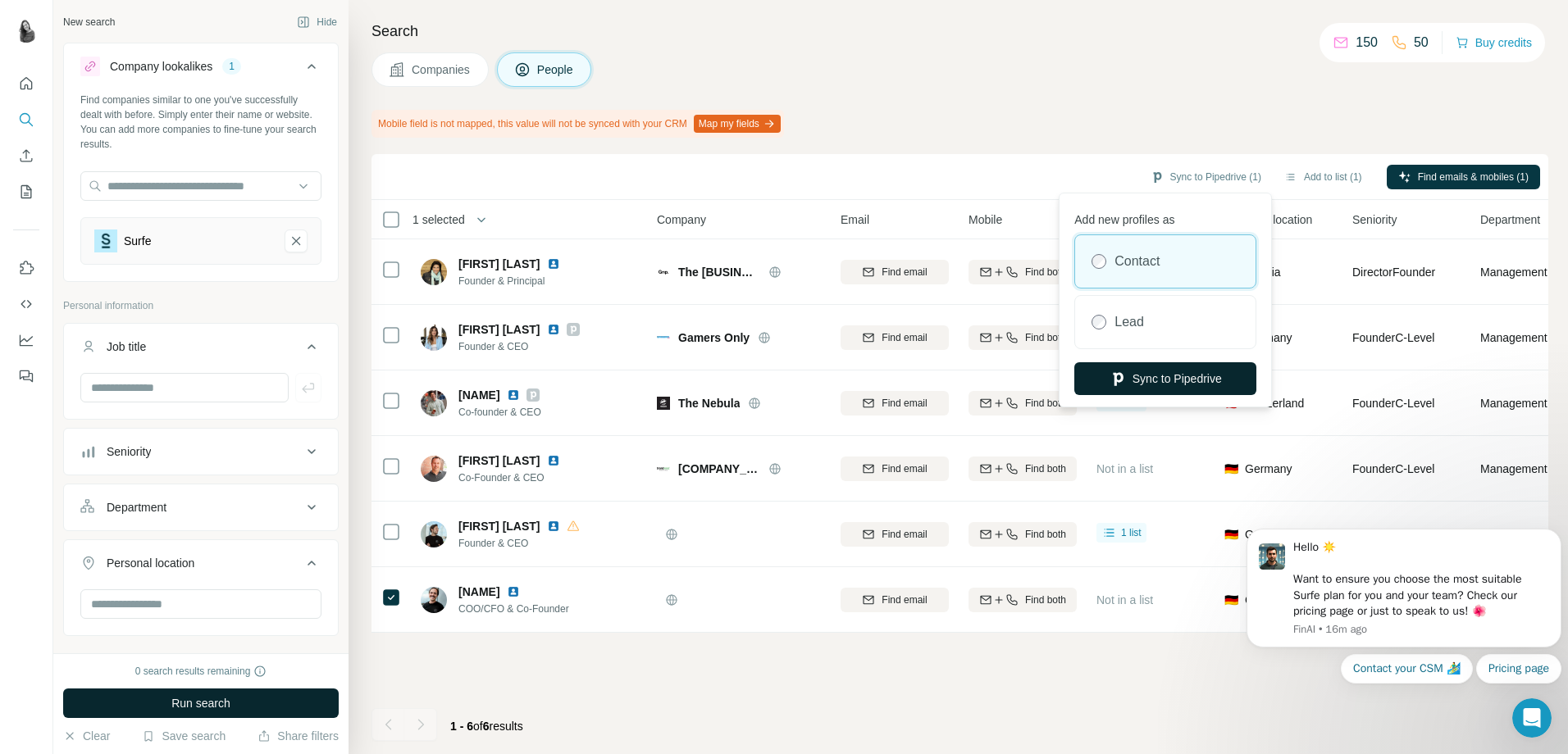 click on "Sync to Pipedrive" at bounding box center (1165, 379) 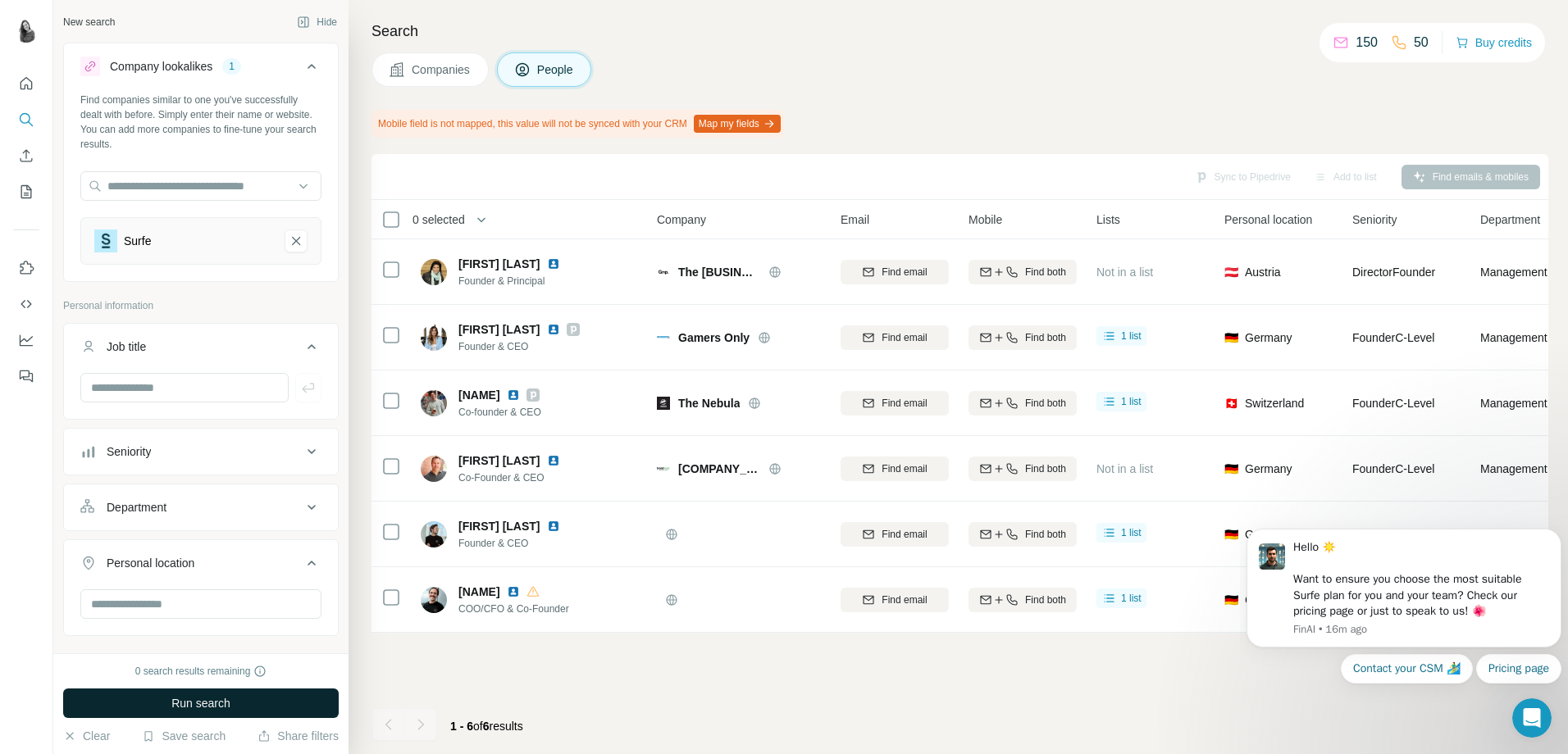 click on "People" at bounding box center [556, 70] 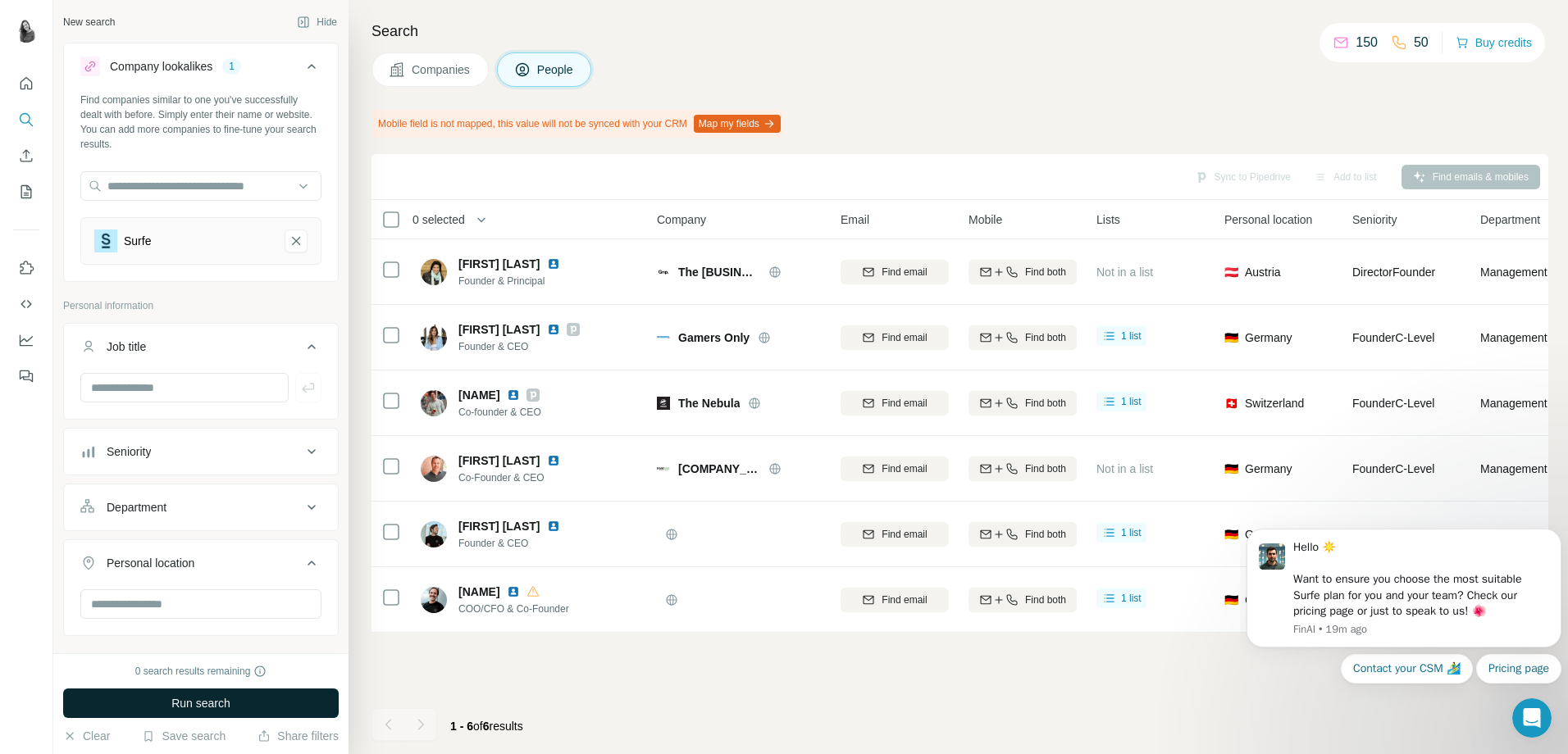 click on "Companies" at bounding box center (441, 70) 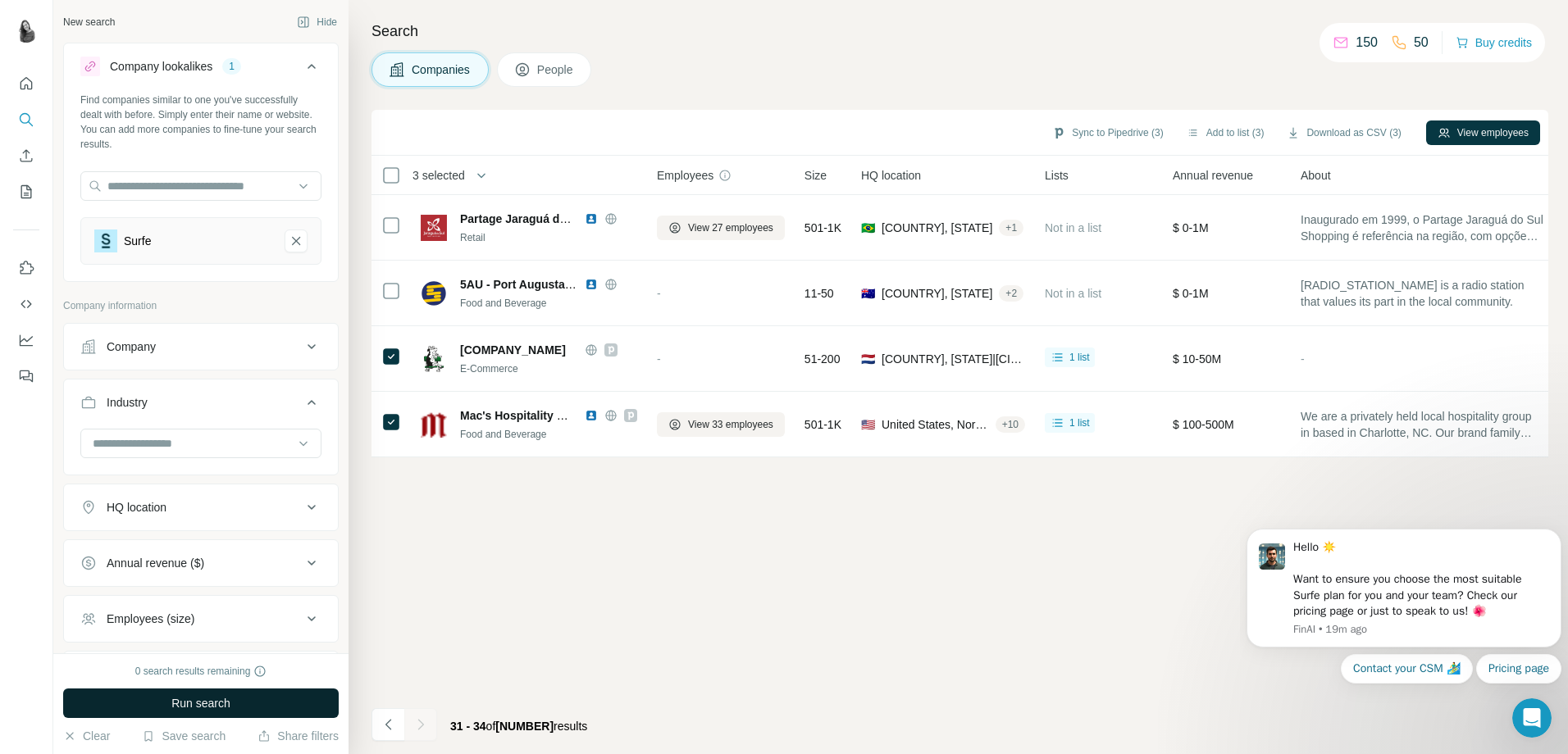 click 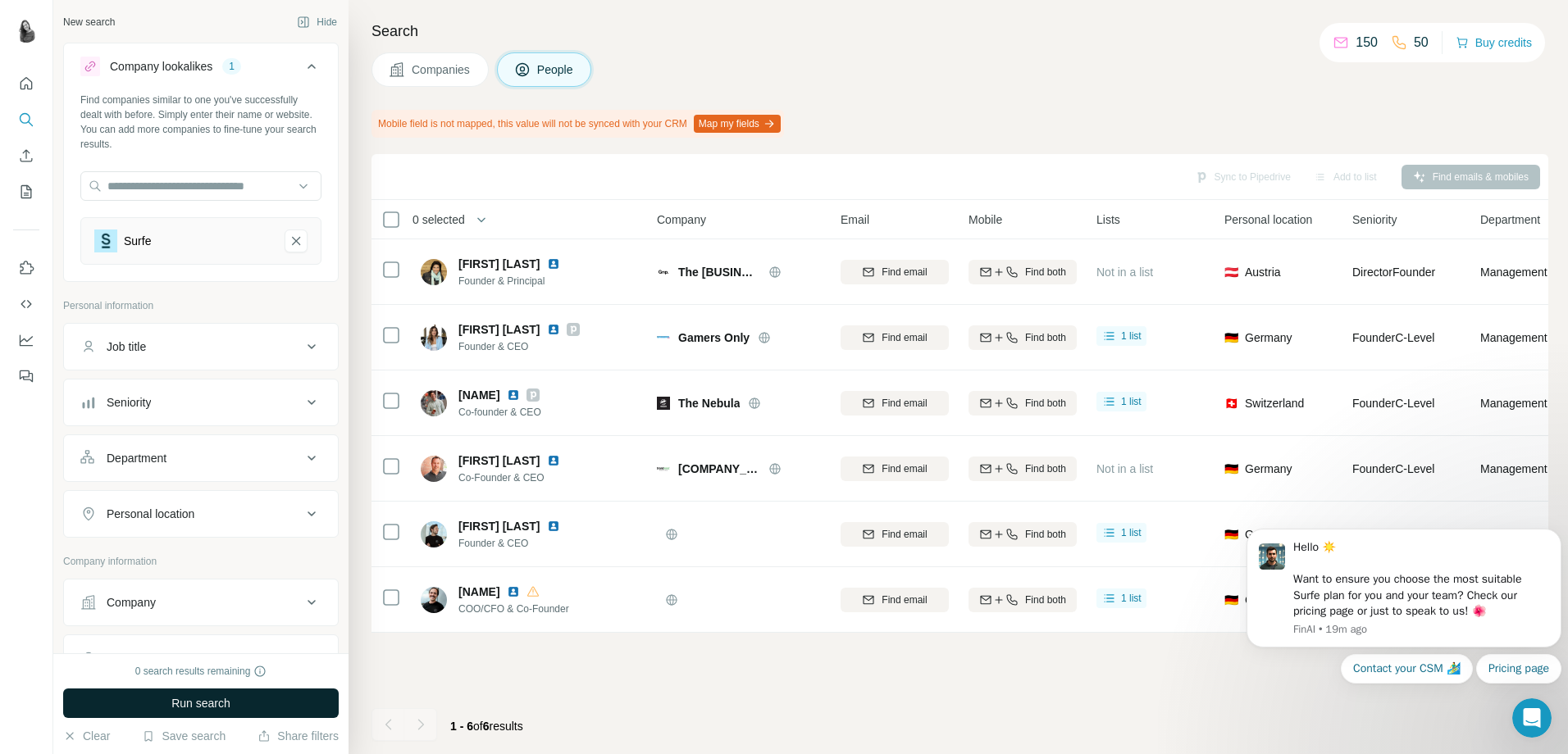 click on "1 - 6" at bounding box center (462, 726) 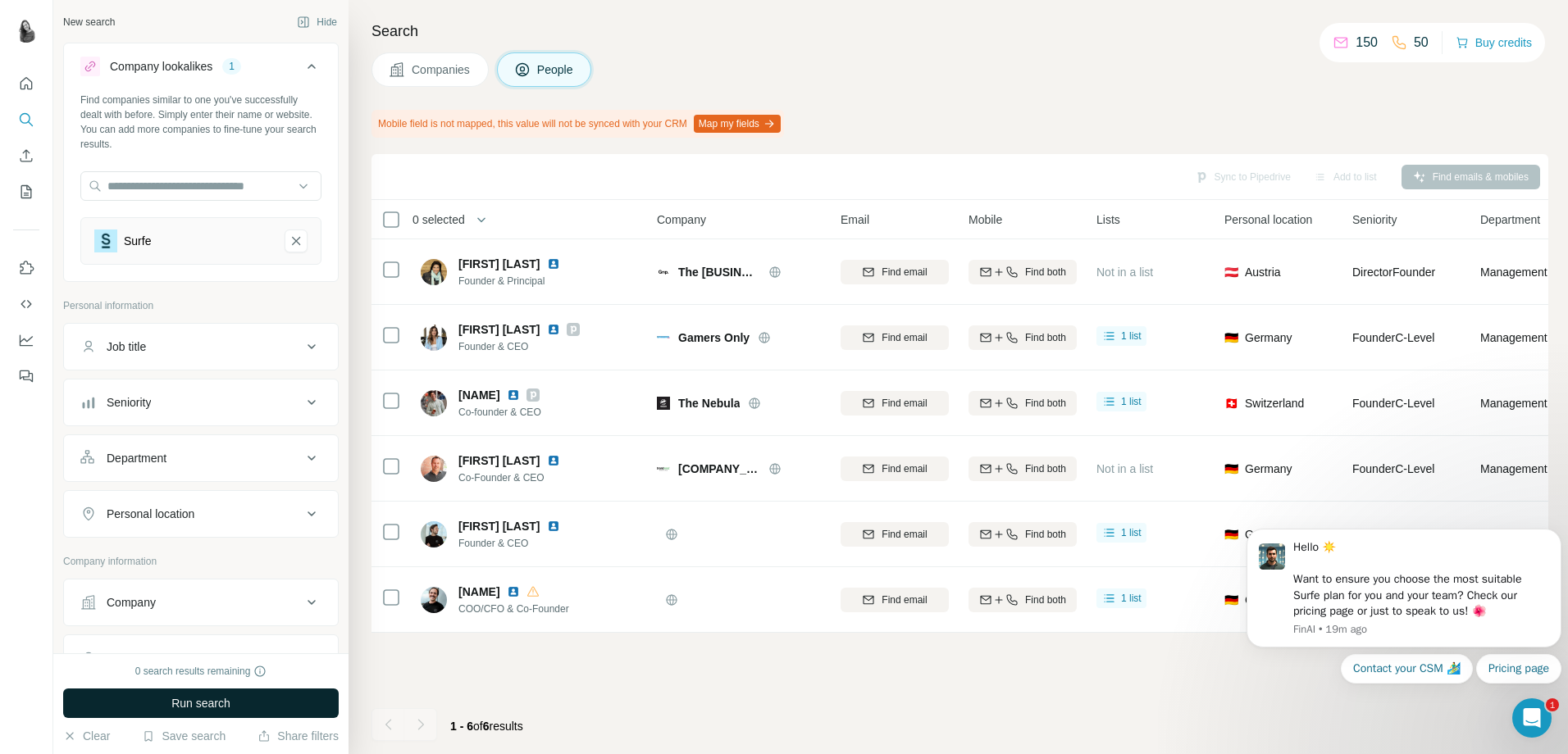 click on "Hello ☀️ Want to ensure you choose the most suitable Surfe plan for you and your team? Check our pricing page or just to speak to us! 🌺 FinAI • 19m ago Contact your CSM 🏄‍♂️ Pricing page" at bounding box center (1404, 592) 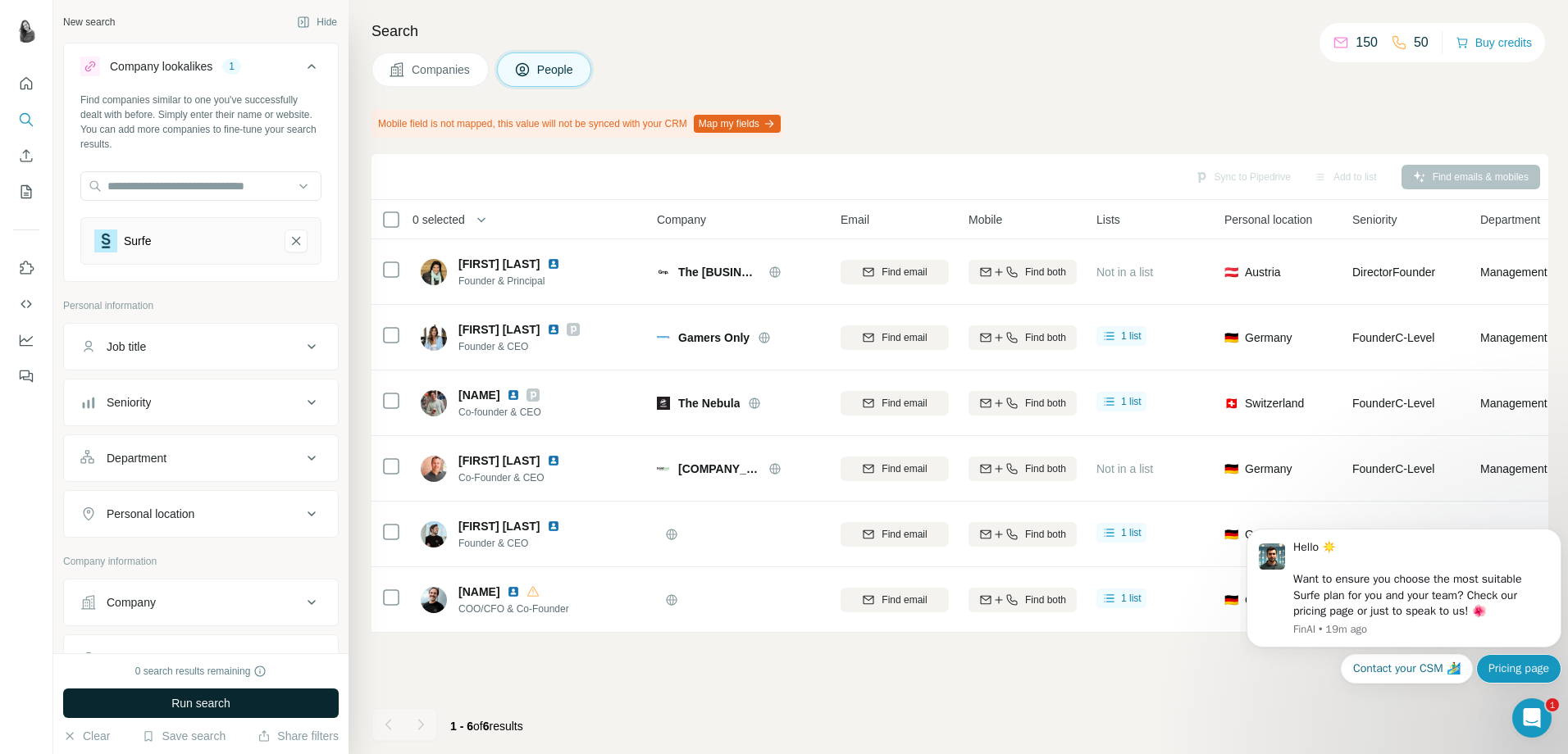 drag, startPoint x: 1510, startPoint y: 673, endPoint x: 1508, endPoint y: 681, distance: 8.246211 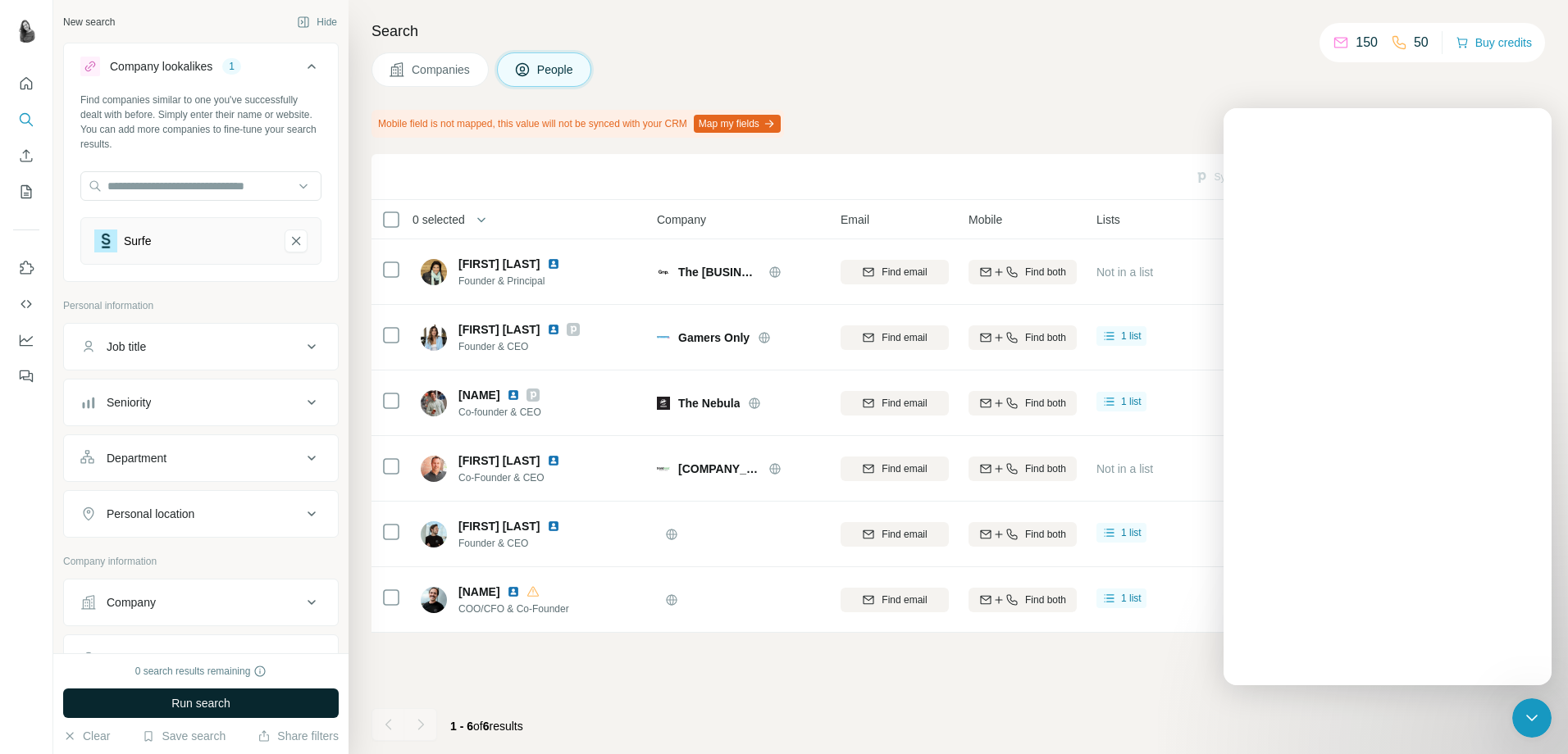 scroll, scrollTop: 0, scrollLeft: 0, axis: both 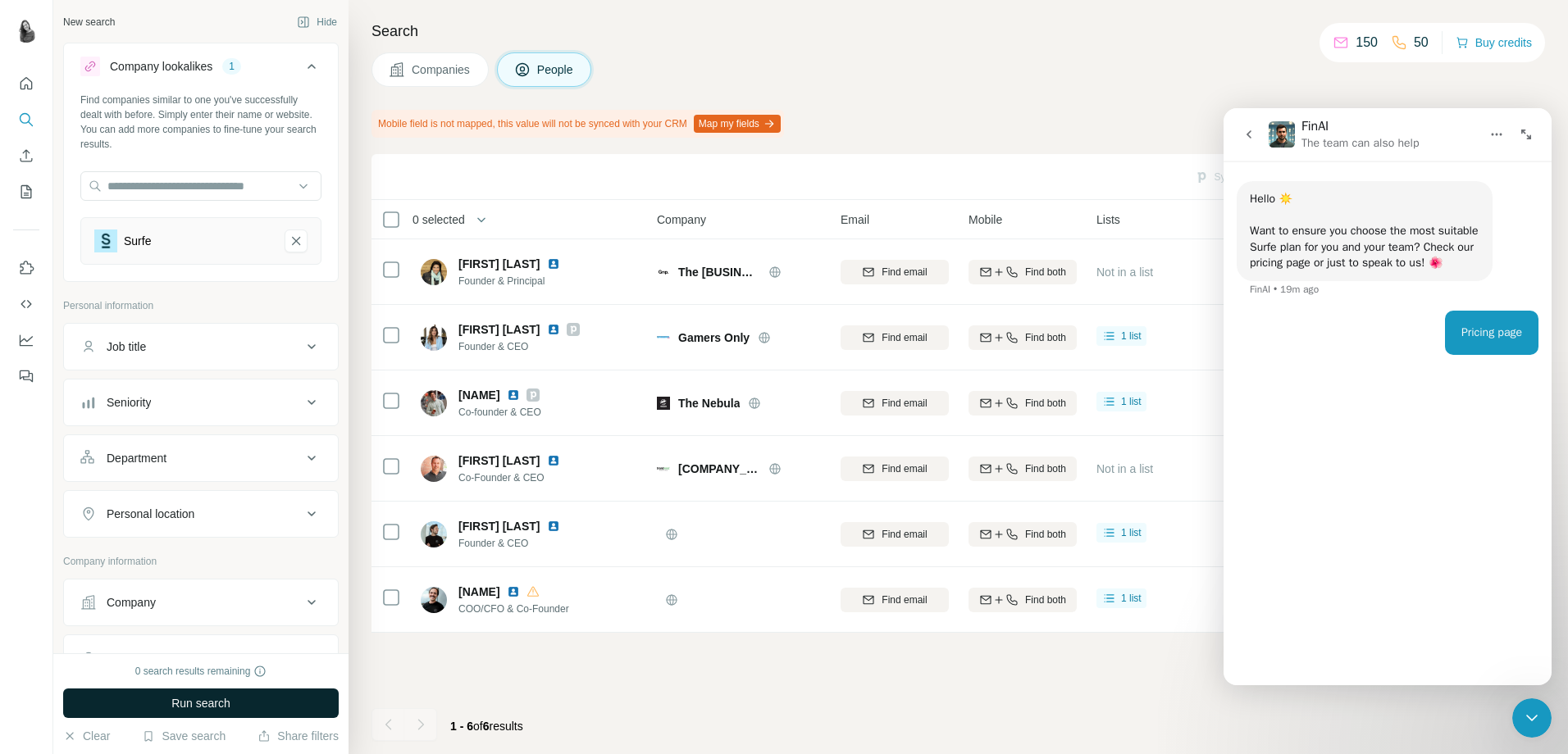 click on "🇩🇪 Germany" at bounding box center [958, 377] 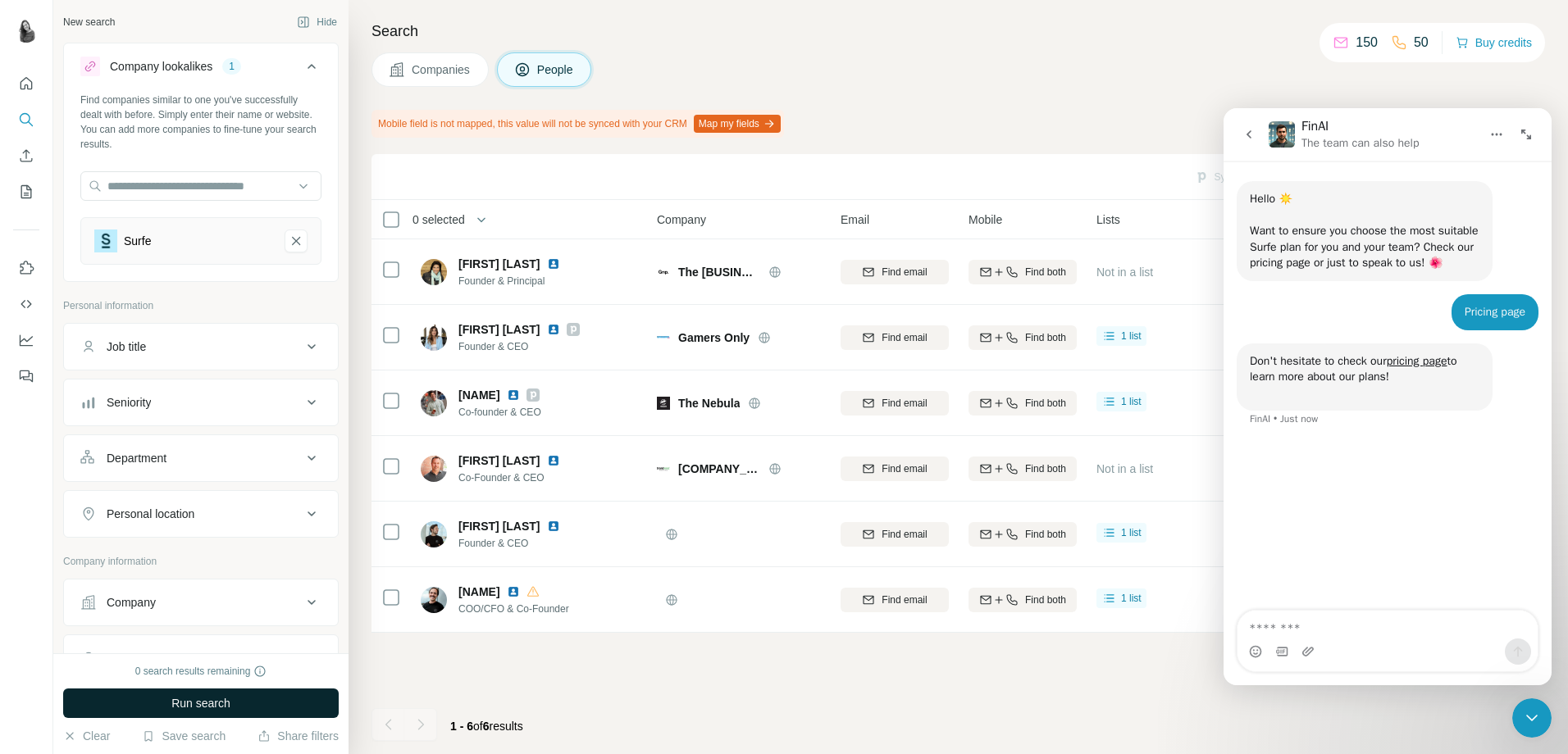 click 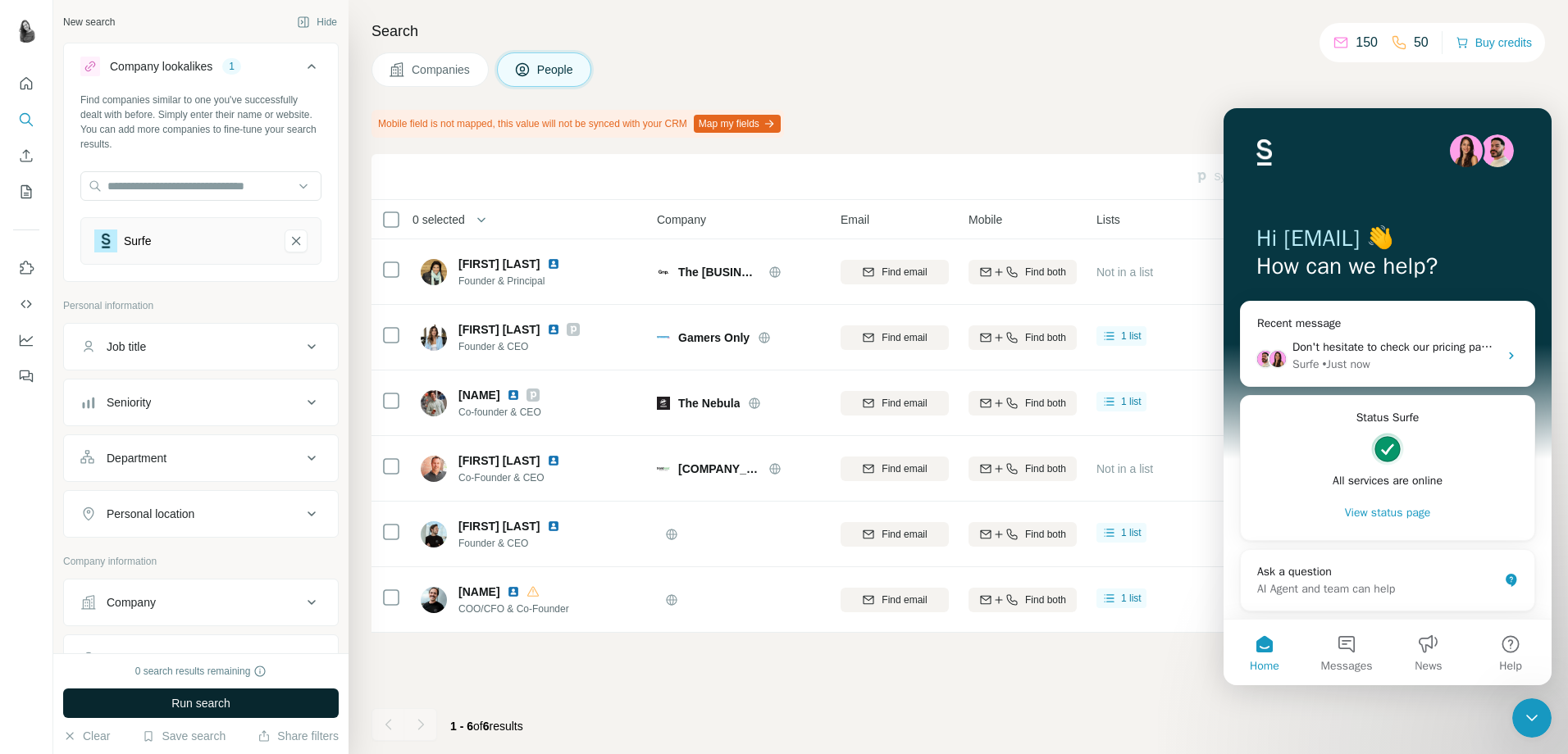 click at bounding box center (1532, 718) 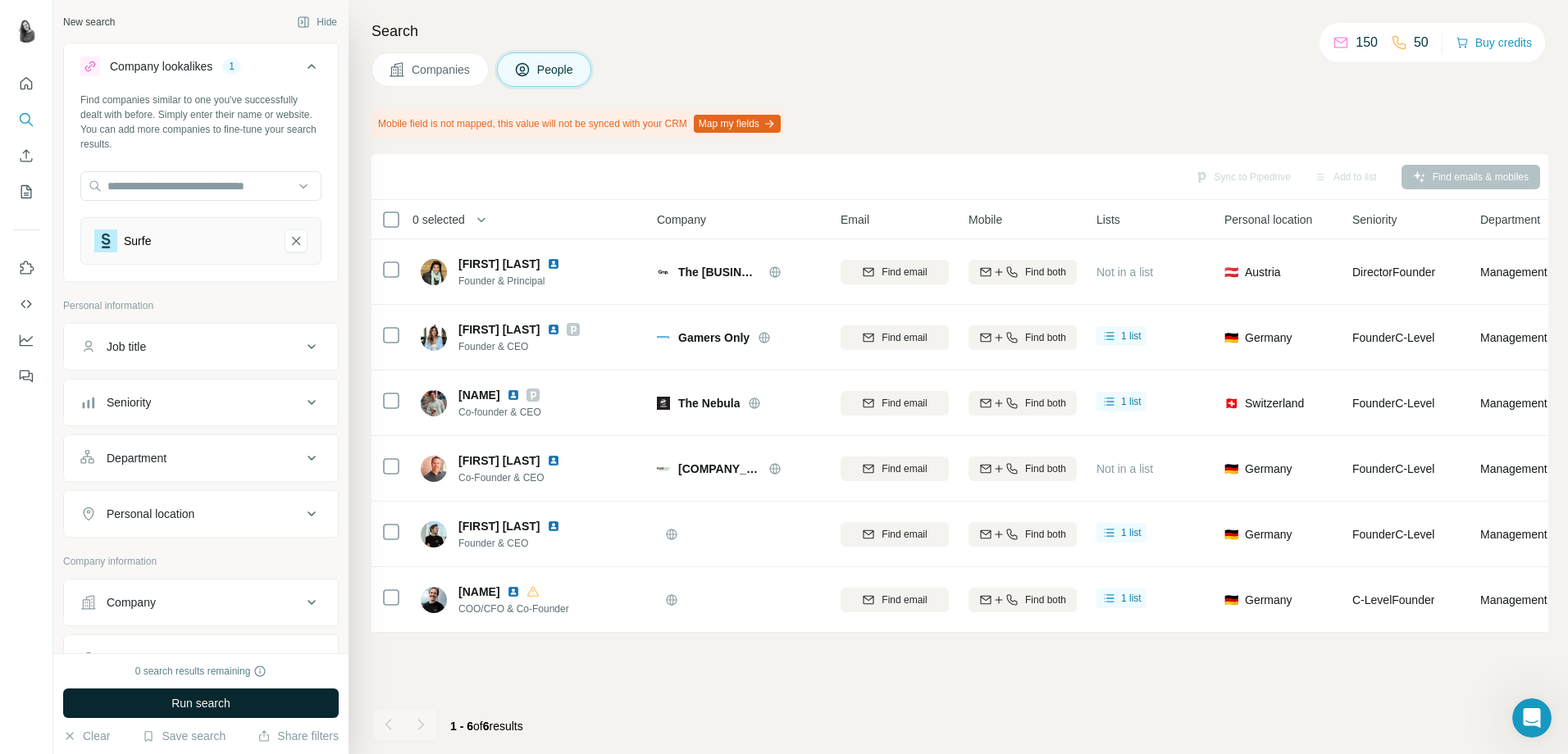 scroll, scrollTop: 0, scrollLeft: 0, axis: both 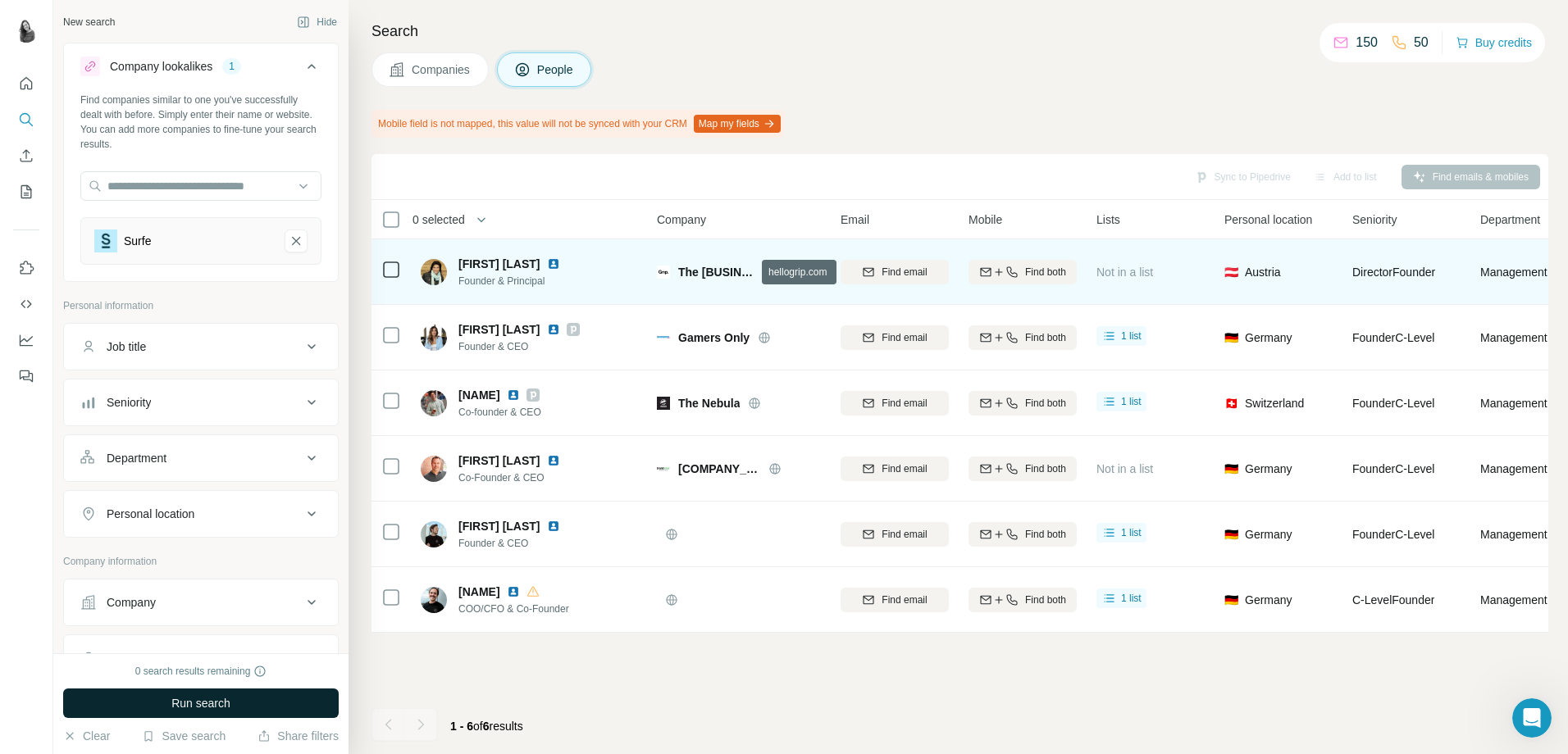 click 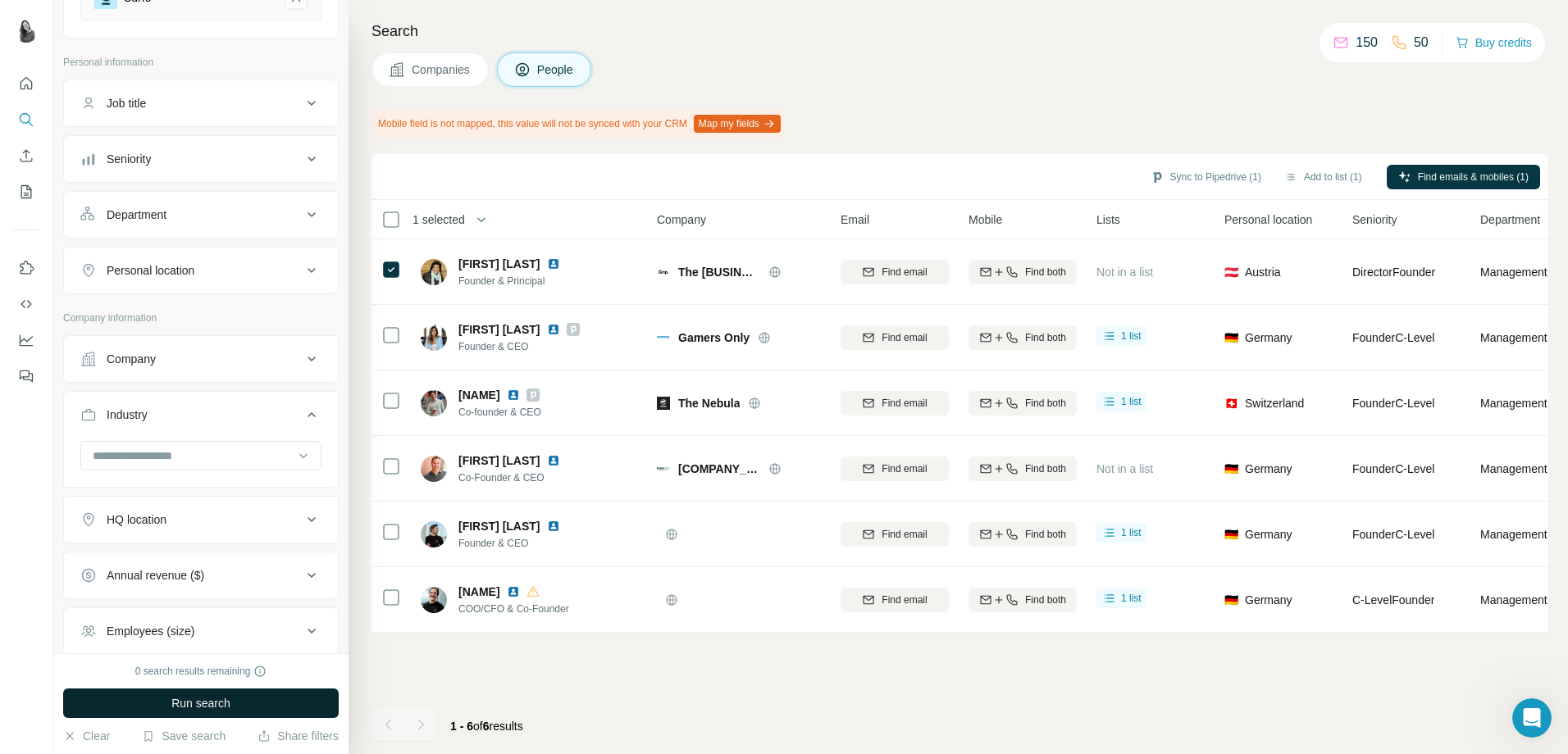 scroll, scrollTop: 75, scrollLeft: 0, axis: vertical 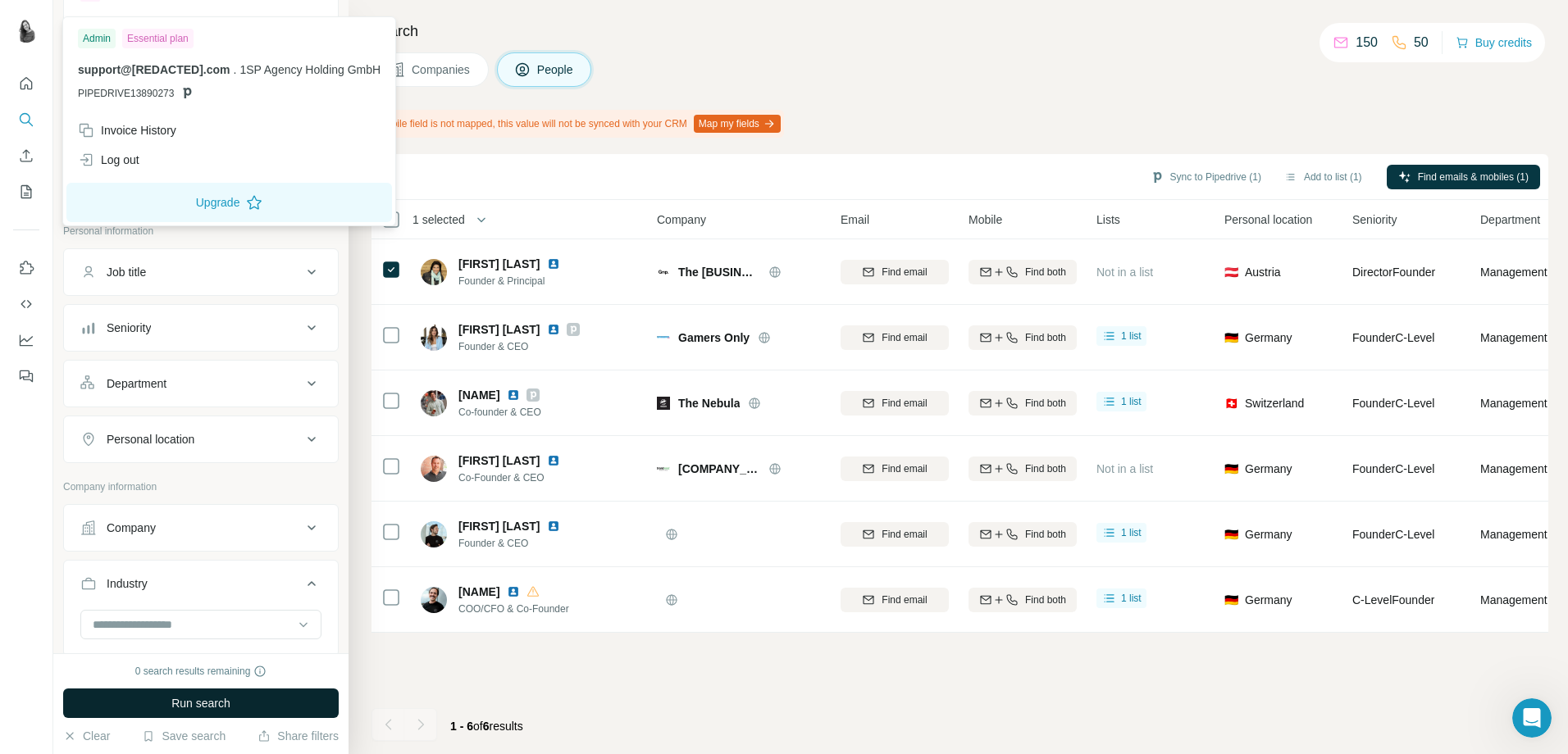 click at bounding box center (26, 30) 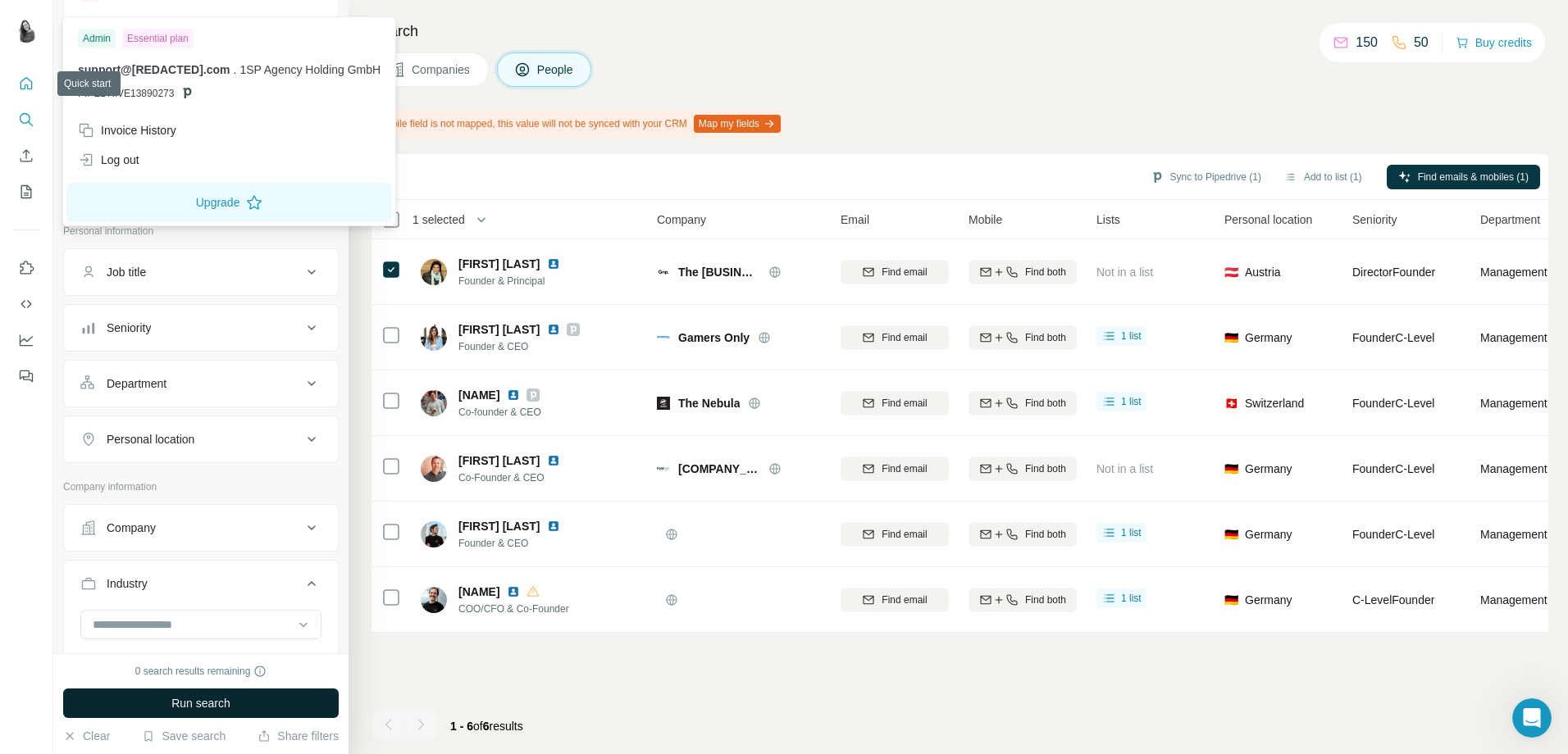 click 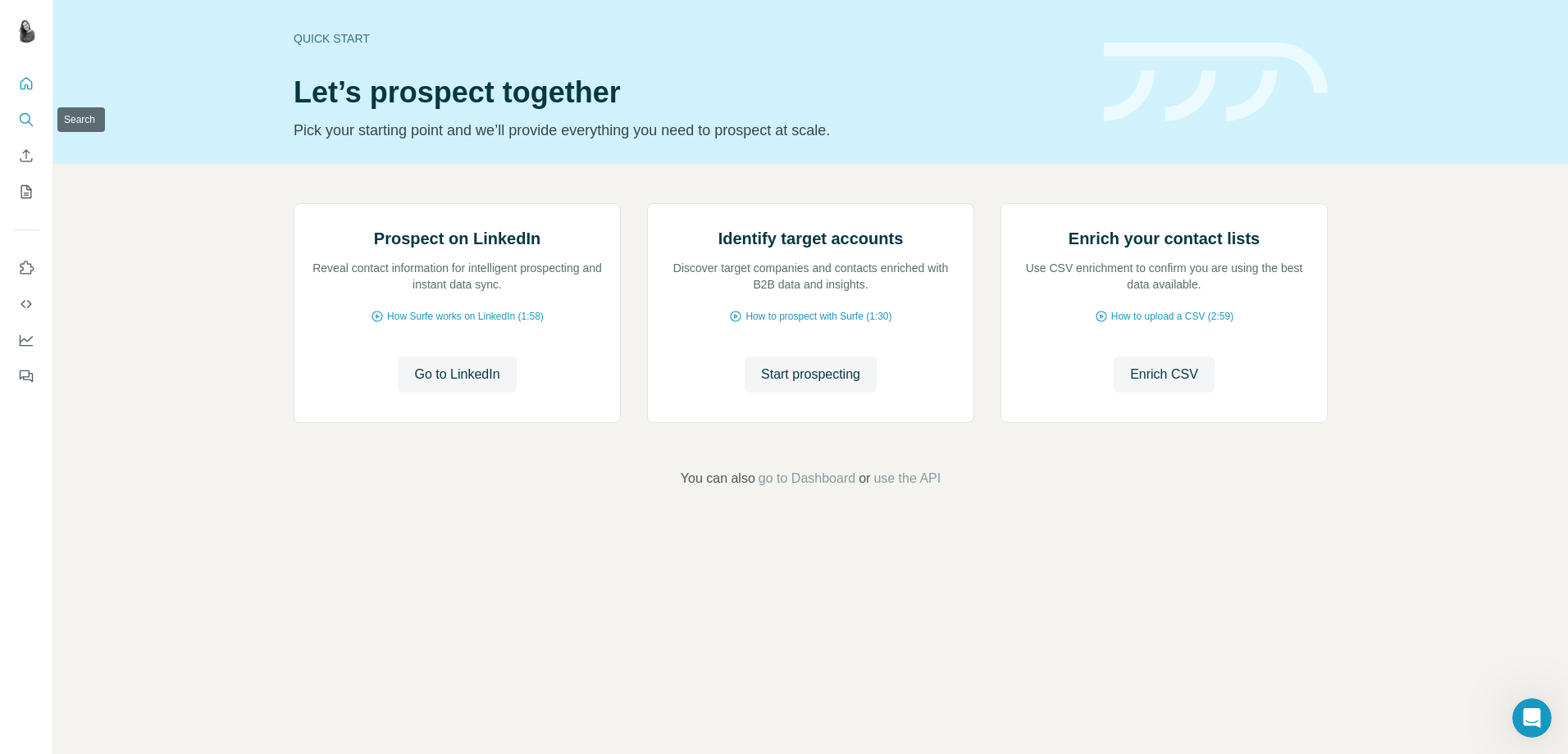 click 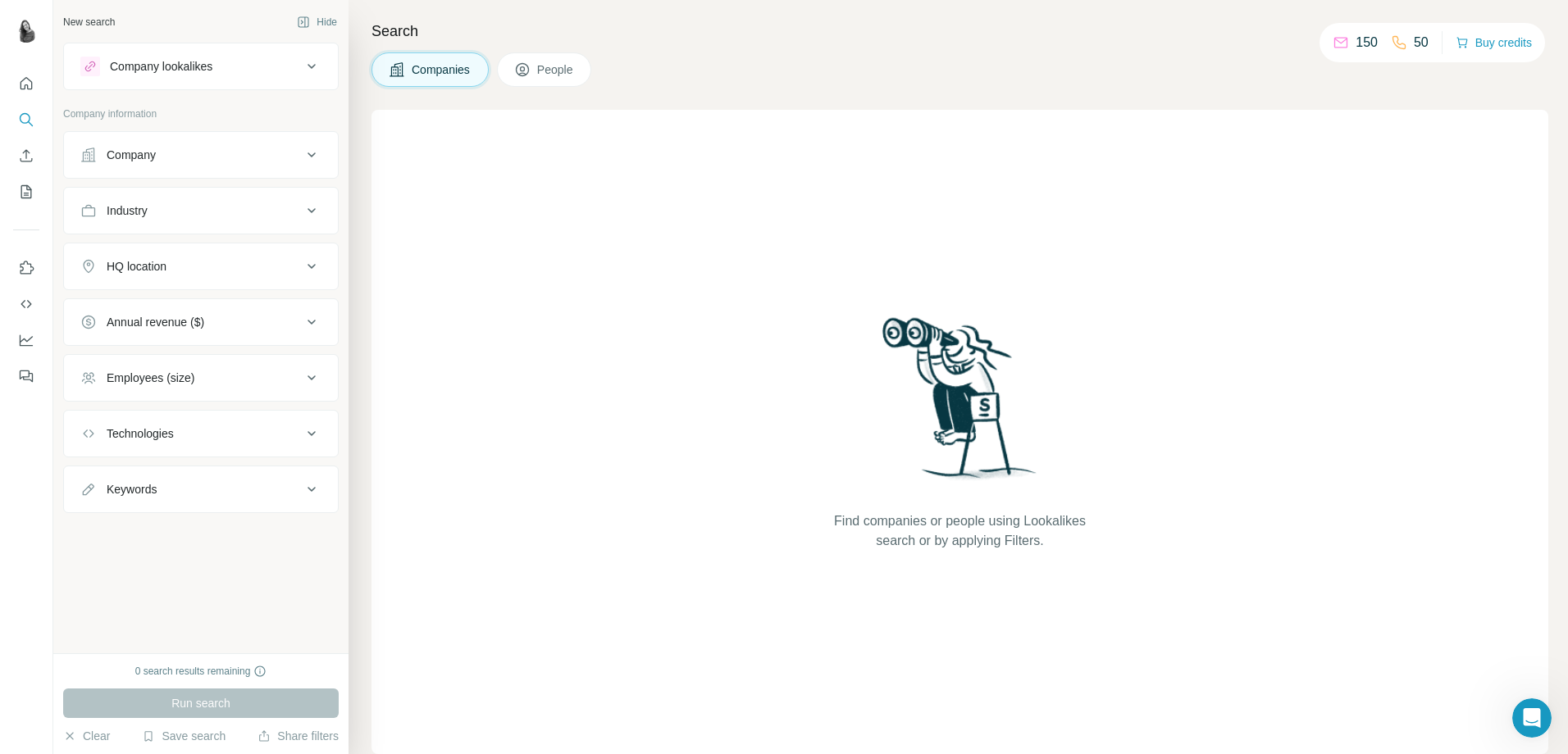 click on "Employees (size)" at bounding box center [201, 378] 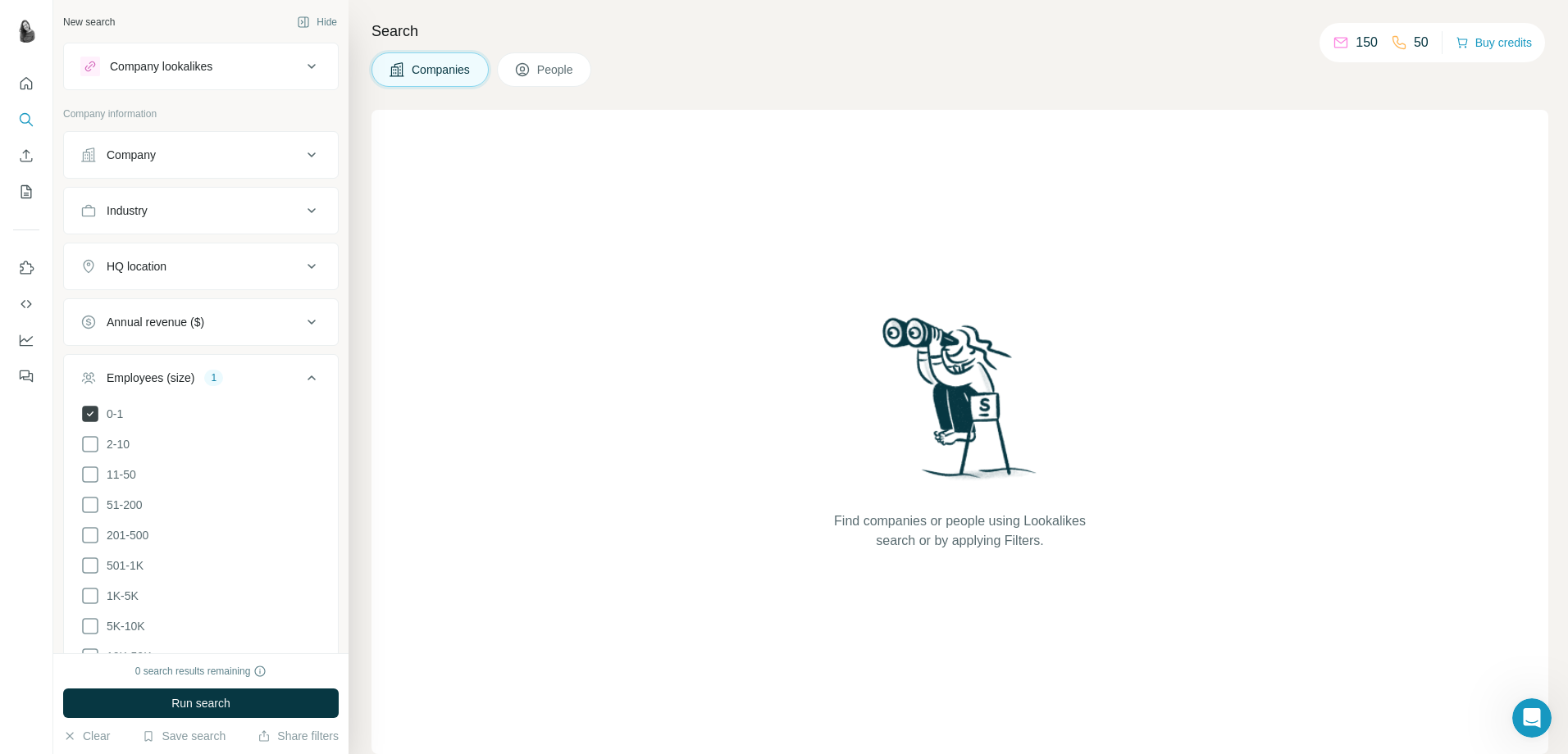 click 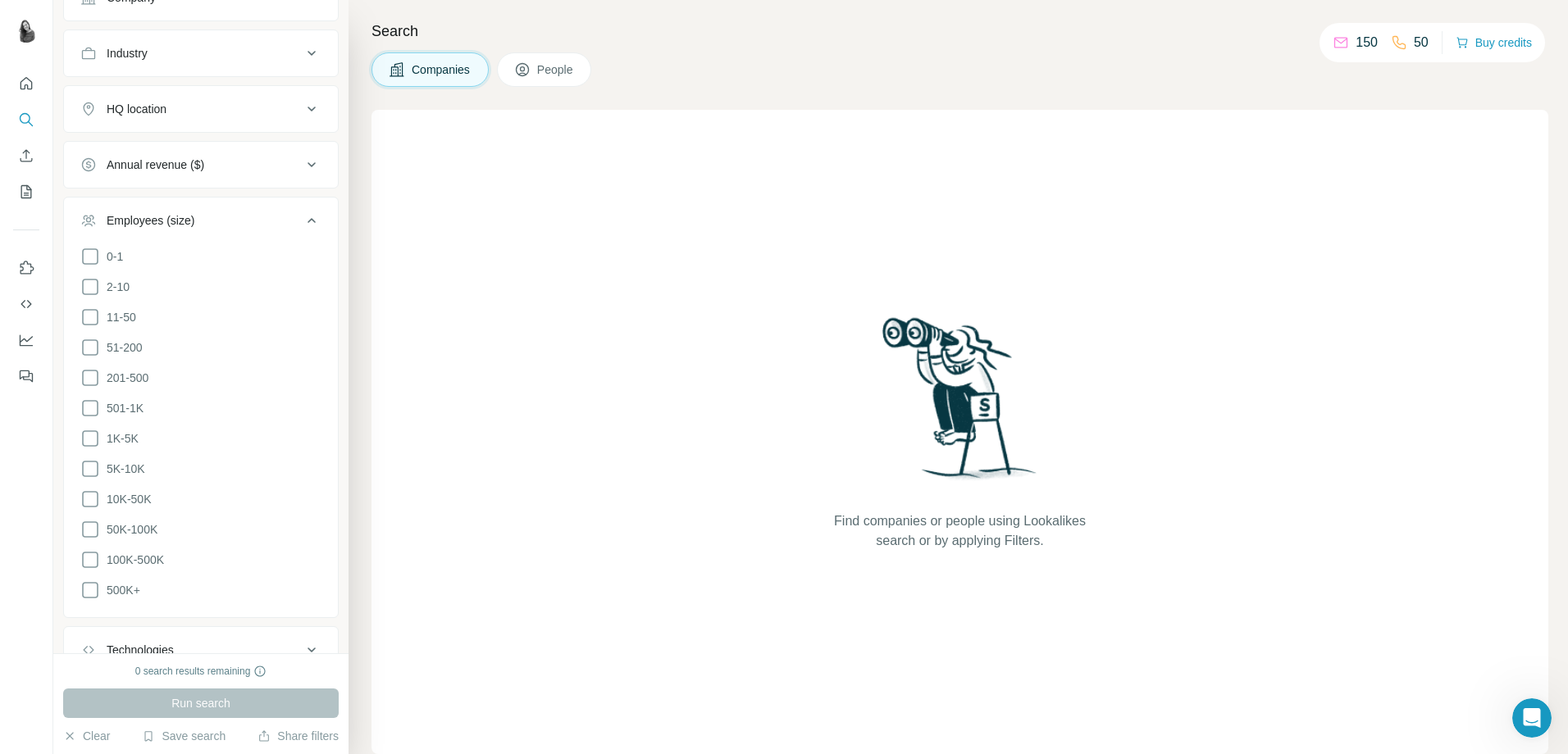 scroll, scrollTop: 164, scrollLeft: 0, axis: vertical 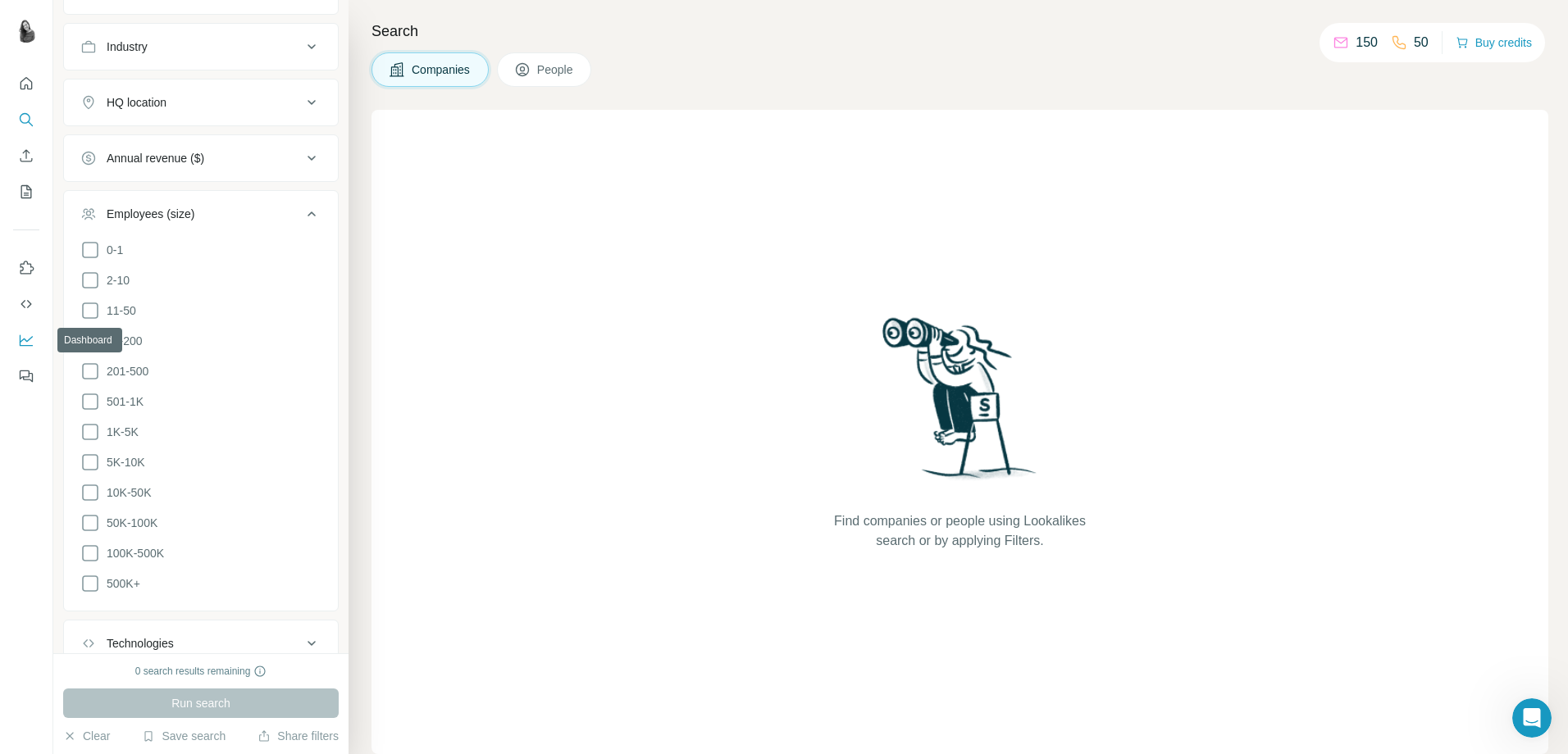 click 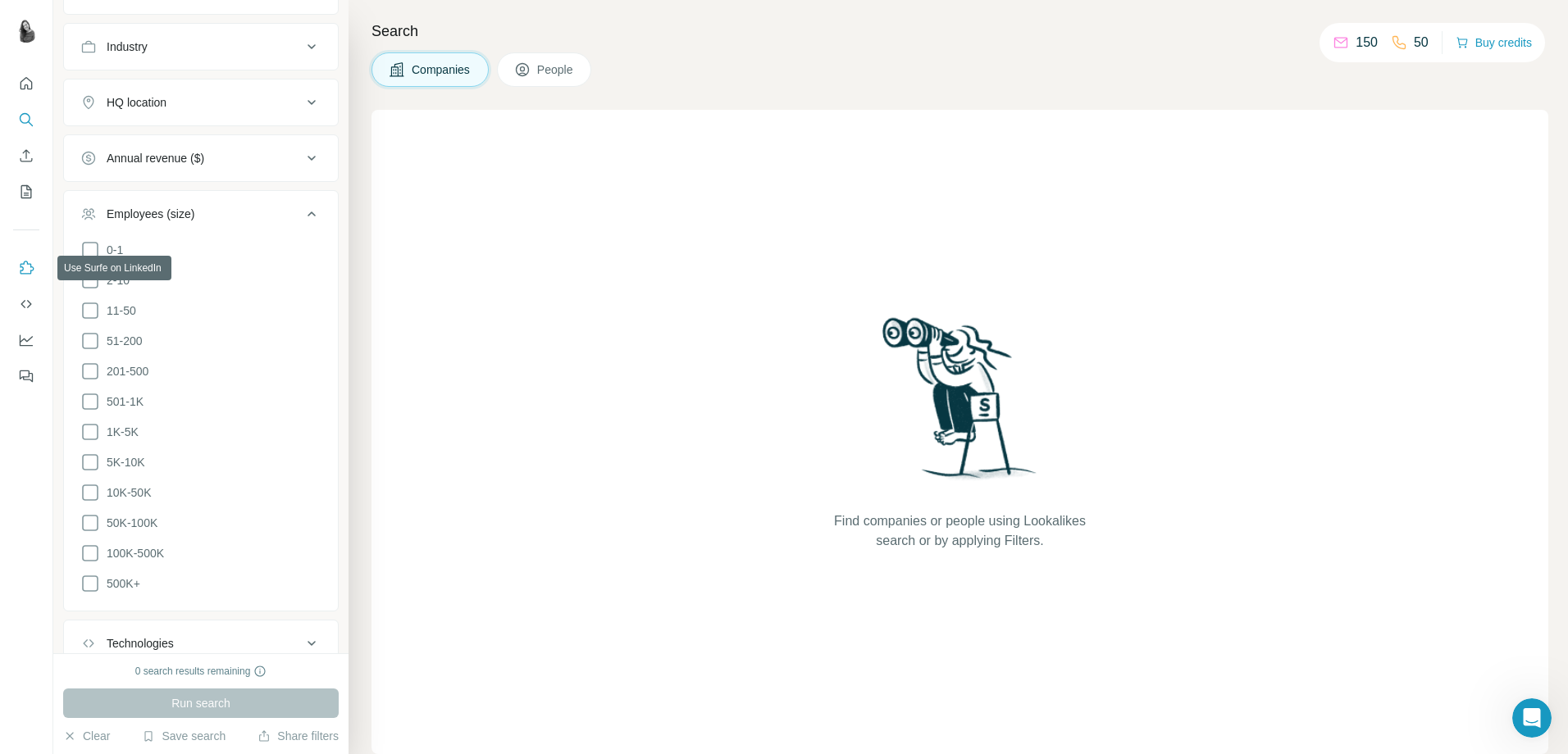 click 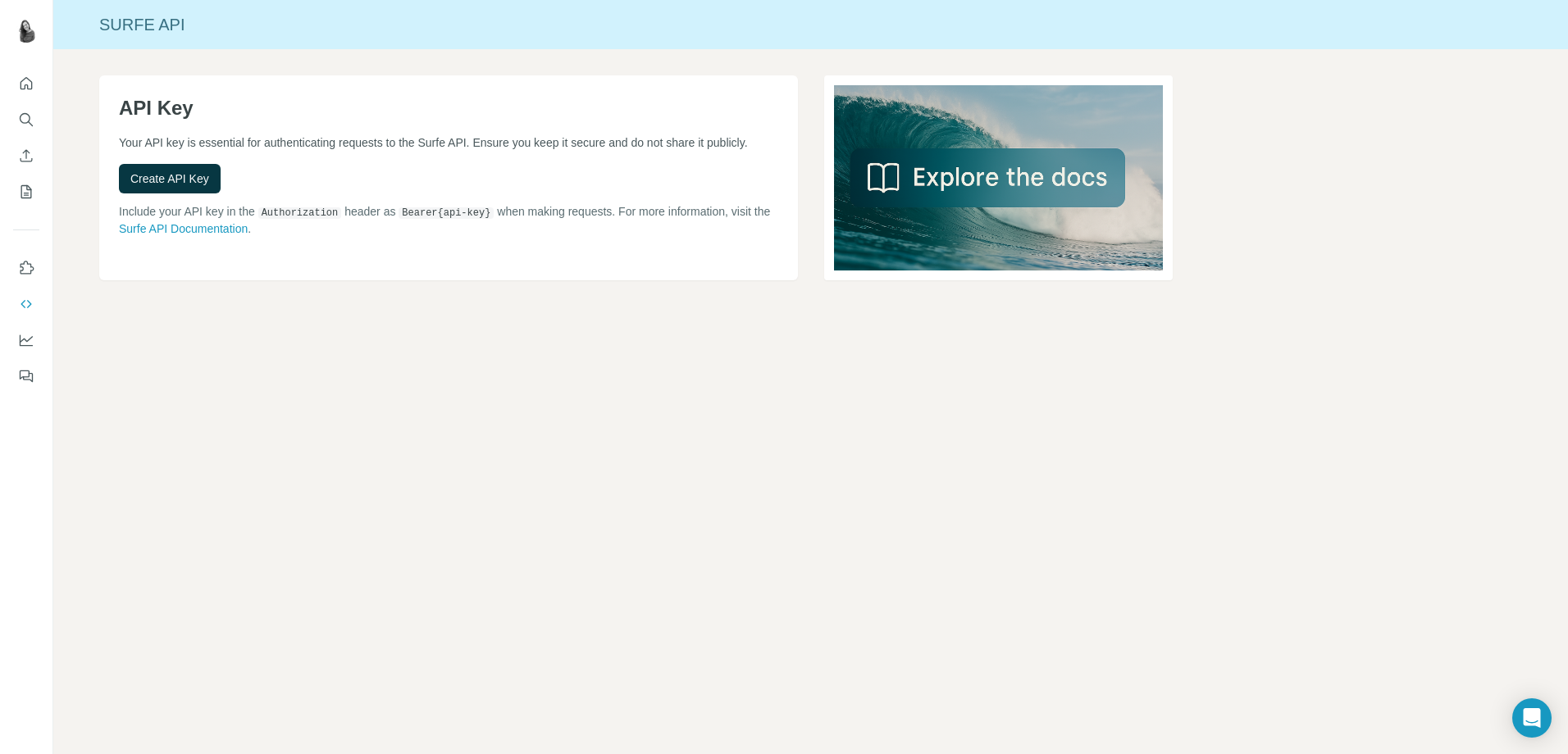scroll, scrollTop: 0, scrollLeft: 0, axis: both 